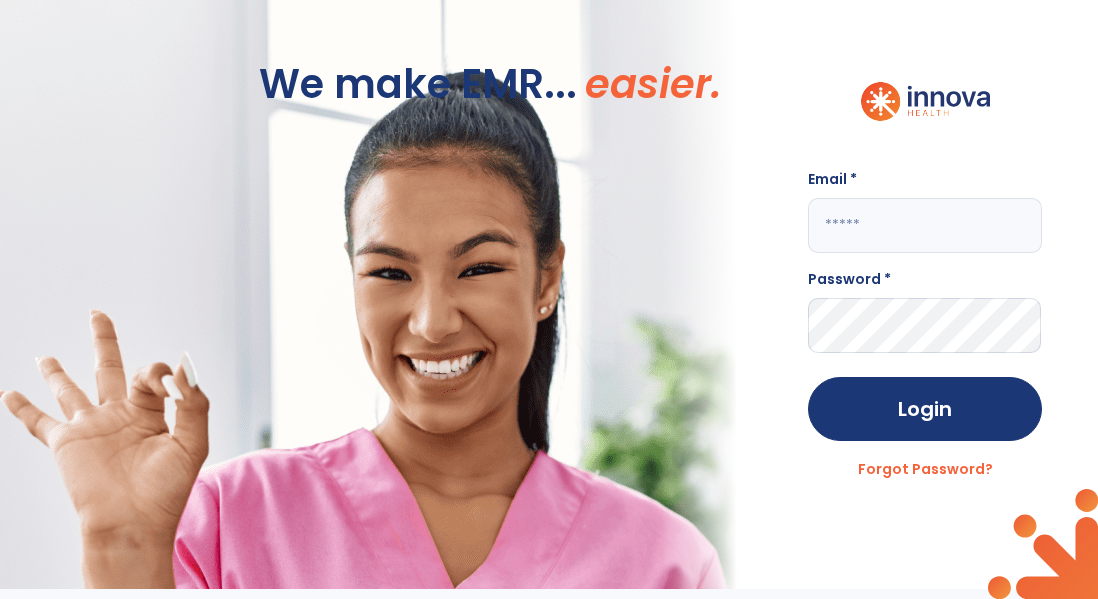 scroll, scrollTop: 0, scrollLeft: 0, axis: both 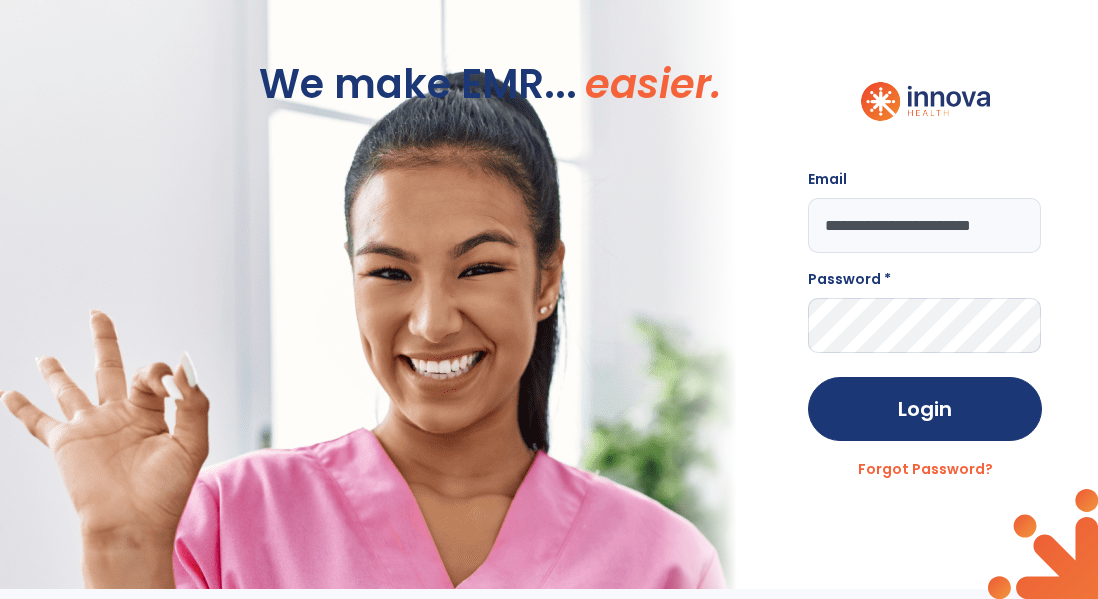 type on "**********" 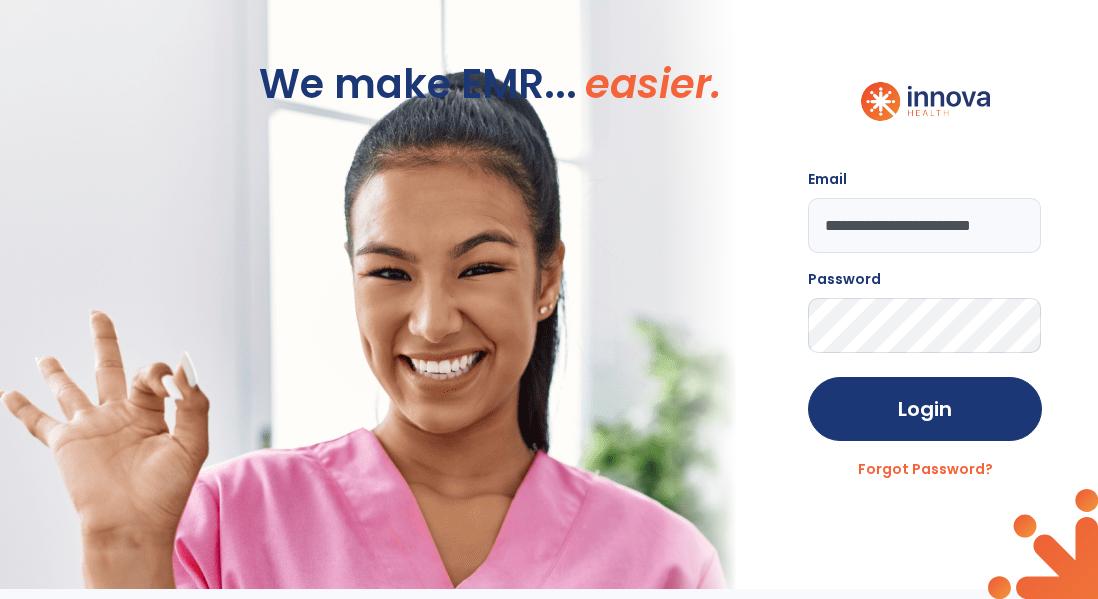 click on "Login" 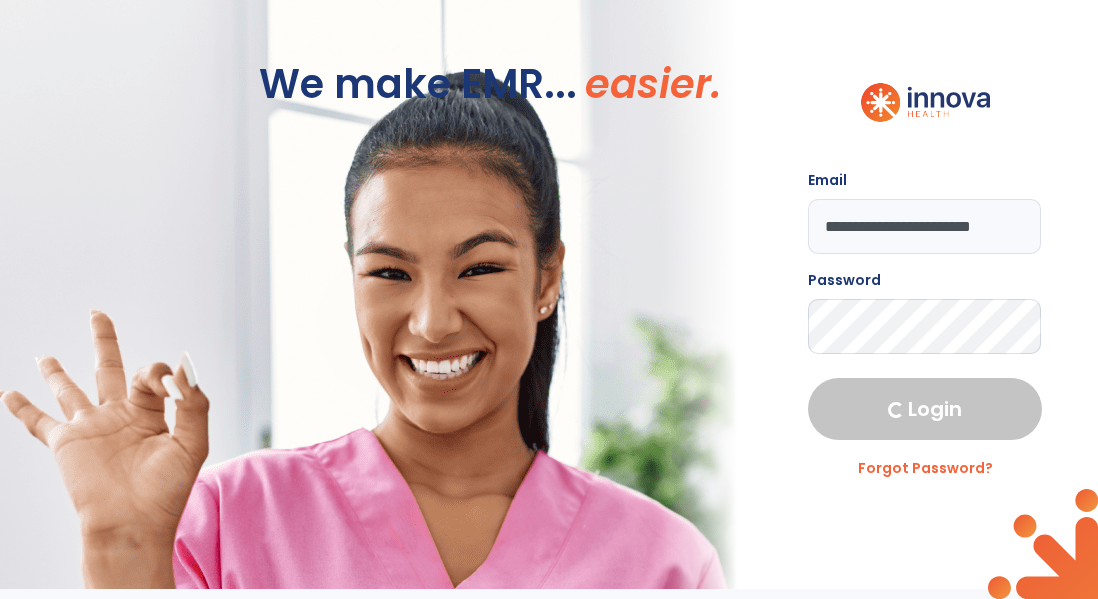 select on "****" 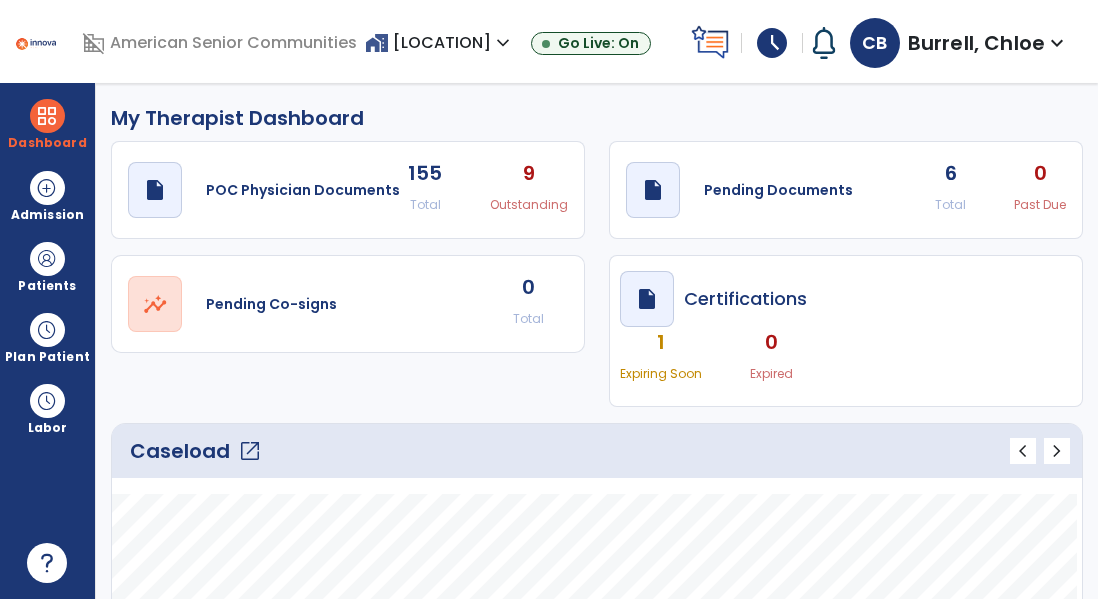 click on "open_in_new" 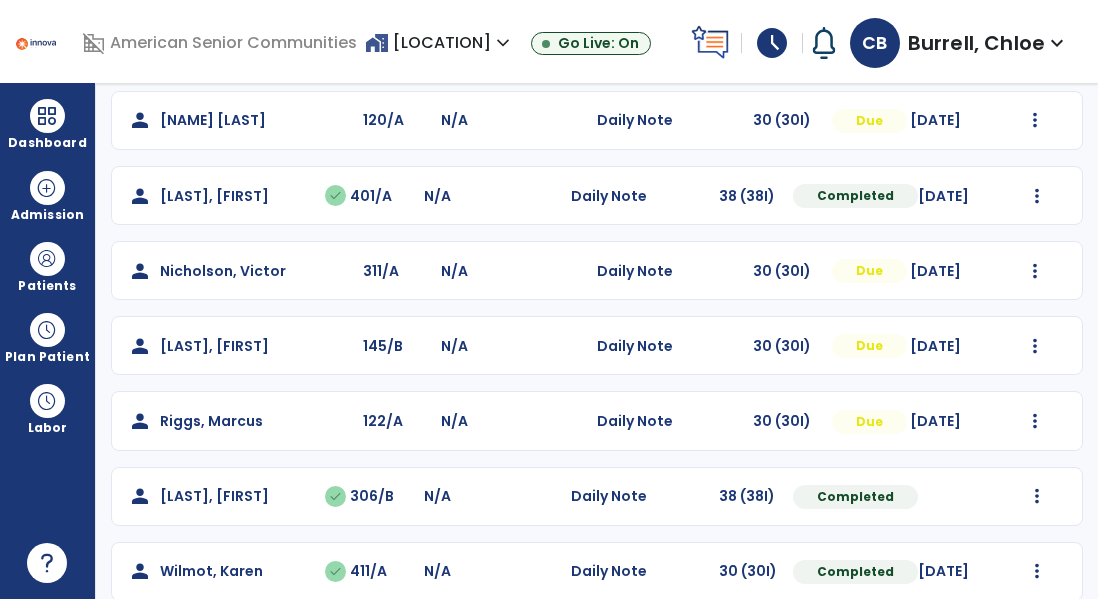 scroll, scrollTop: 293, scrollLeft: 0, axis: vertical 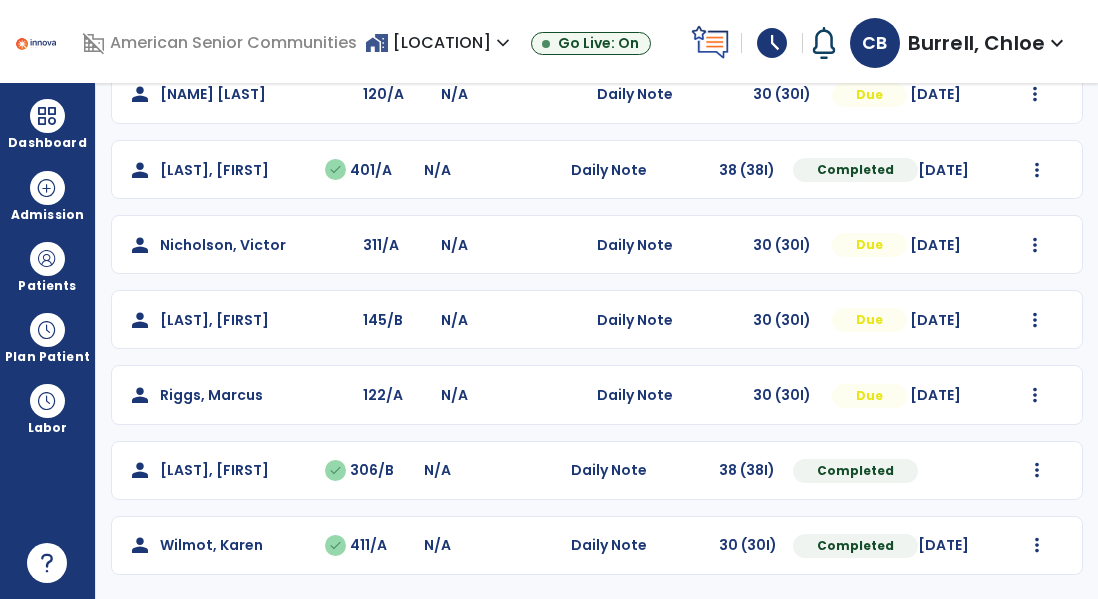click on "person   [LAST], [FIRST]  150/A N/A  Daily Note   30 (30I)  Due 08/19/2025  Mark Visit As Complete   Reset Note   Open Document   G + C Mins   person   [LAST], [FIRST]  120/A N/A  Daily Note   30 (30I)  Due 08/19/2025  Mark Visit As Complete   Reset Note   Open Document   G + C Mins   person   [LAST], [FIRST]   done  401/A N/A  Daily Note   38 (38I)  Completed 08/11/2025  Undo Visit Status   Reset Note   Open Document   G + C Mins   person   [LAST], [FIRST]  311/A N/A  Daily Note   30 (30I)  Due 08/20/2025  Mark Visit As Complete   Reset Note   Open Document   G + C Mins   person   [LAST], [FIRST]  145/B N/A  Daily Note   30 (30I)  Due 08/11/2025  Mark Visit As Complete   Reset Note   Open Document   G + C Mins   person   [LAST], [FIRST]  122/A N/A  Daily Note   30 (30I)  Due 08/18/2025  Mark Visit As Complete   Reset Note   Open Document   G + C Mins   person   [LAST], [FIRST]   done  306/B N/A  Daily Note   38 (38I)  Completed  Undo Visit Status   Reset Note   Open Document   G + C Mins   person" 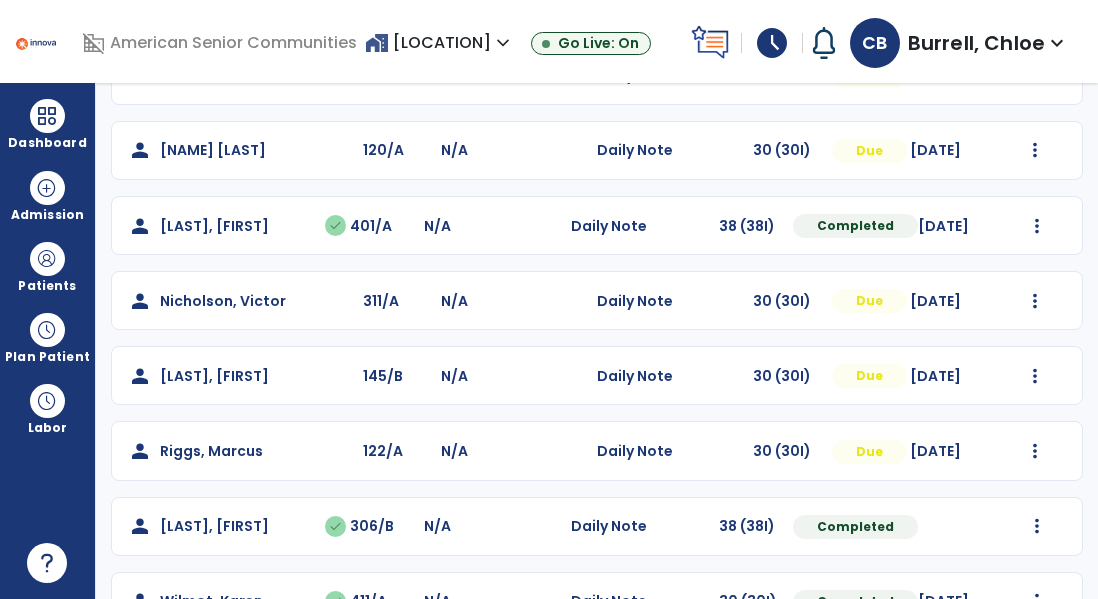 scroll, scrollTop: 236, scrollLeft: 0, axis: vertical 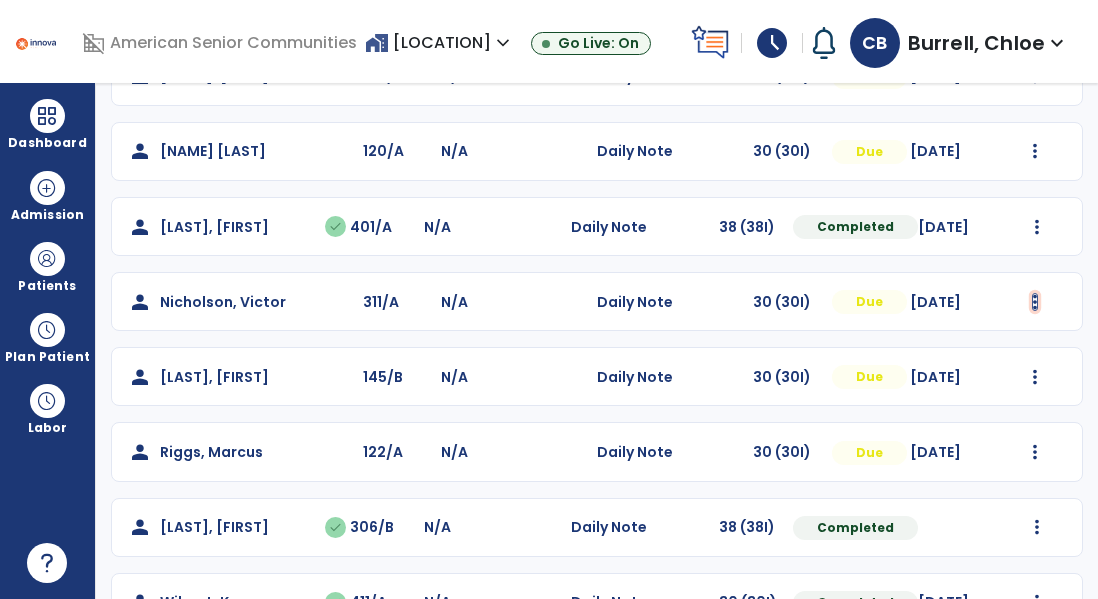 click at bounding box center (1035, 76) 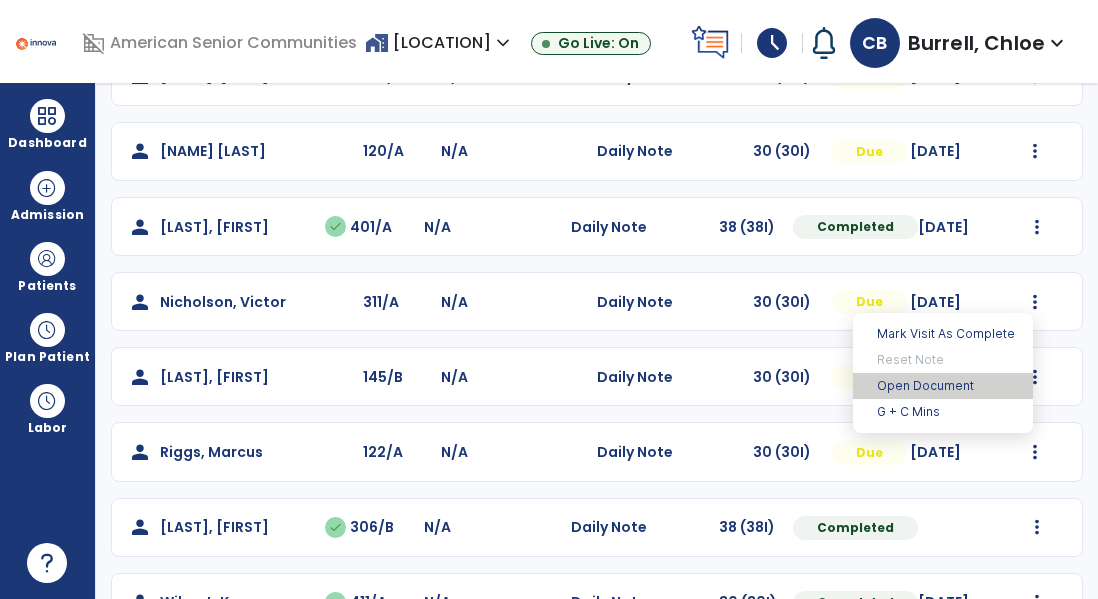 click on "Open Document" at bounding box center [943, 386] 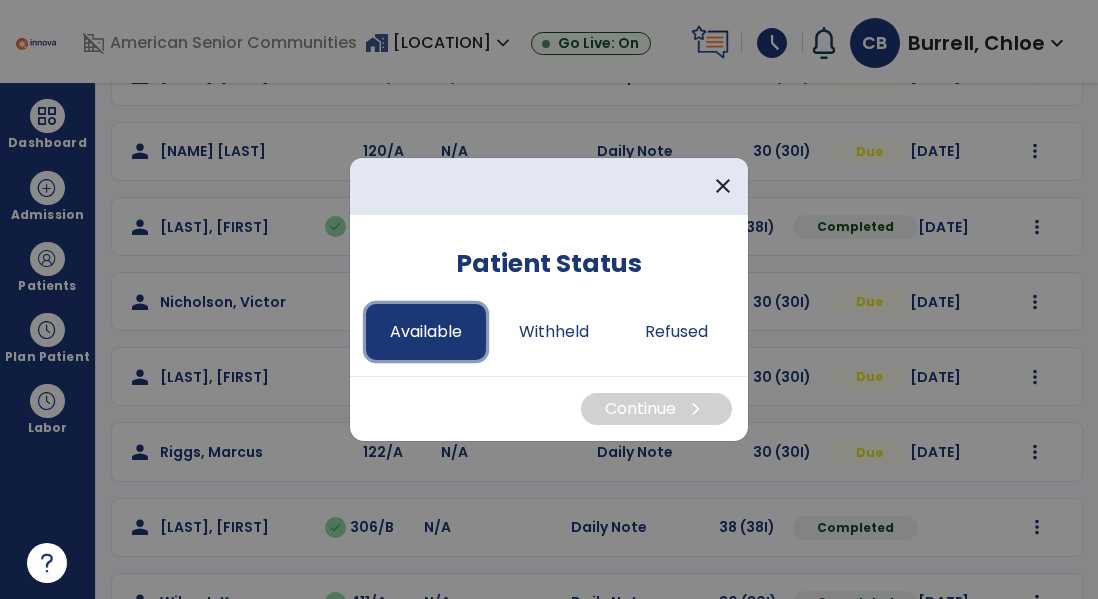 click on "Available" at bounding box center [426, 332] 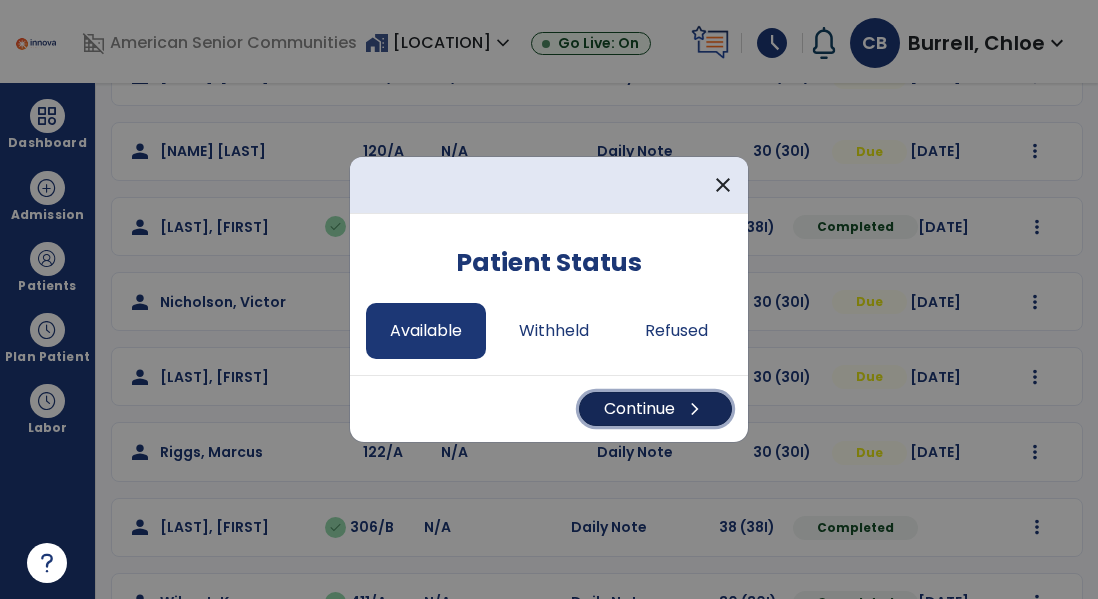 click on "Continue   chevron_right" at bounding box center [655, 409] 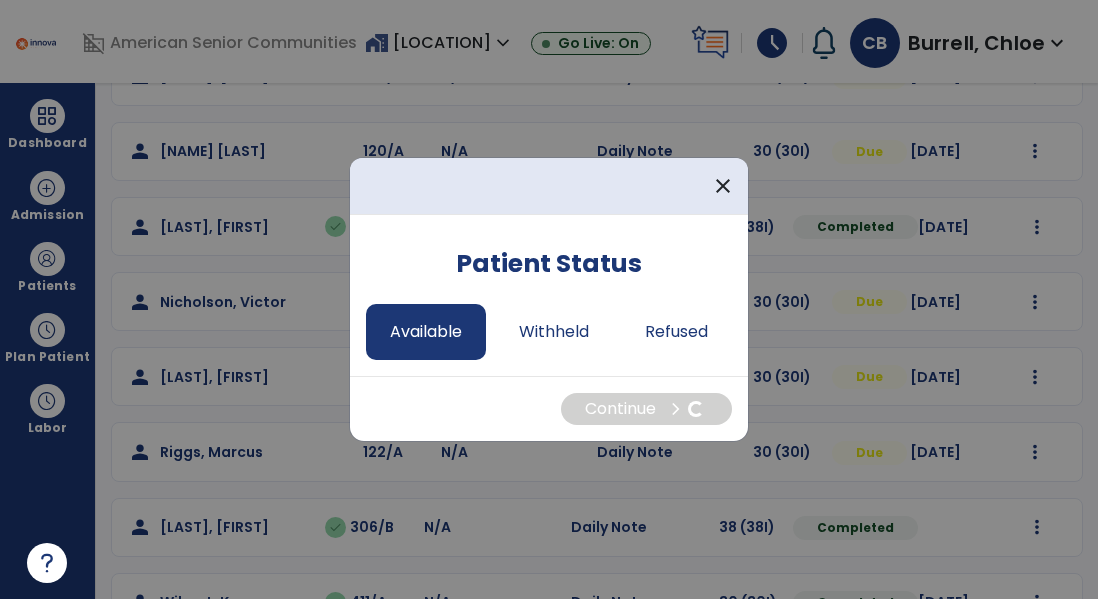 select on "*" 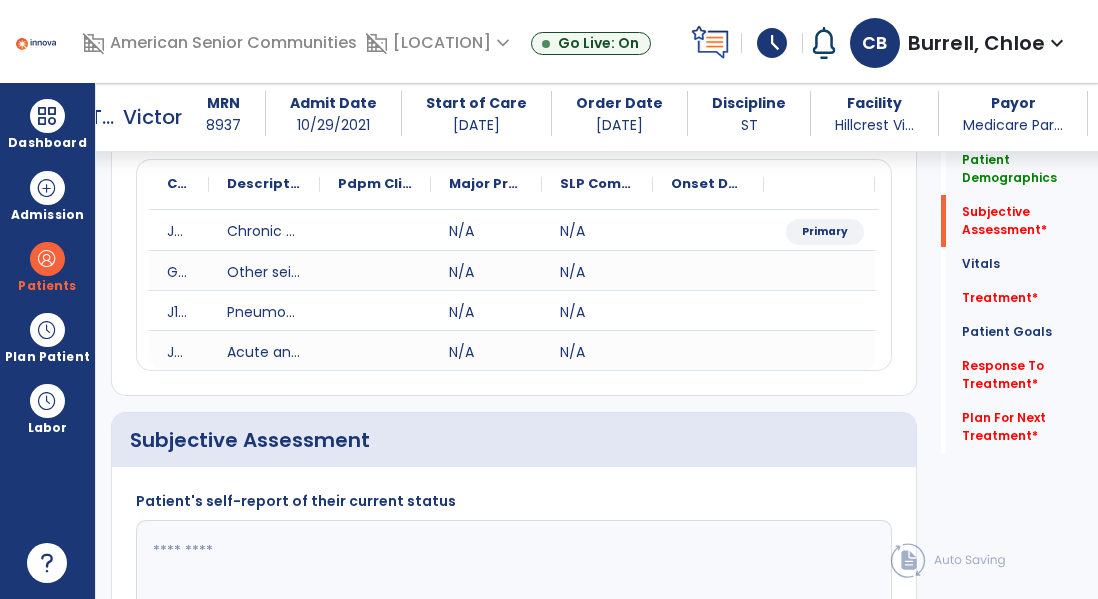 scroll, scrollTop: 392, scrollLeft: 0, axis: vertical 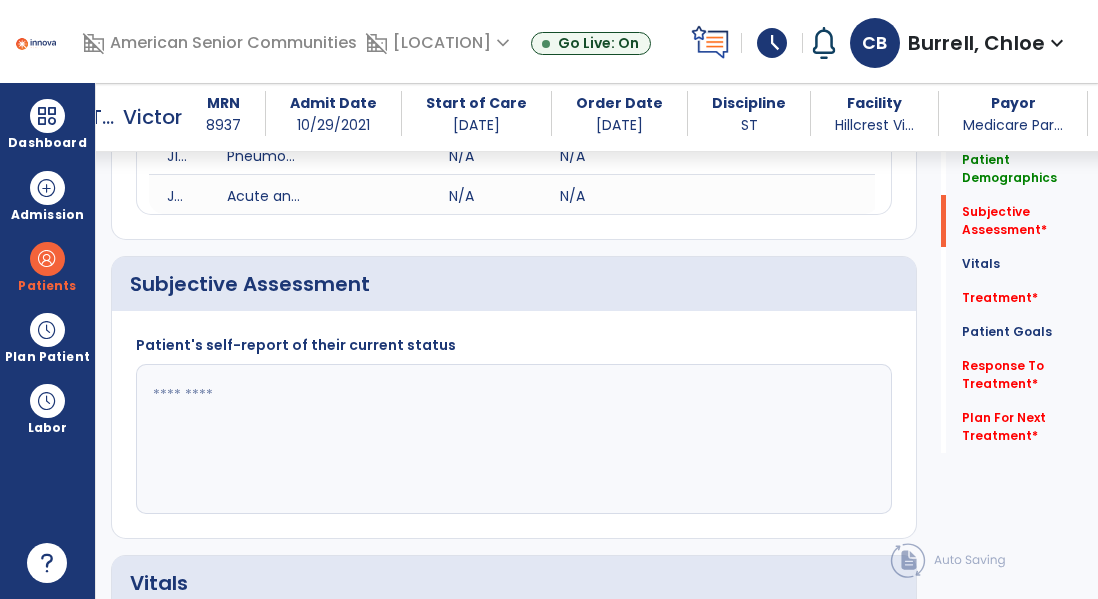 click 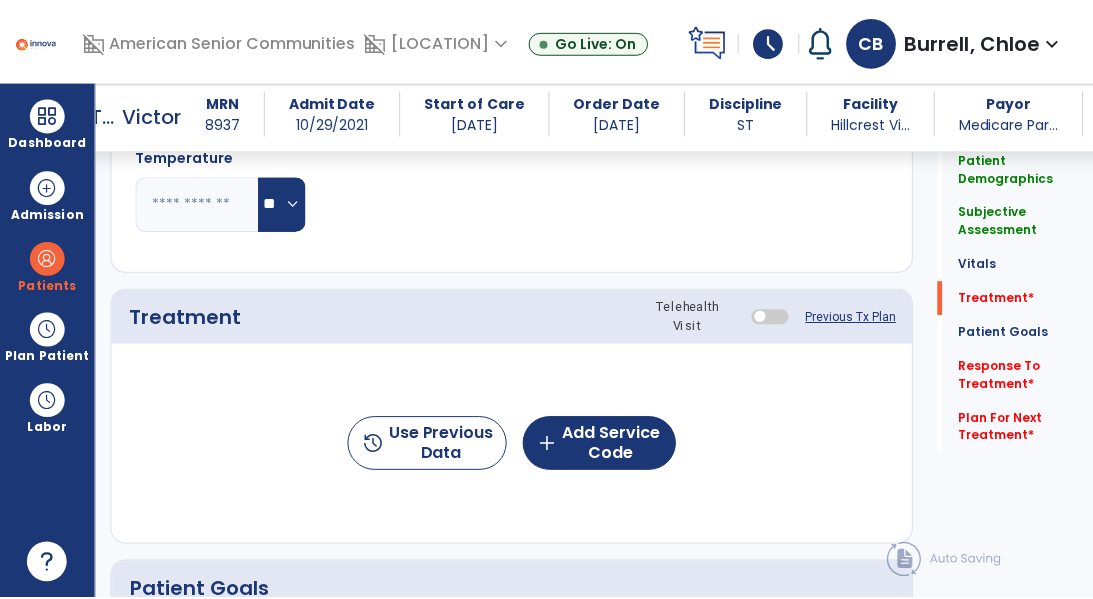 scroll, scrollTop: 1101, scrollLeft: 0, axis: vertical 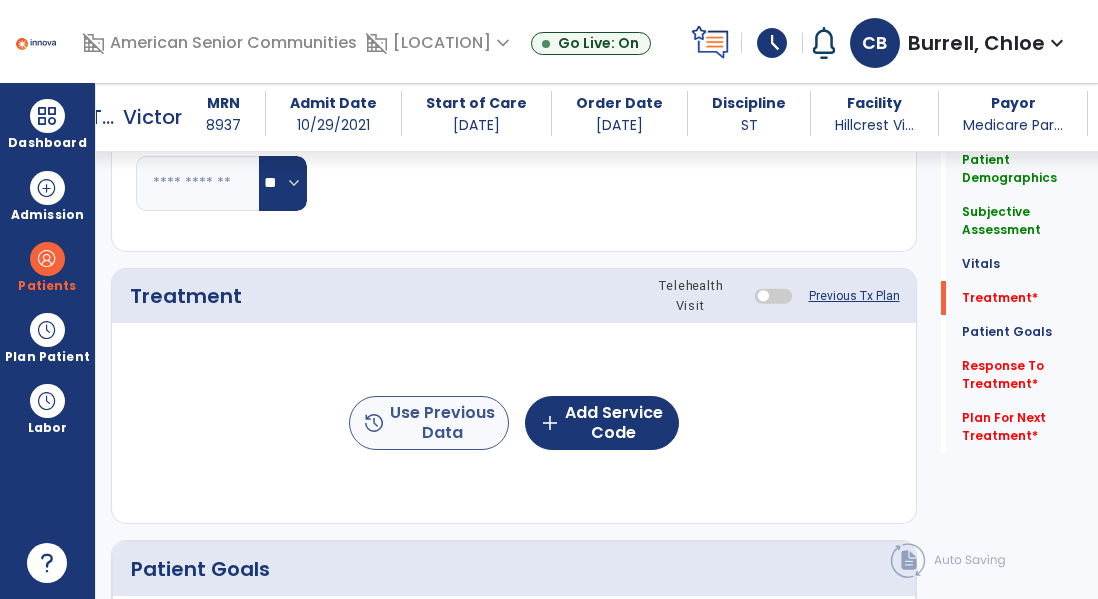 type on "**********" 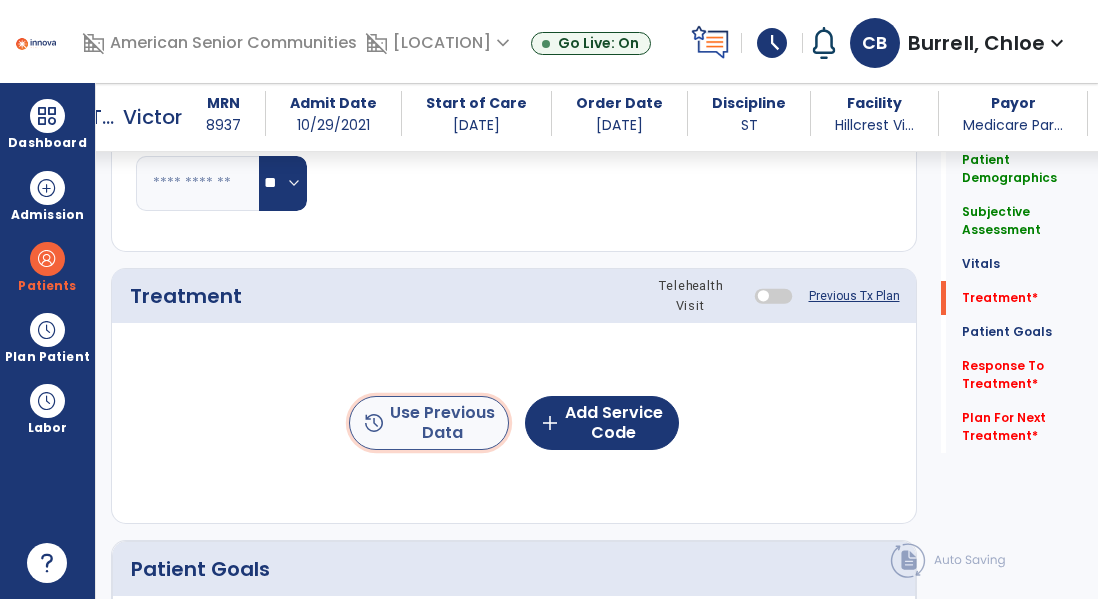 click on "history  Use Previous Data" 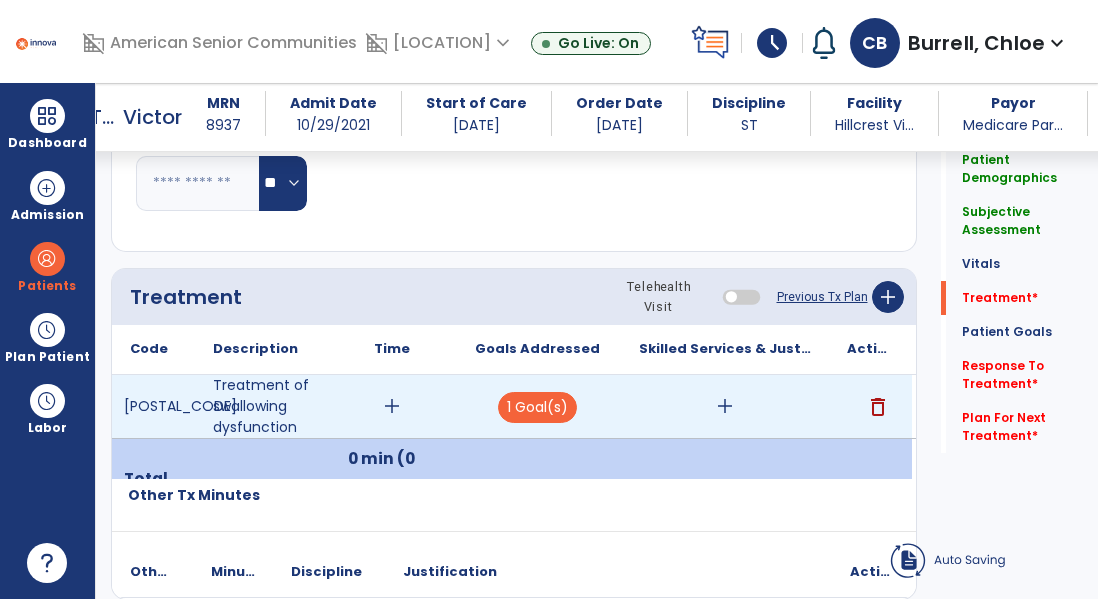 click on "add" at bounding box center (392, 406) 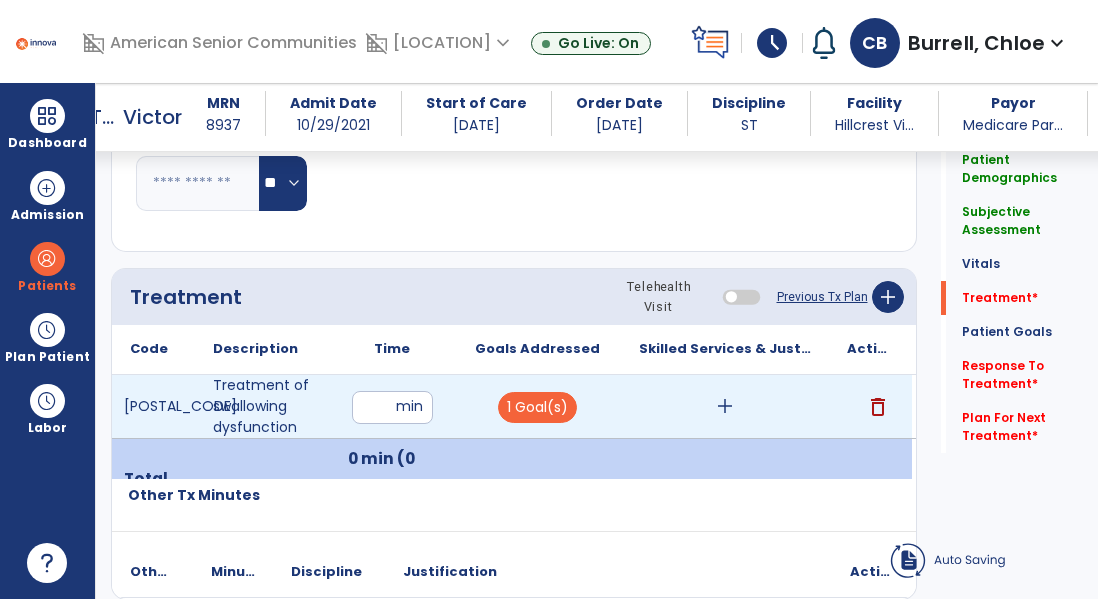 type on "**" 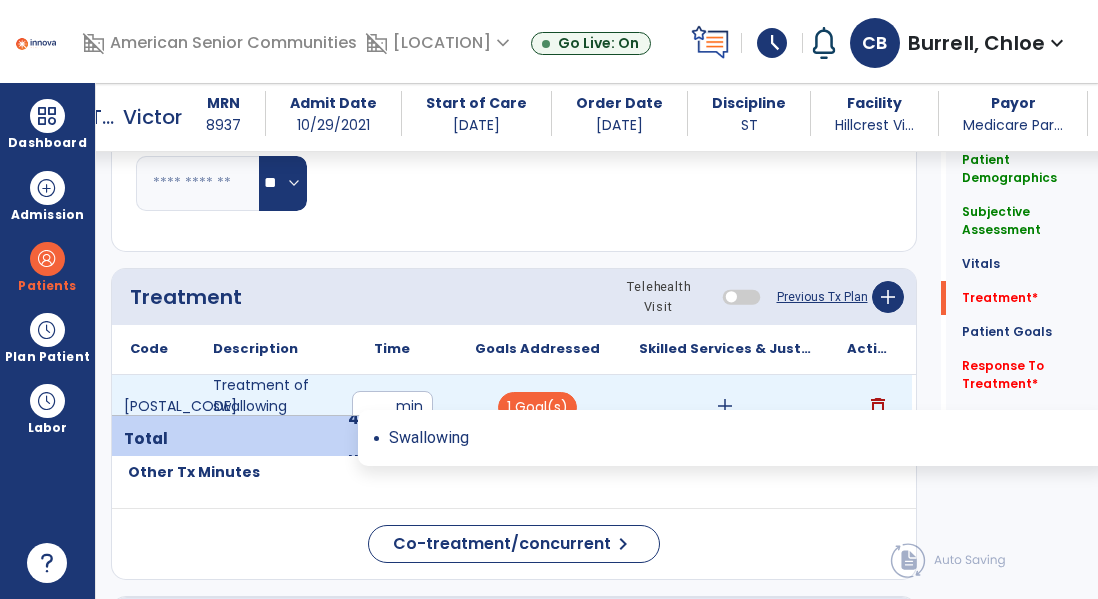 click on "1 Goal(s)" at bounding box center [537, 407] 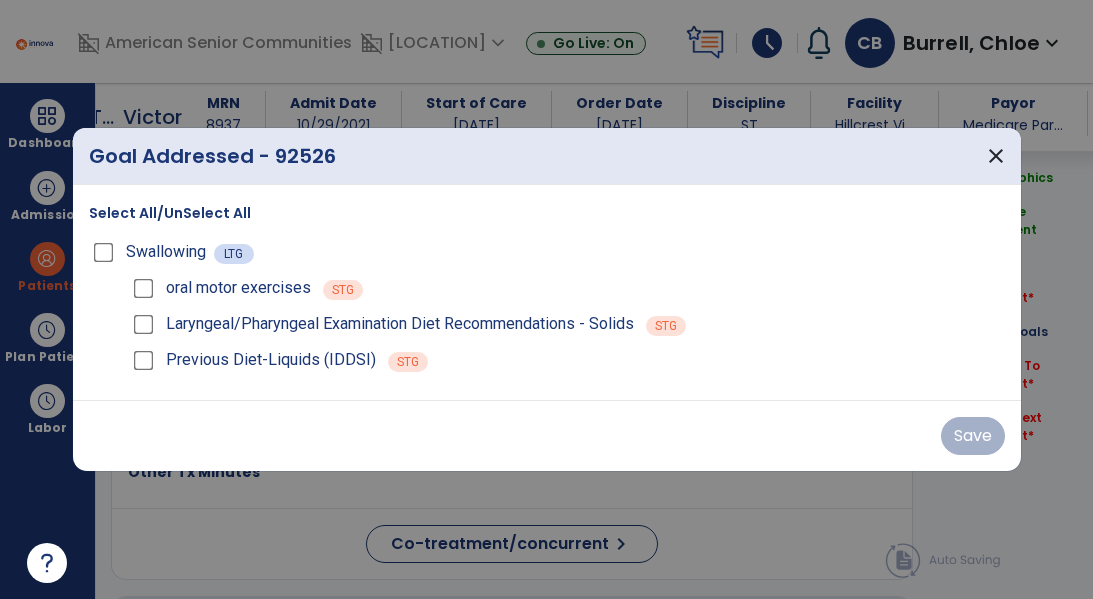 scroll, scrollTop: 1101, scrollLeft: 0, axis: vertical 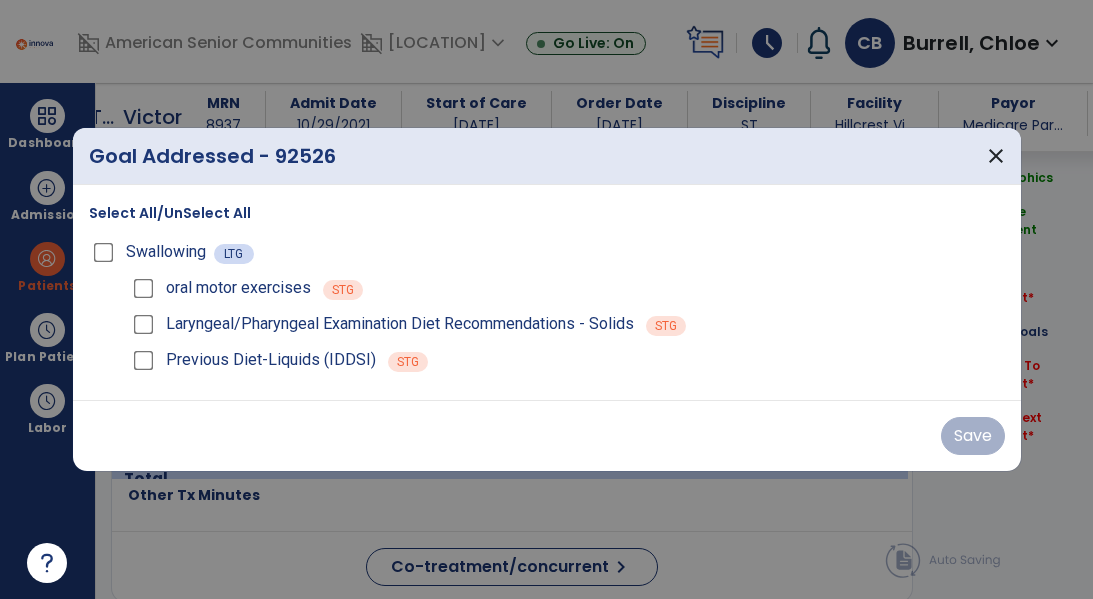 click on "Previous Diet-Liquids (IDDSI)  STG" at bounding box center (567, 360) 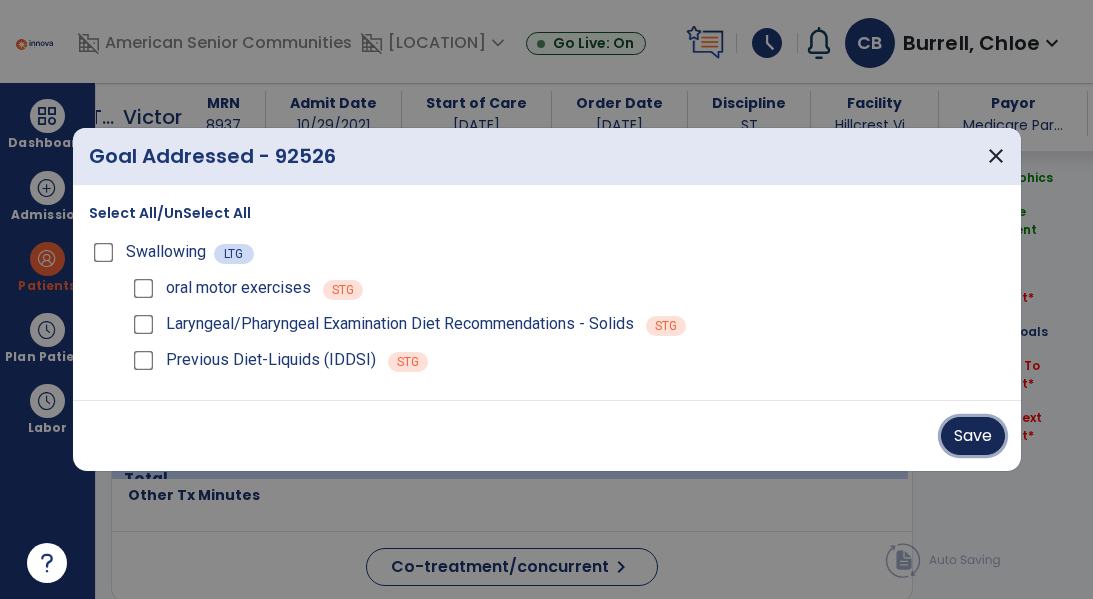 click on "Save" at bounding box center (973, 436) 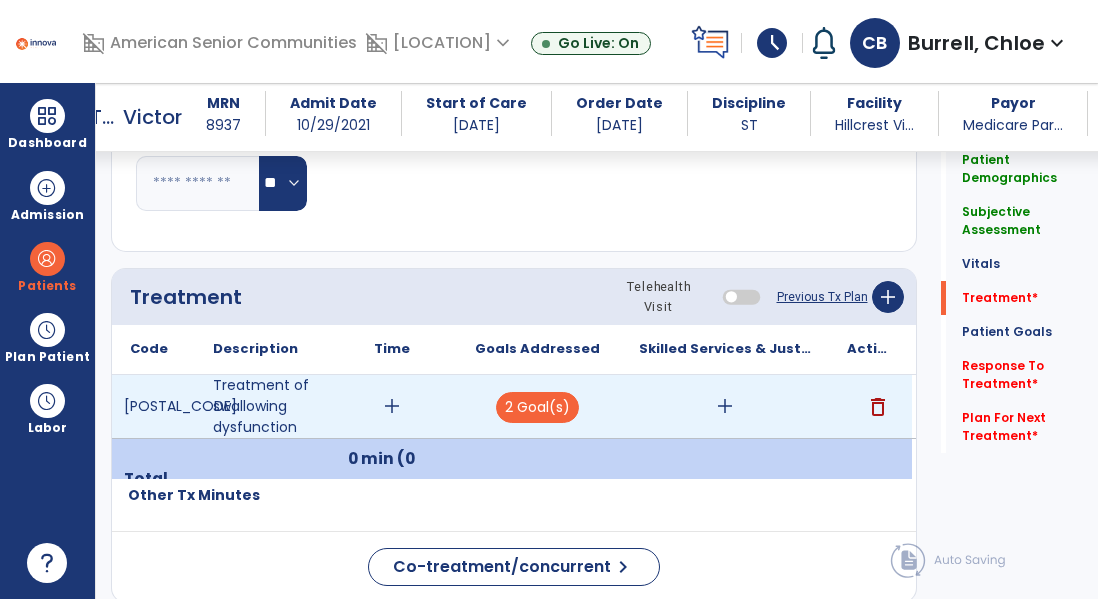 click on "add" at bounding box center (392, 406) 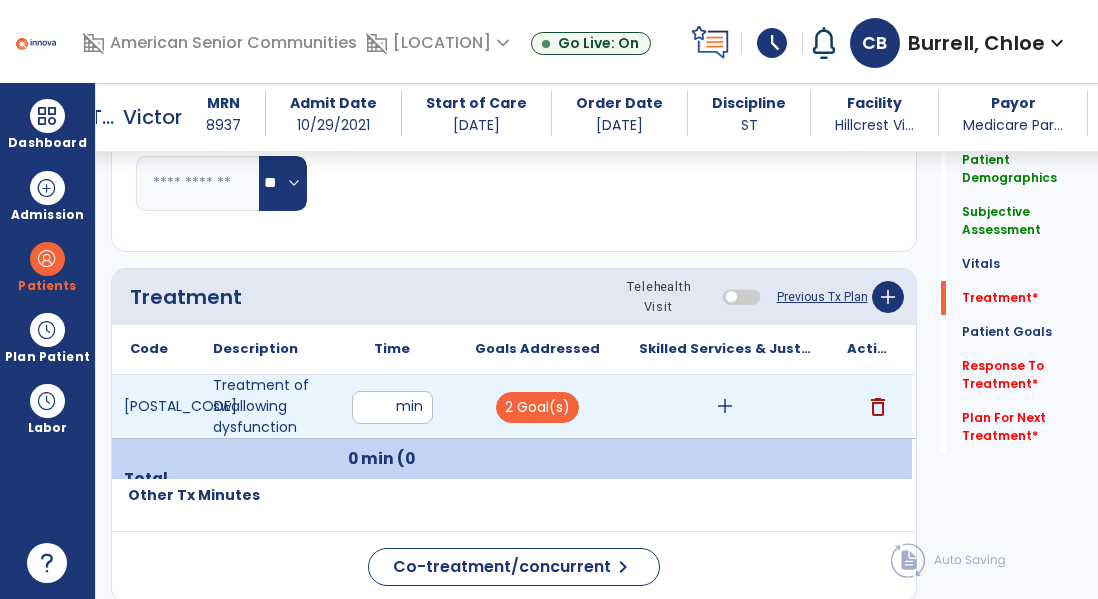 type on "**" 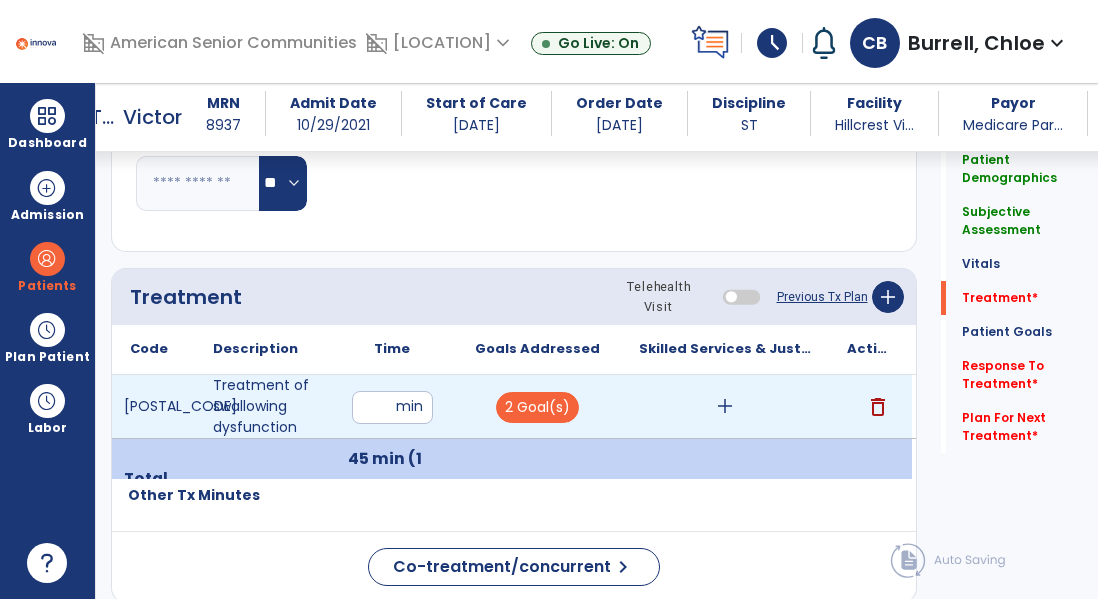 click on "add" at bounding box center (725, 406) 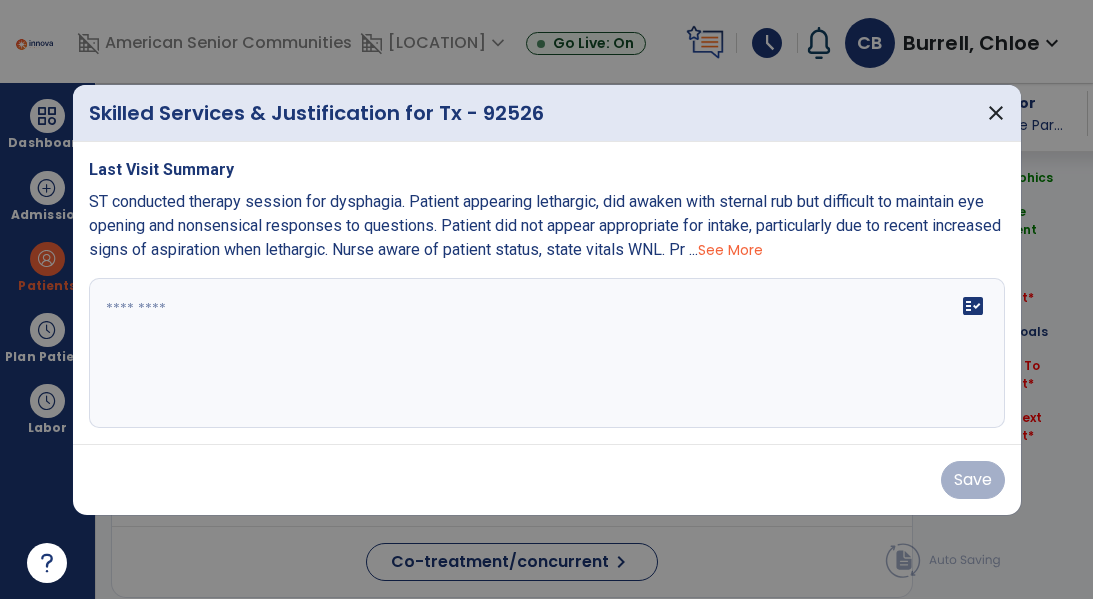 scroll, scrollTop: 1101, scrollLeft: 0, axis: vertical 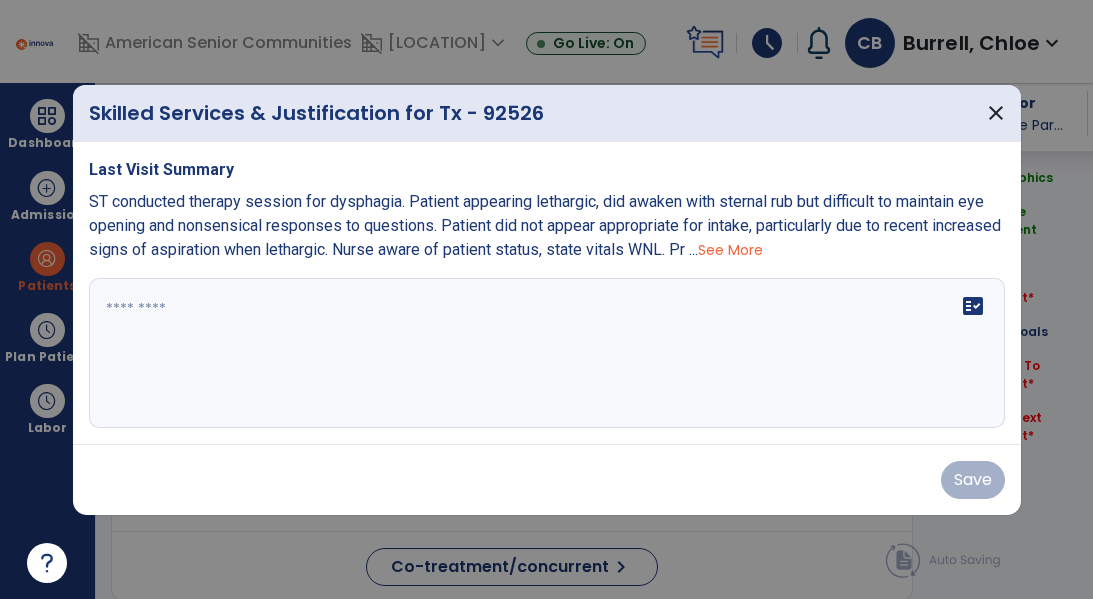 click on "fact_check" at bounding box center (547, 353) 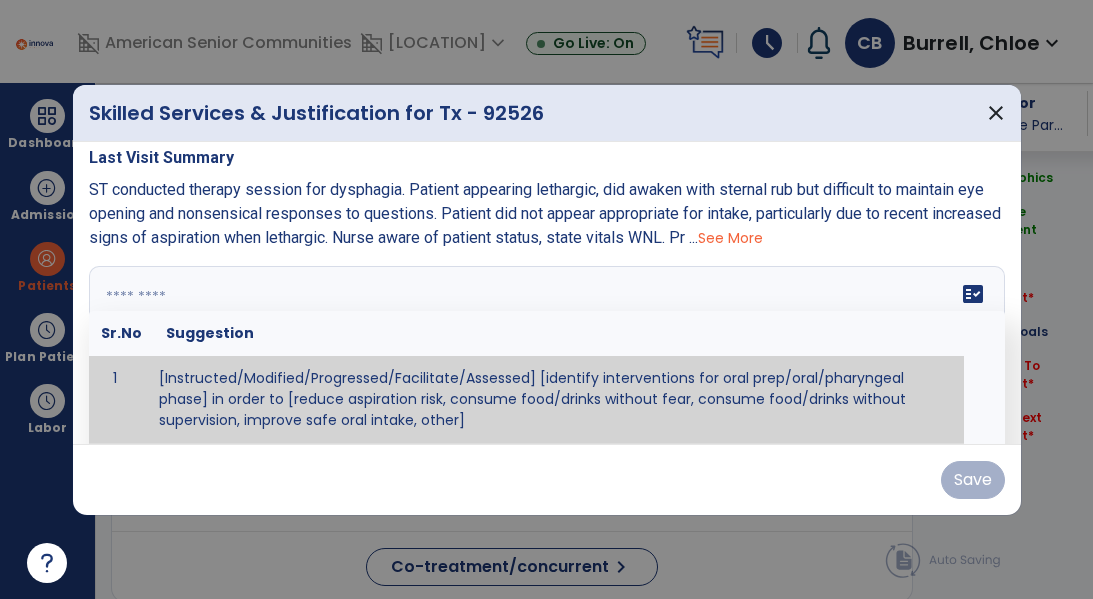 type on "*" 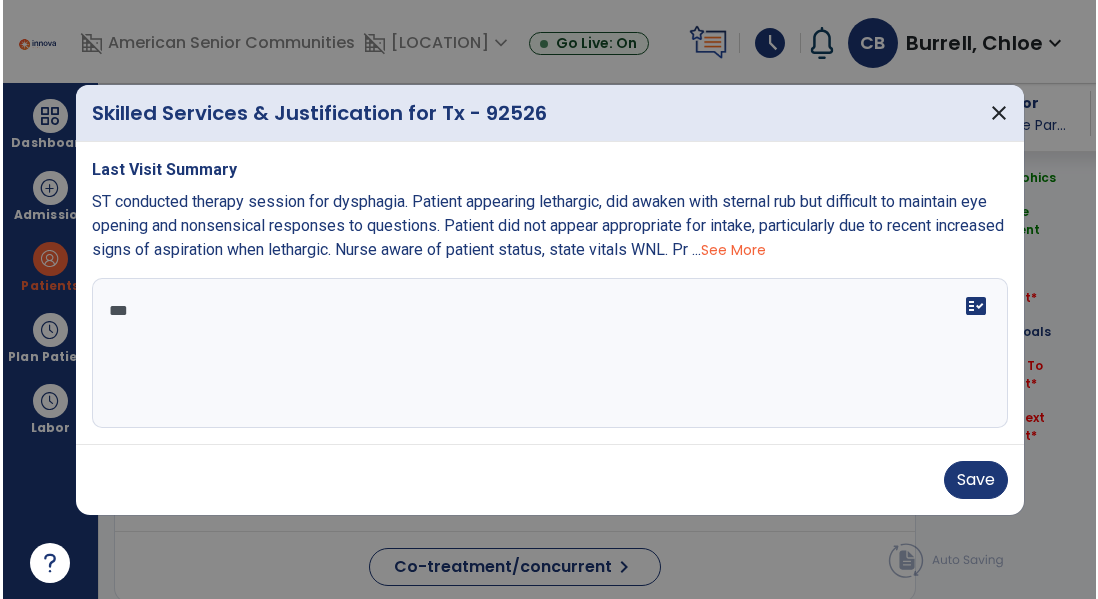 scroll, scrollTop: 0, scrollLeft: 0, axis: both 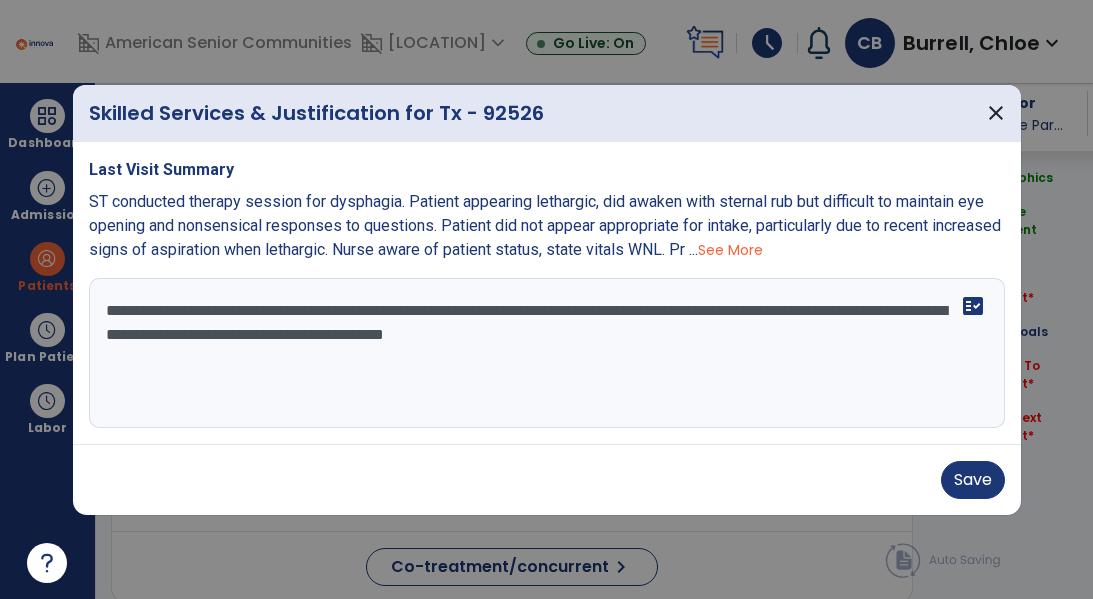 click on "**********" at bounding box center [547, 353] 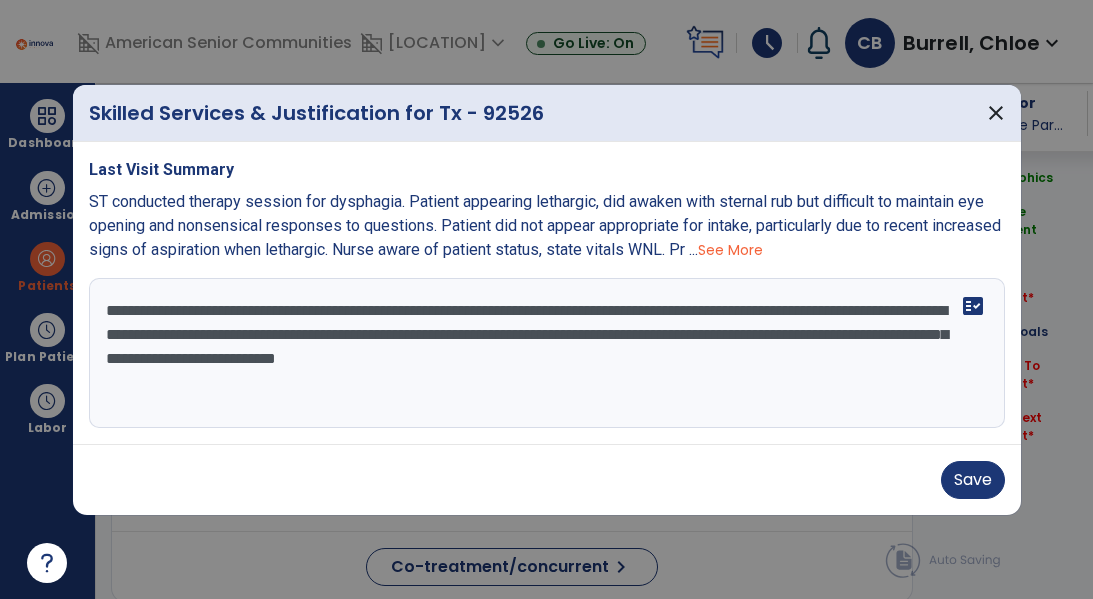 click on "**********" at bounding box center [547, 353] 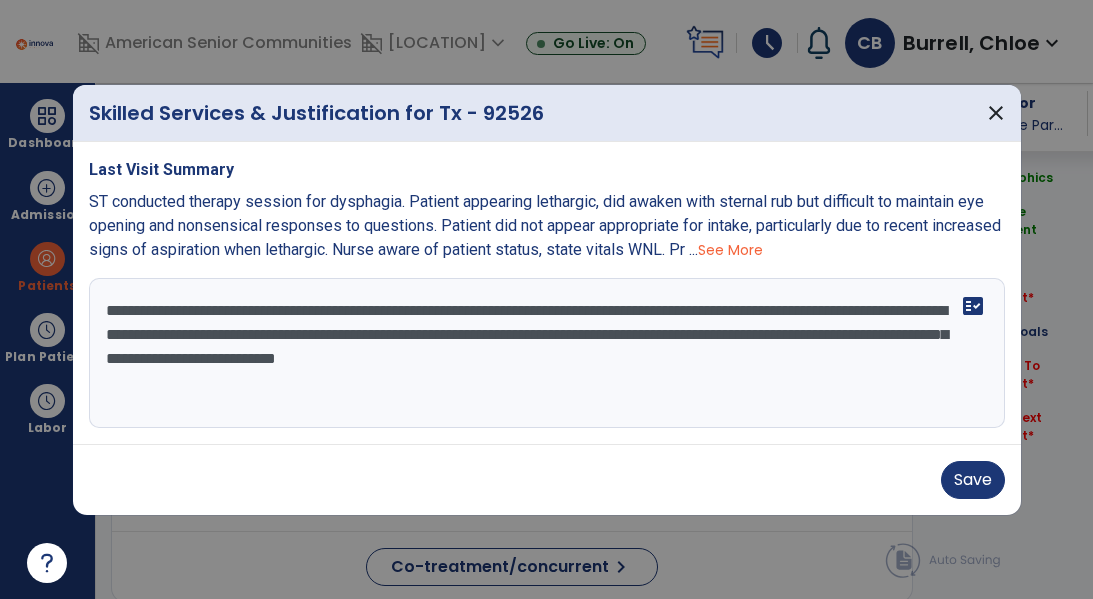 click on "**********" at bounding box center (547, 353) 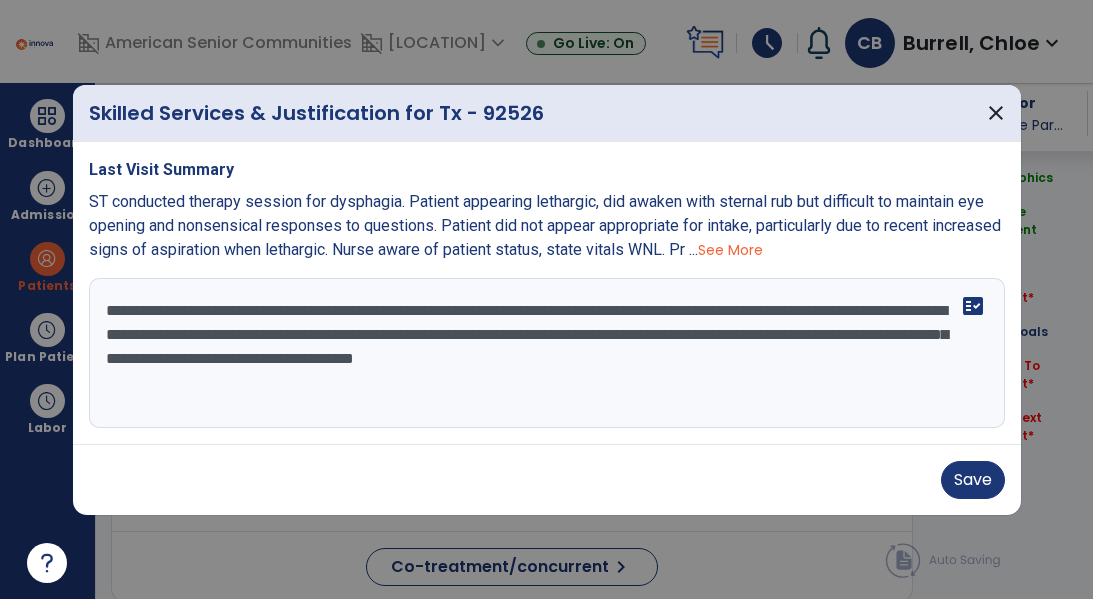 click on "**********" at bounding box center [547, 353] 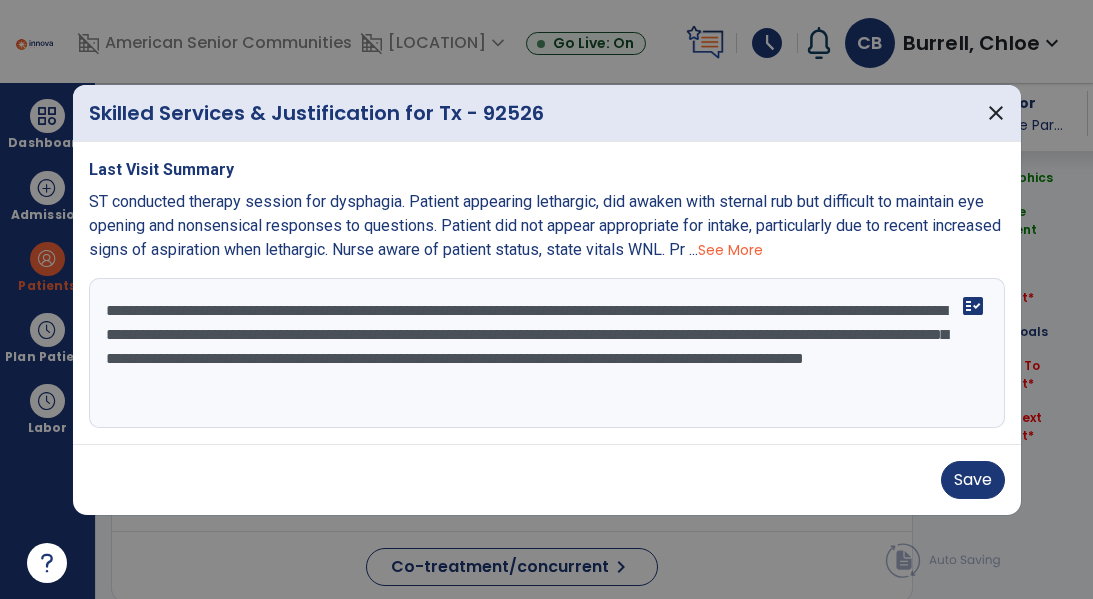 click on "**********" at bounding box center (547, 353) 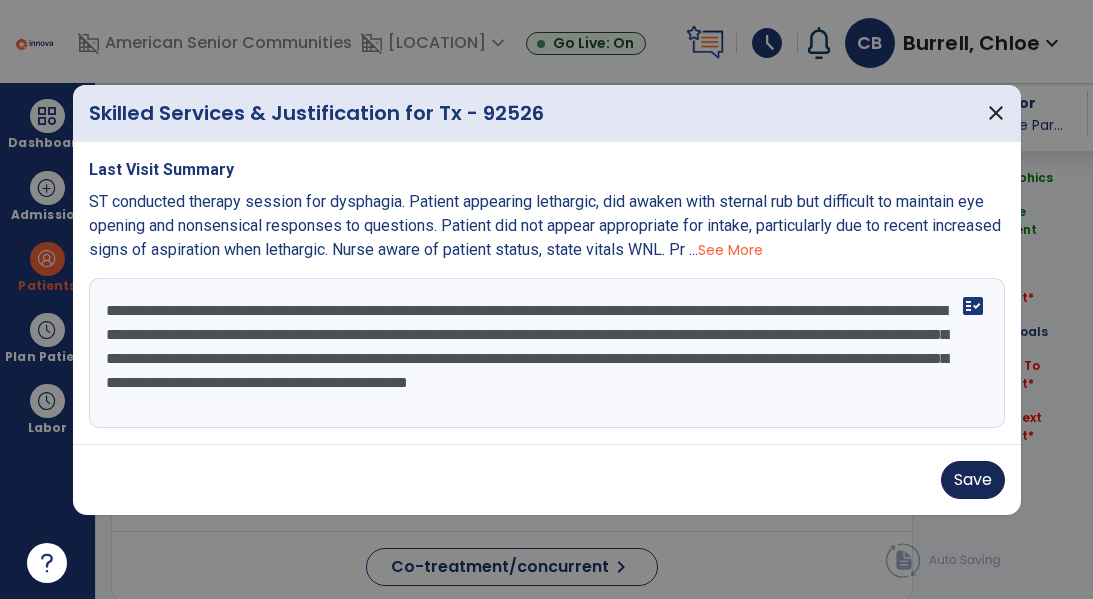 type on "**********" 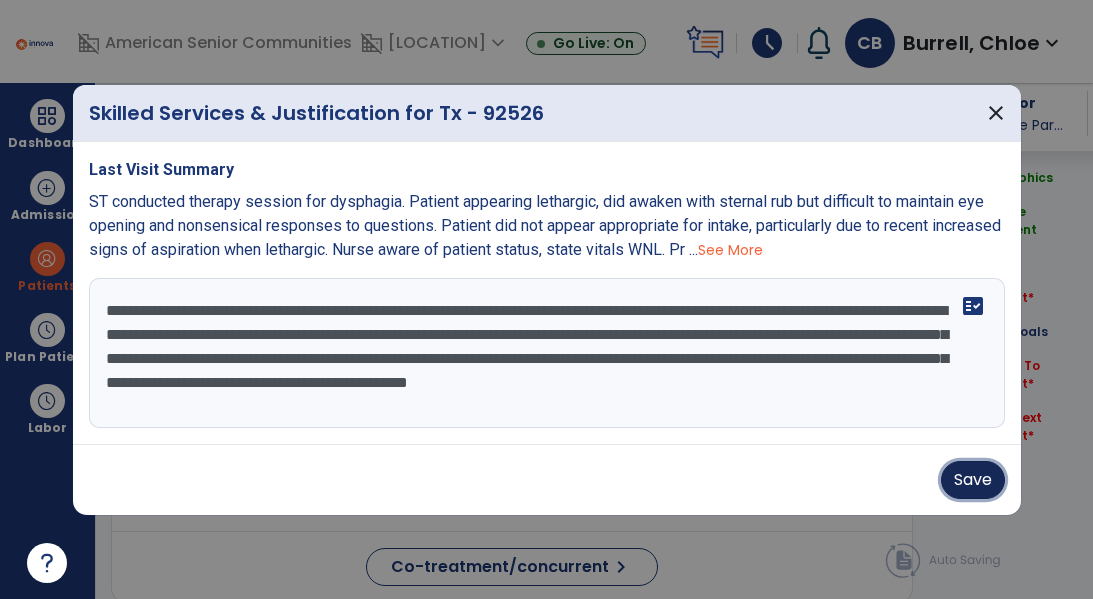 click on "Save" at bounding box center [973, 480] 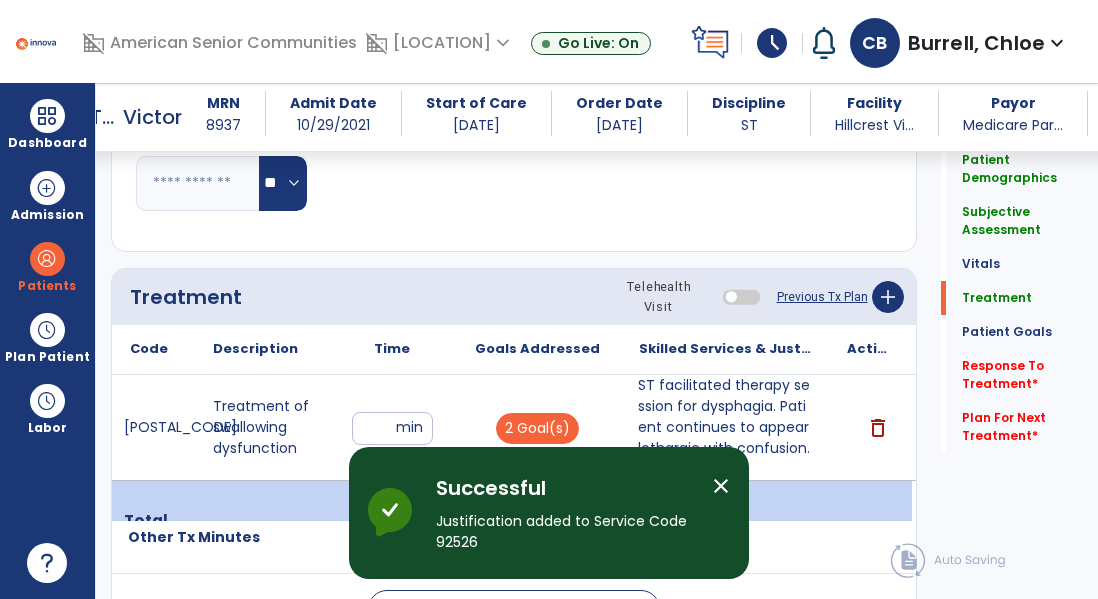 click on "Response To Treatment   *  Response To Treatment   *" 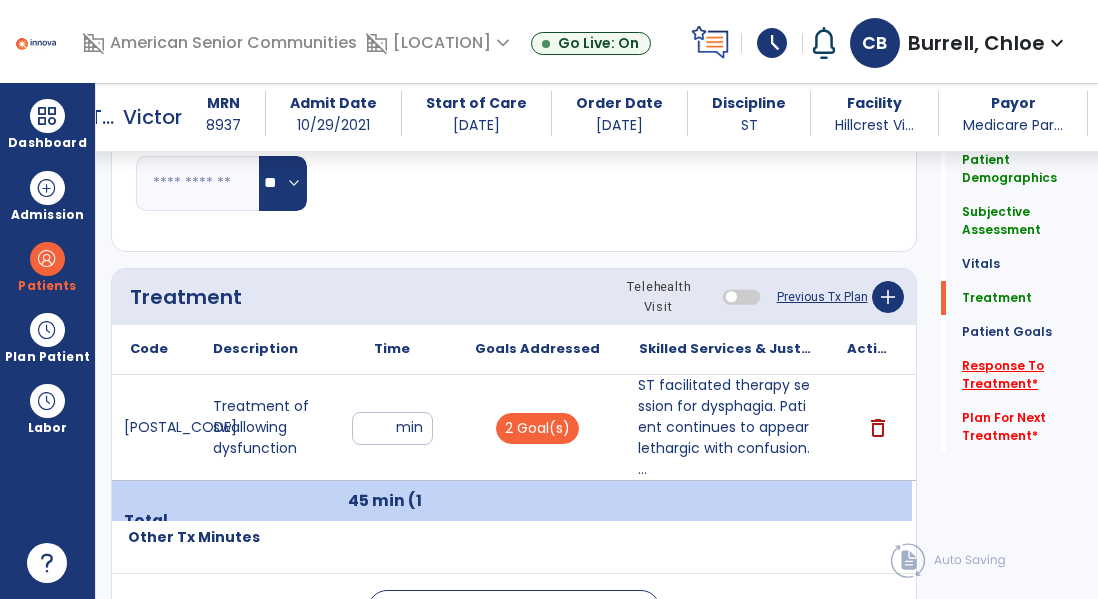click on "Response To Treatment   *" 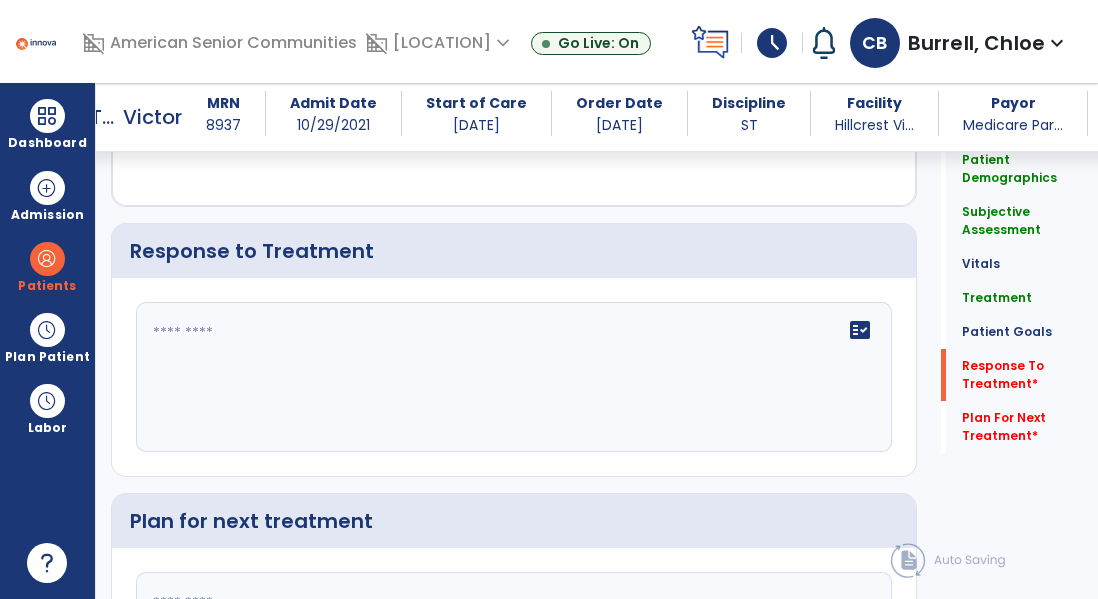 scroll, scrollTop: 2408, scrollLeft: 0, axis: vertical 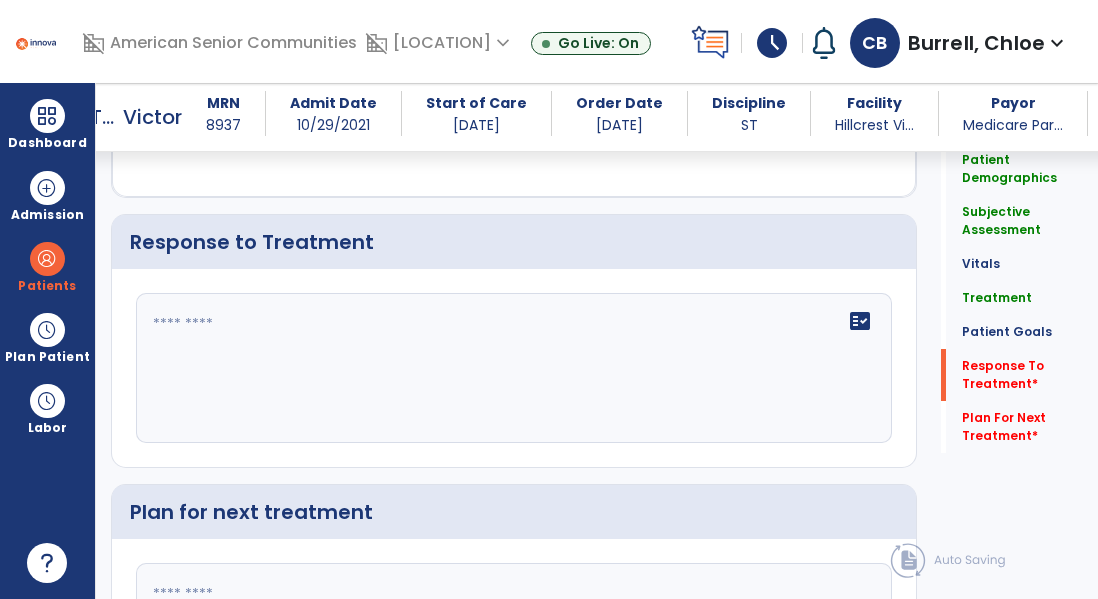 click on "fact_check" 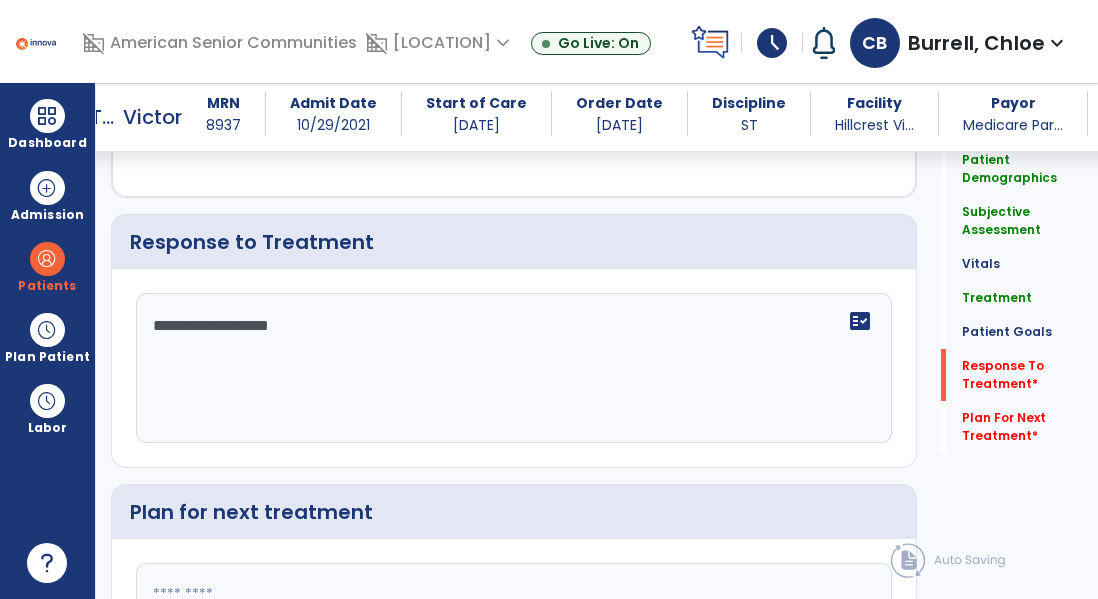 type on "**********" 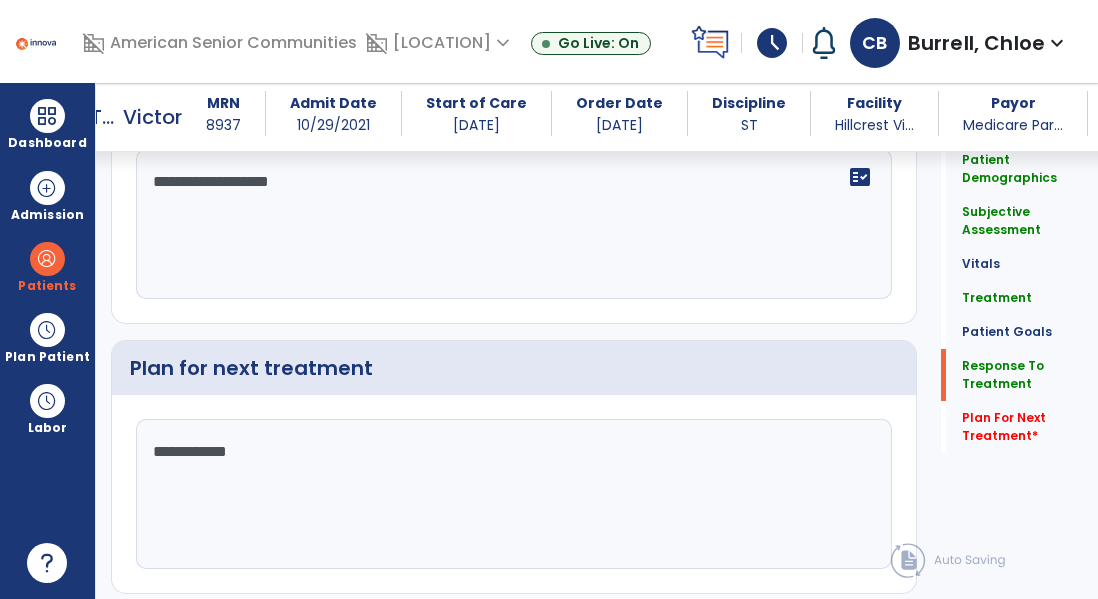scroll, scrollTop: 2546, scrollLeft: 0, axis: vertical 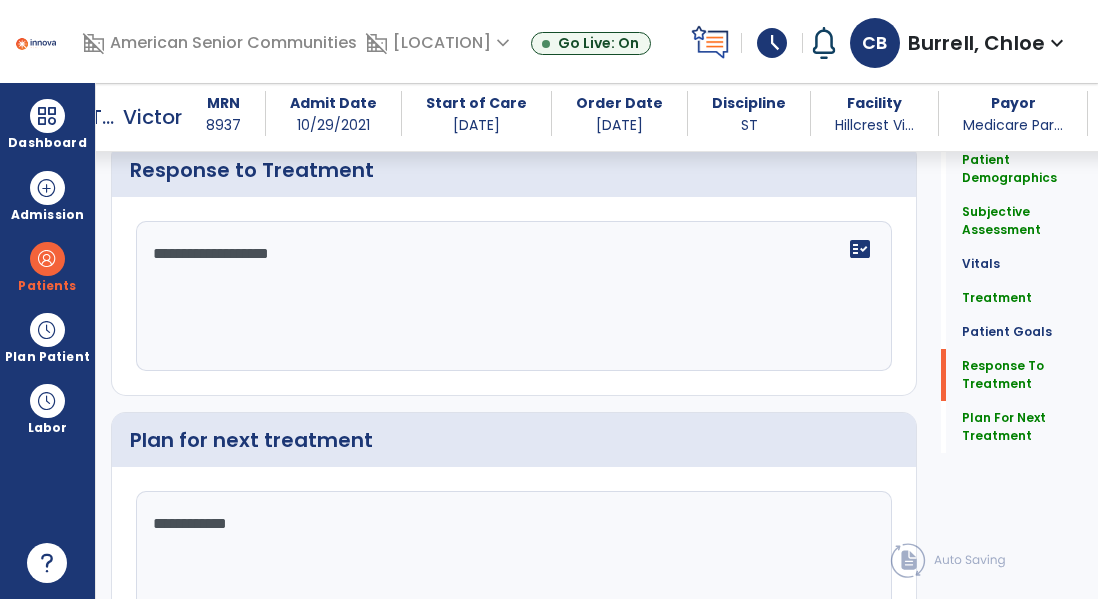 type on "**********" 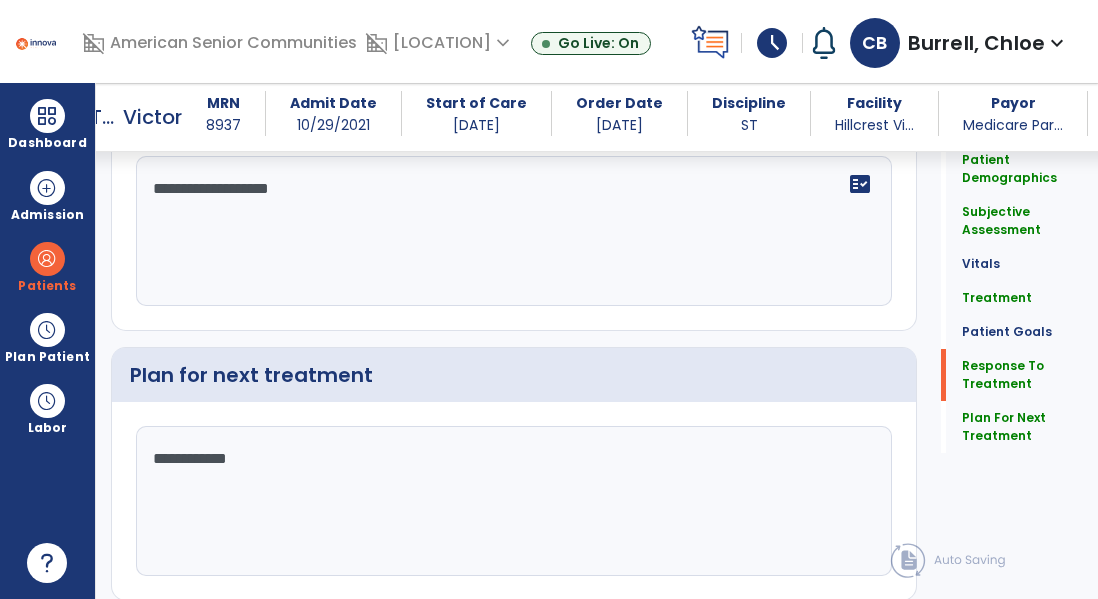 click on "**********" 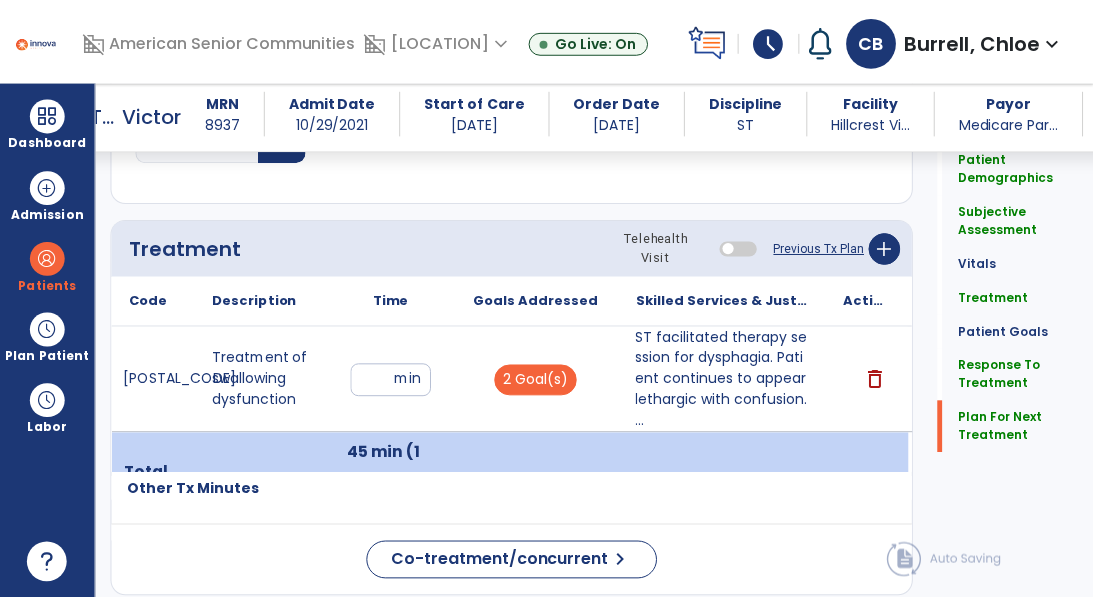 scroll, scrollTop: 2613, scrollLeft: 0, axis: vertical 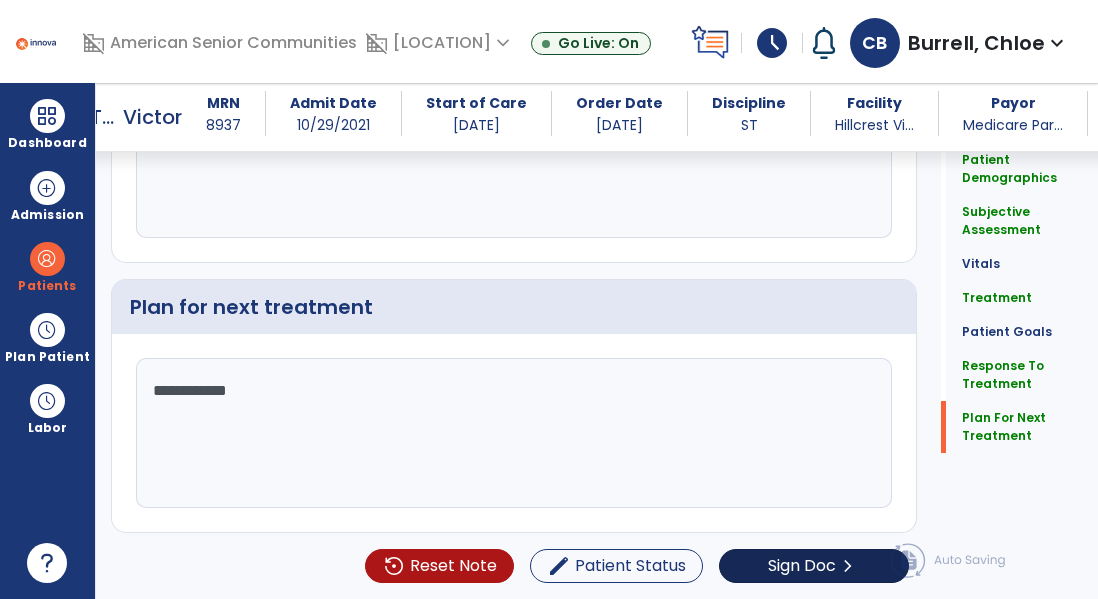 type on "**********" 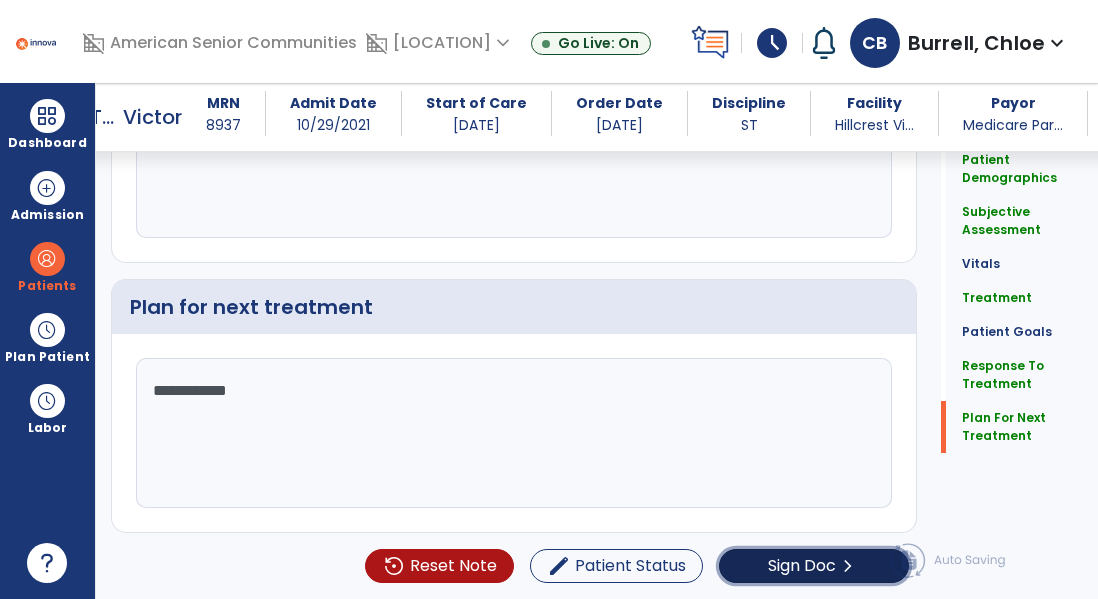 click on "Sign Doc  chevron_right" 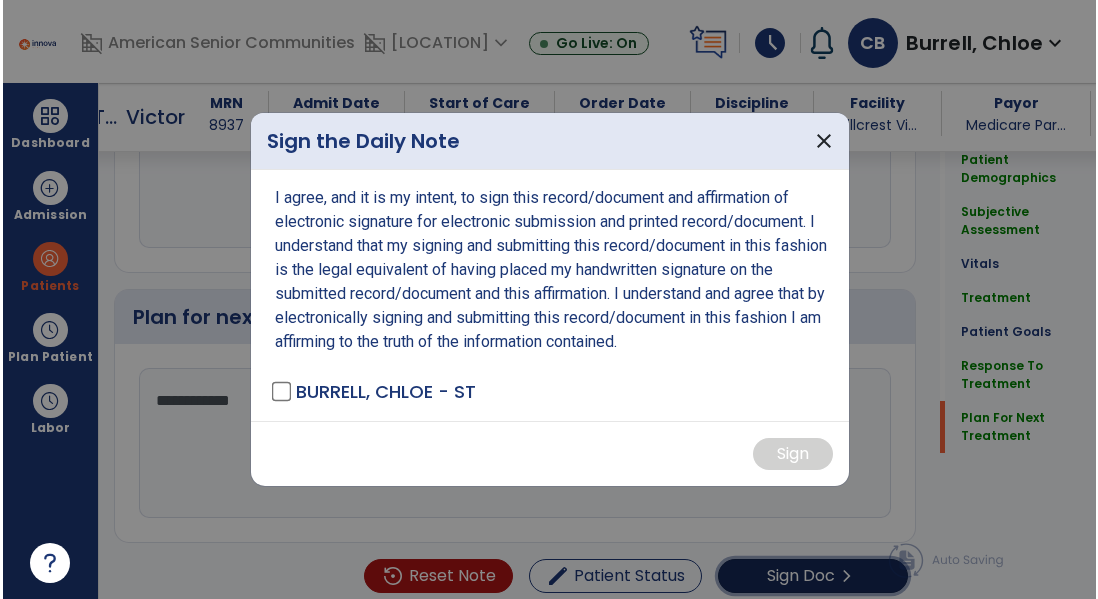 scroll, scrollTop: 2613, scrollLeft: 0, axis: vertical 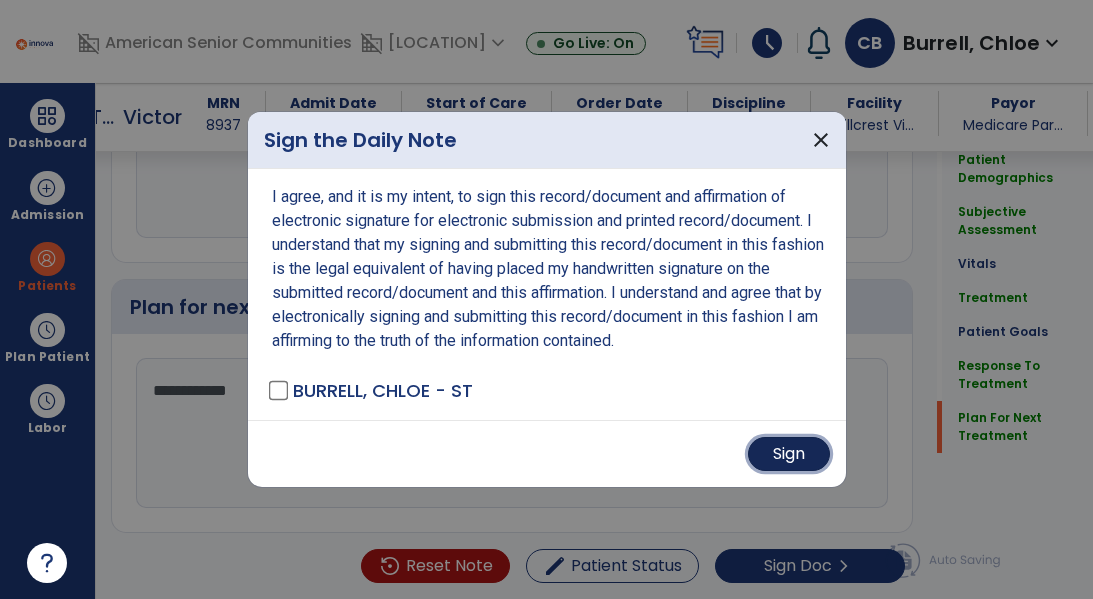 click on "Sign" at bounding box center [789, 454] 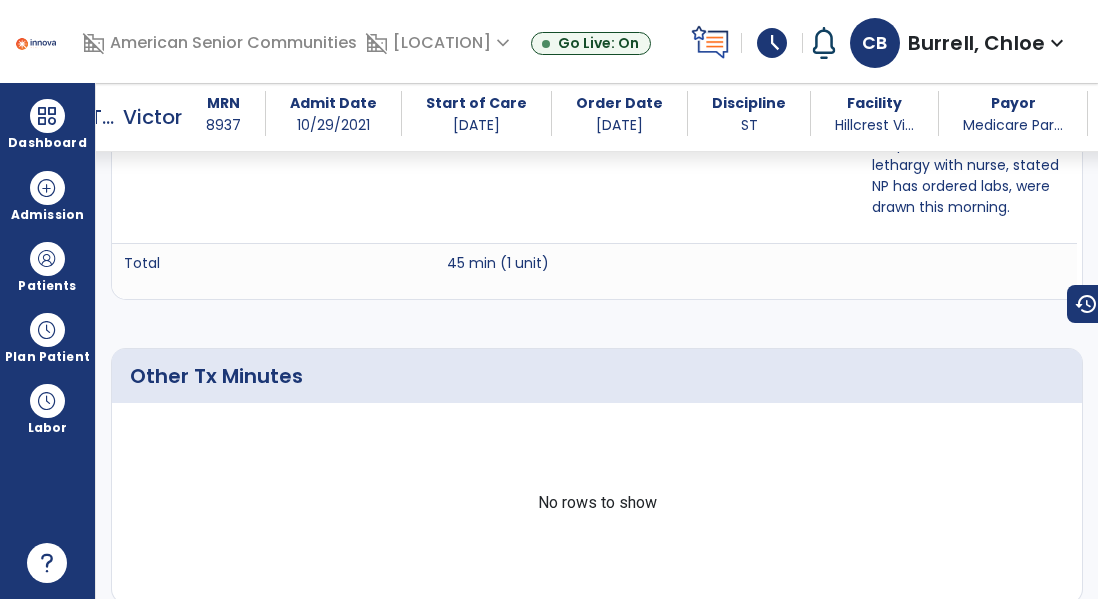 scroll, scrollTop: 0, scrollLeft: 0, axis: both 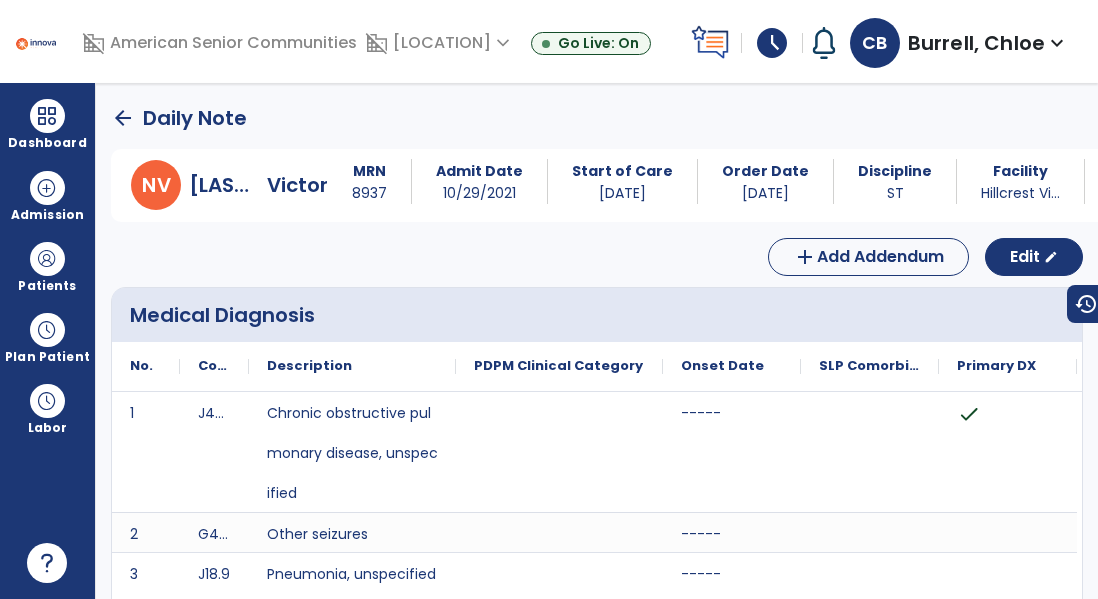 click on "arrow_back" 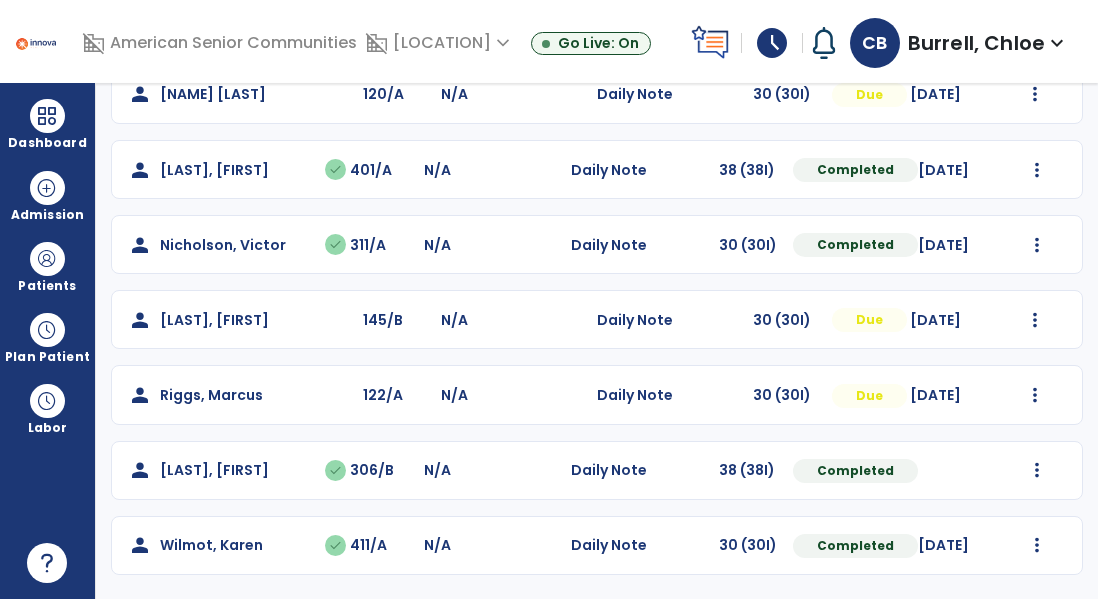 scroll, scrollTop: 0, scrollLeft: 0, axis: both 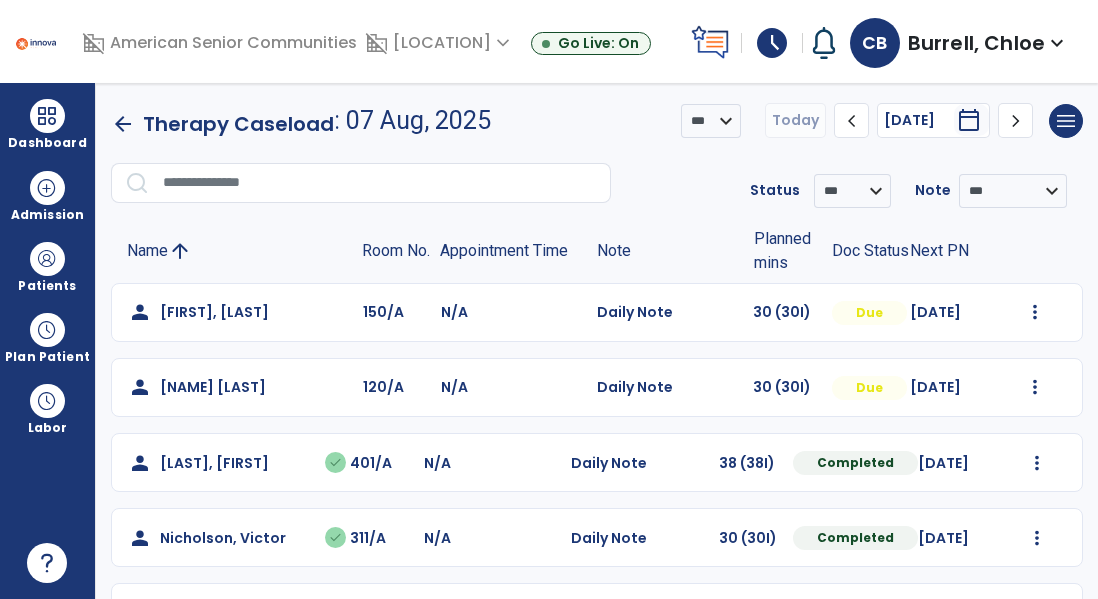 click on "Mark Visit As Complete   Reset Note   Open Document   G + C Mins" 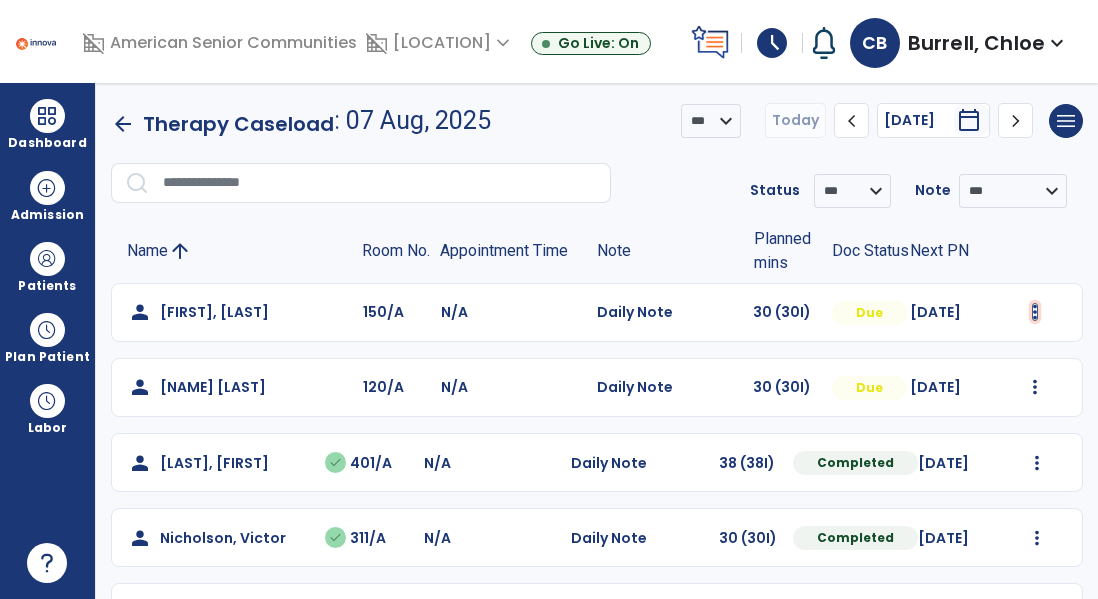 click at bounding box center (1035, 312) 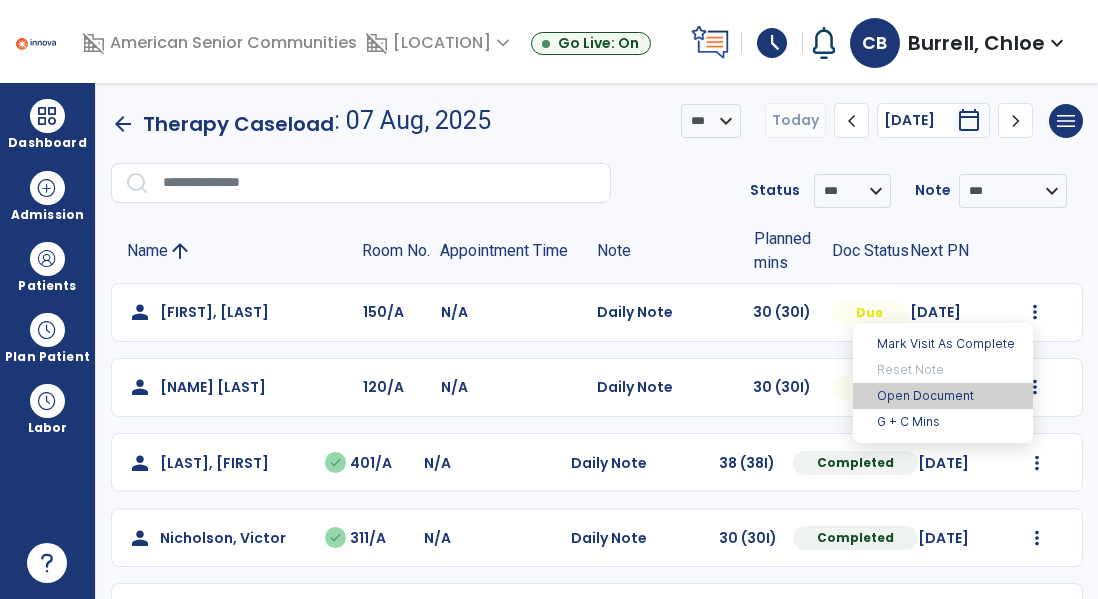 click on "Open Document" at bounding box center (943, 396) 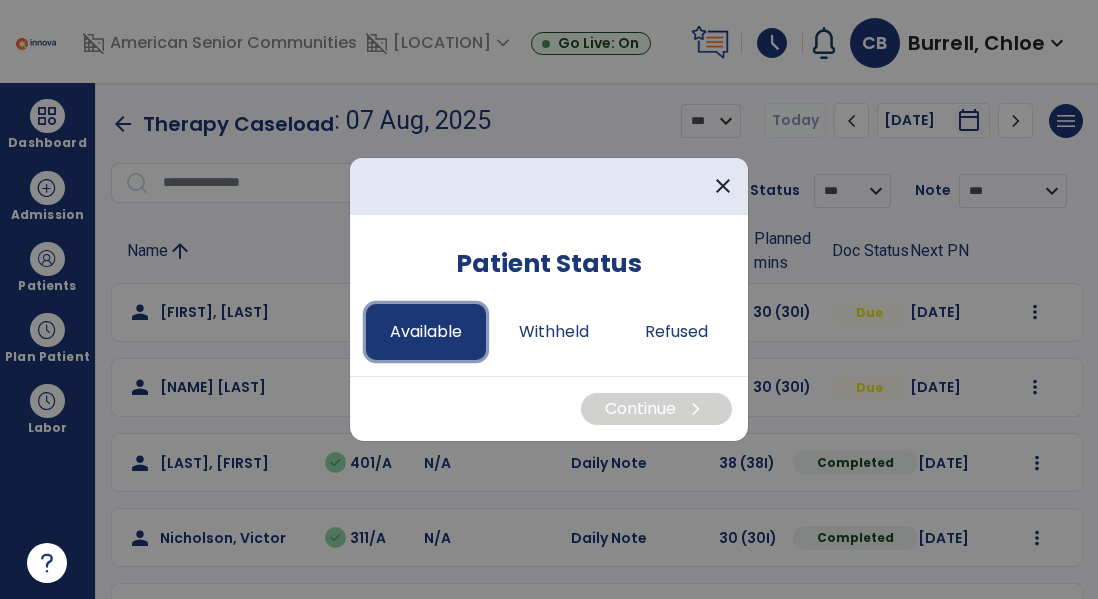 click on "Available" at bounding box center [426, 332] 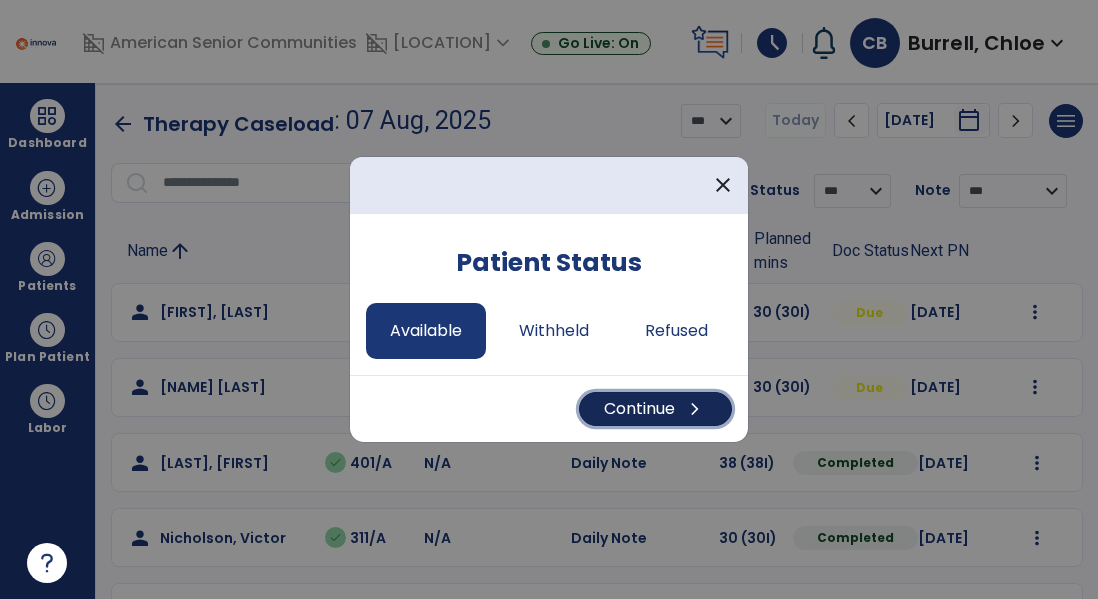 click on "Continue   chevron_right" at bounding box center [655, 409] 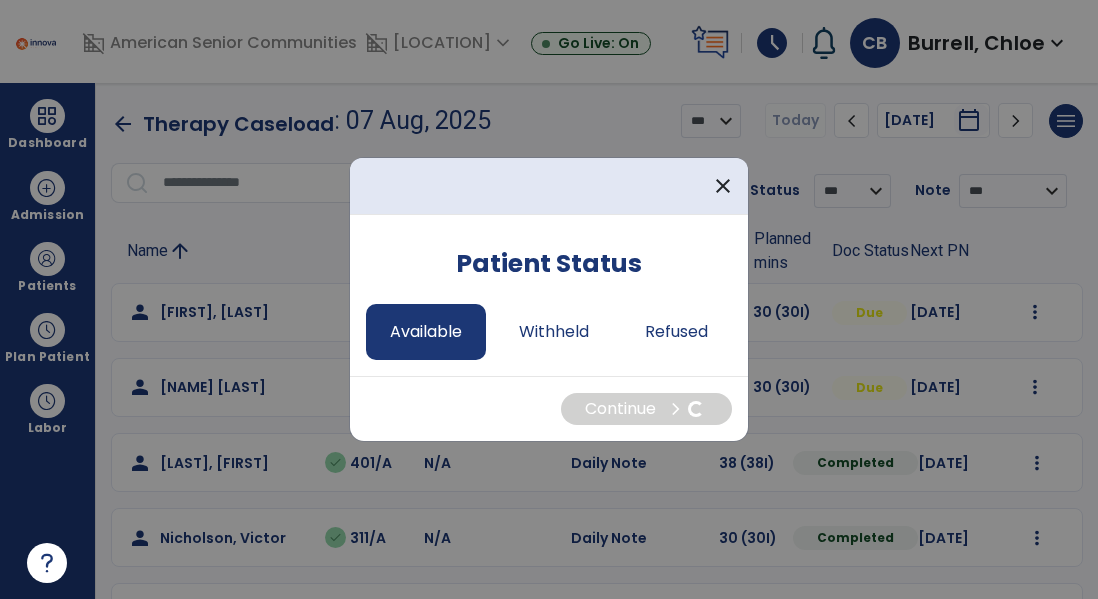 select on "*" 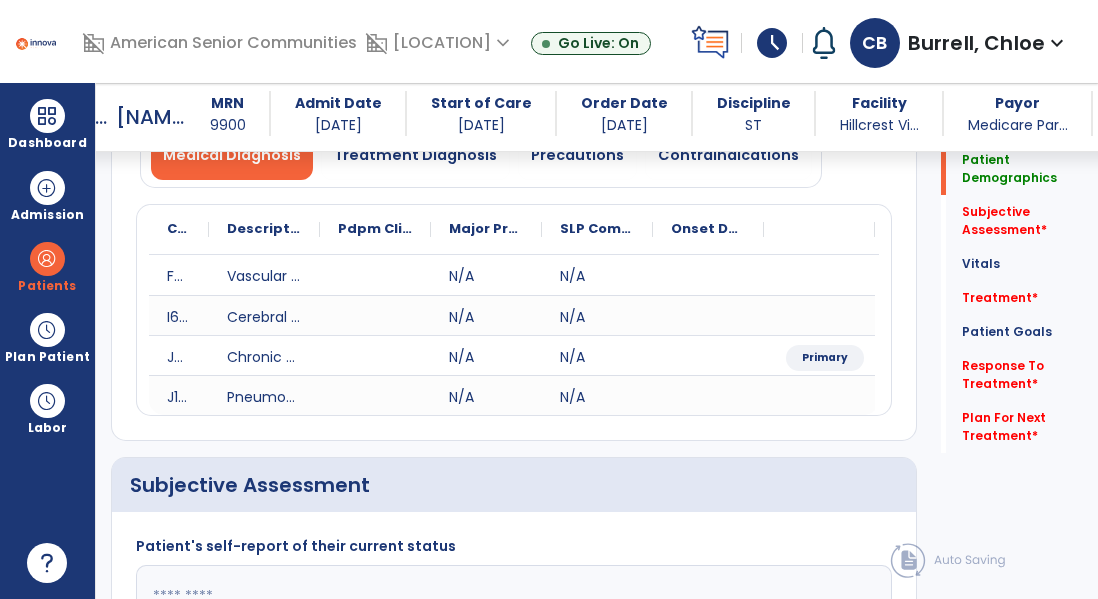 scroll, scrollTop: 192, scrollLeft: 0, axis: vertical 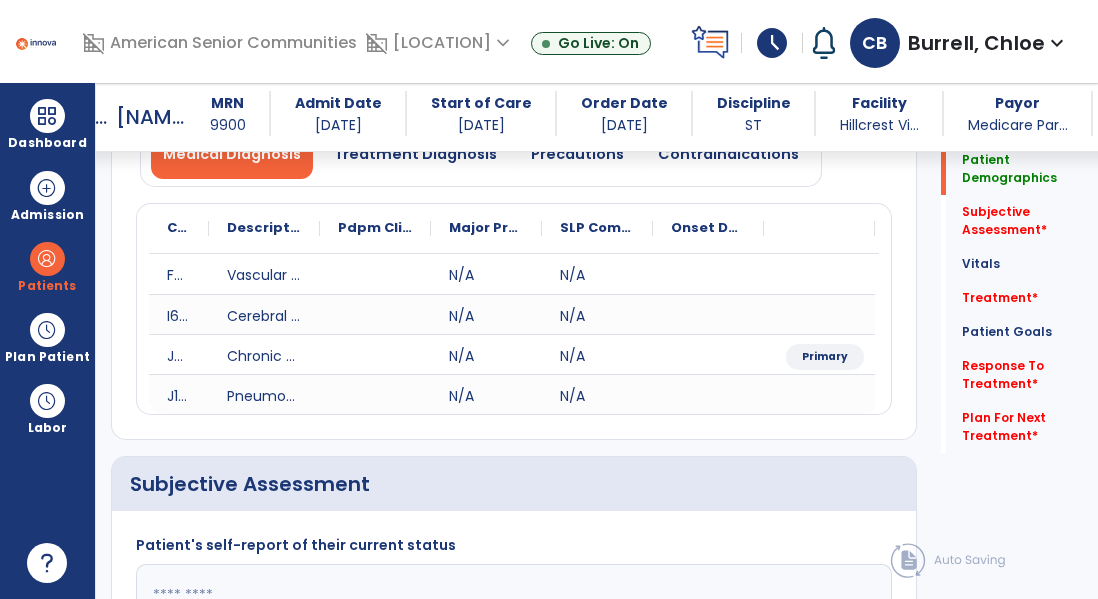 click on "Medical Diagnosis   Treatment Diagnosis   Precautions   Contraindications
Code
Description
Pdpm Clinical Category
N/A" 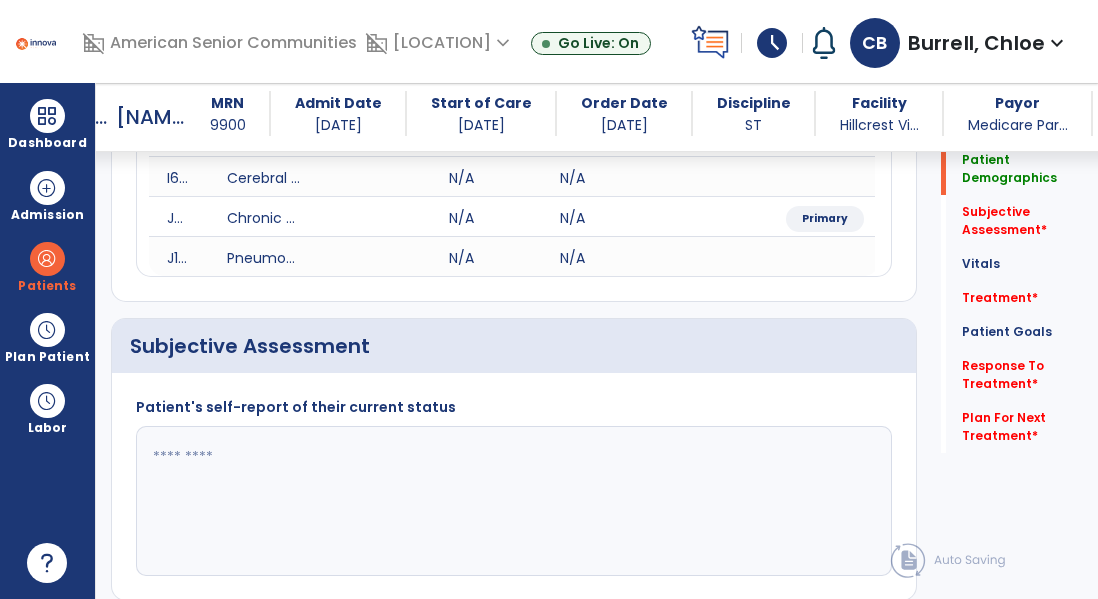 scroll, scrollTop: 332, scrollLeft: 0, axis: vertical 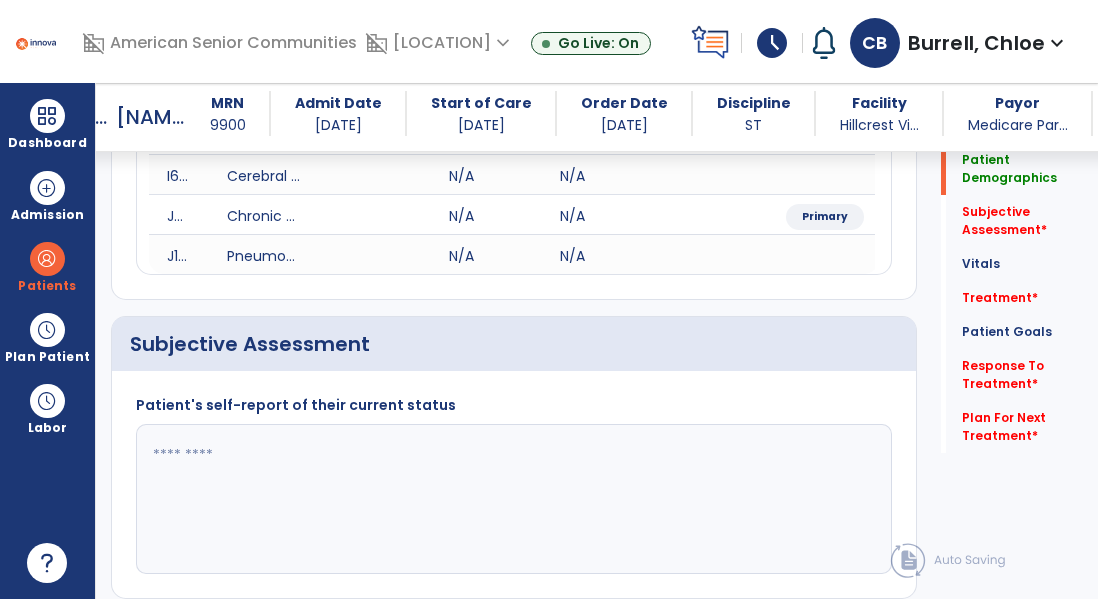 click 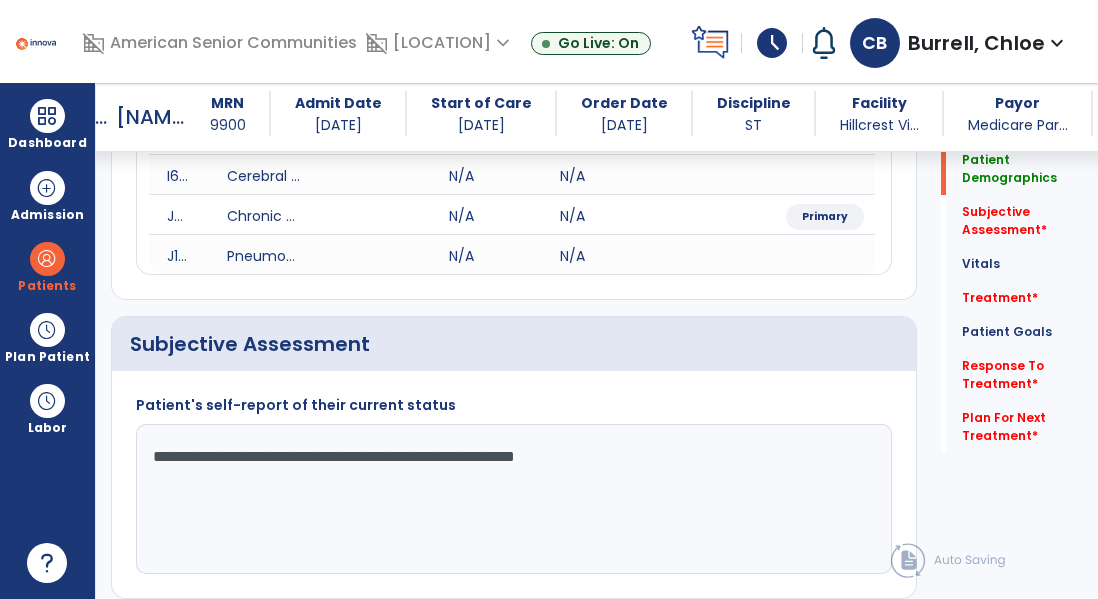 type on "**********" 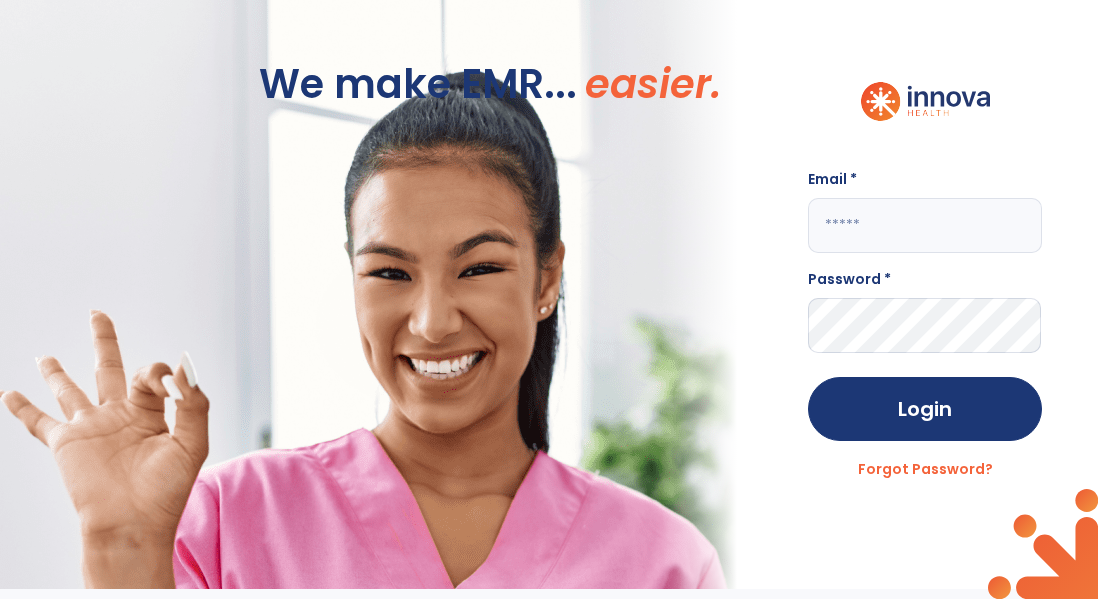 scroll, scrollTop: 0, scrollLeft: 0, axis: both 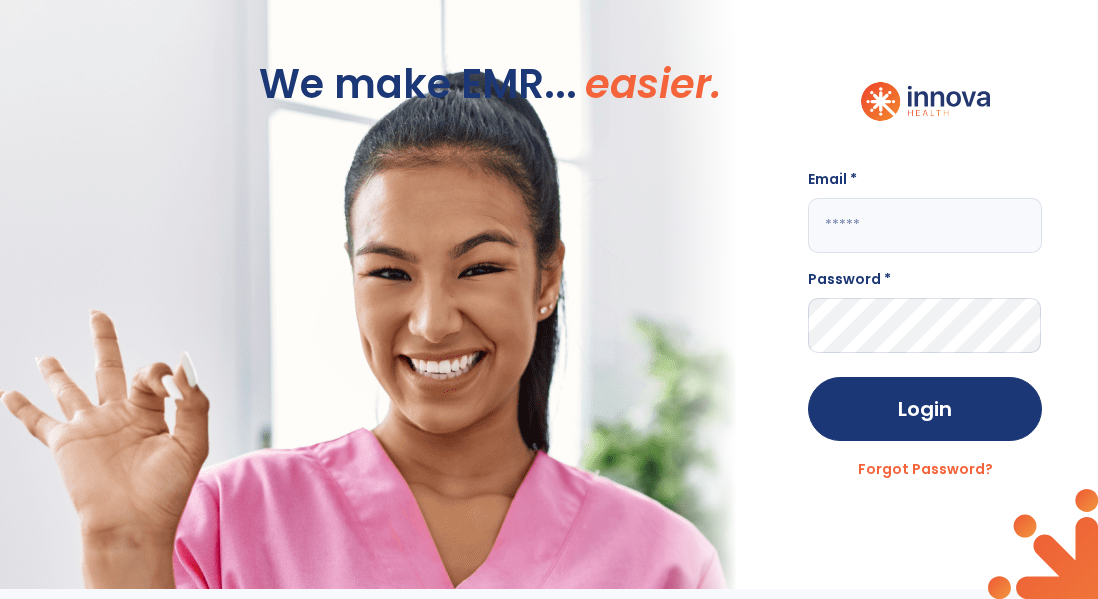 click 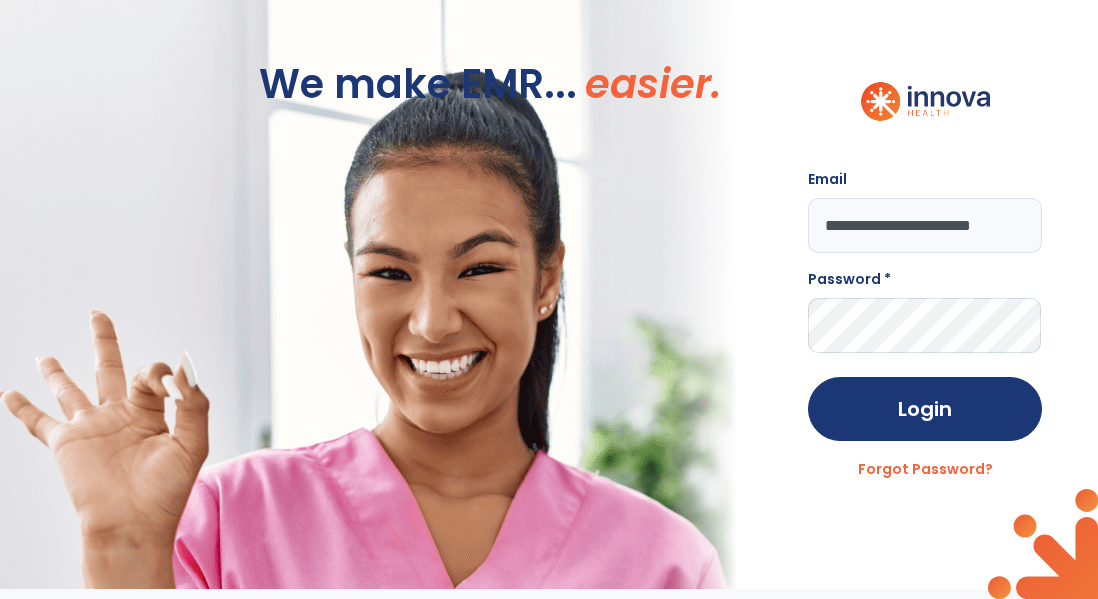 scroll, scrollTop: 0, scrollLeft: 17, axis: horizontal 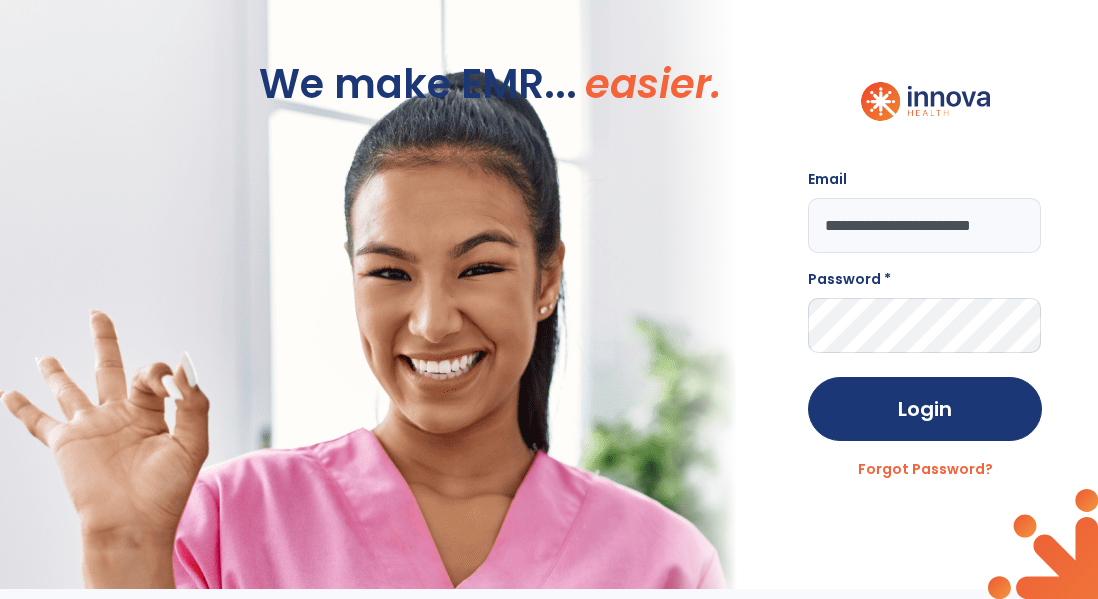 type on "**********" 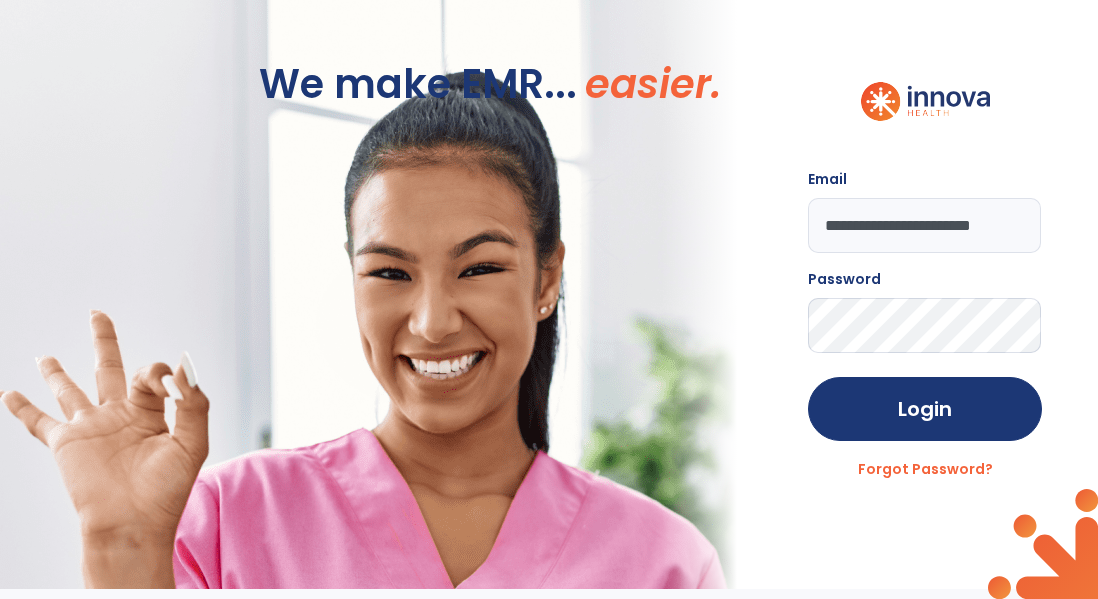 click on "Login" 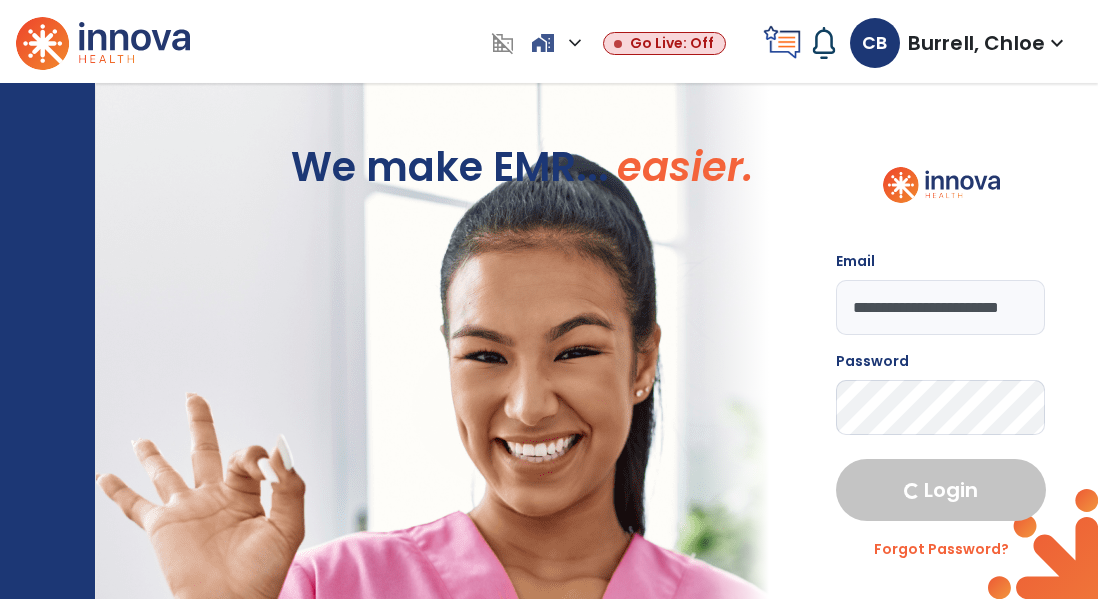 select on "****" 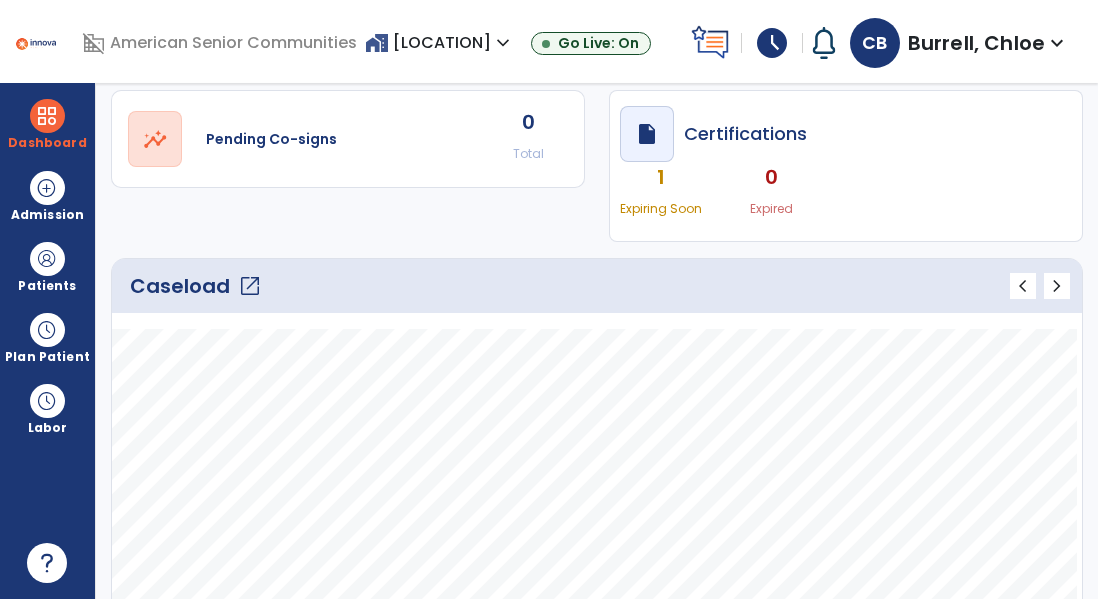 scroll, scrollTop: 164, scrollLeft: 0, axis: vertical 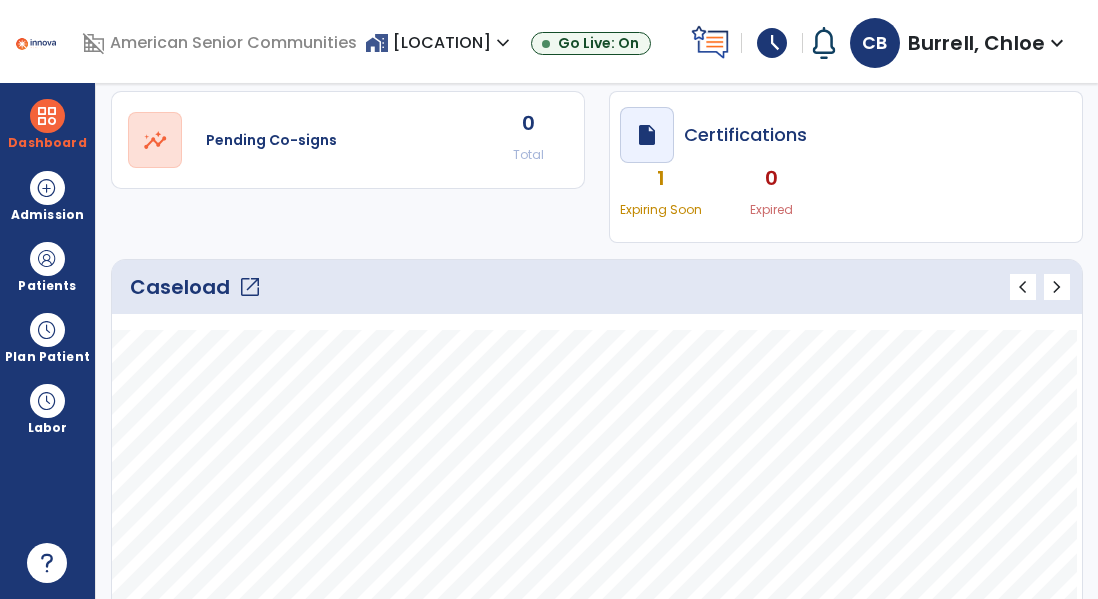 click on "open_in_new" 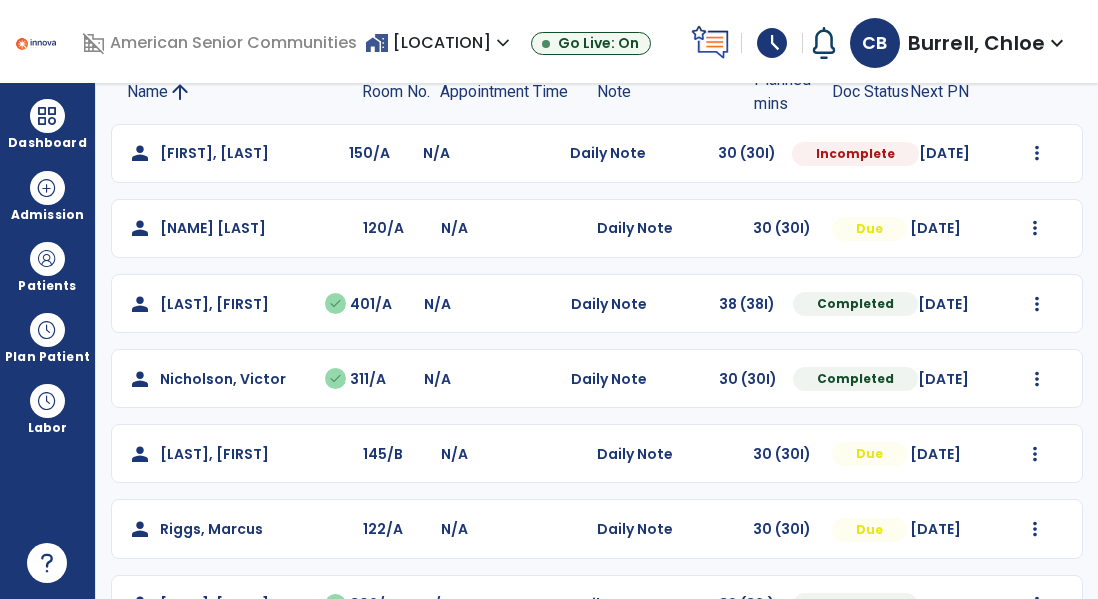 scroll, scrollTop: 162, scrollLeft: 0, axis: vertical 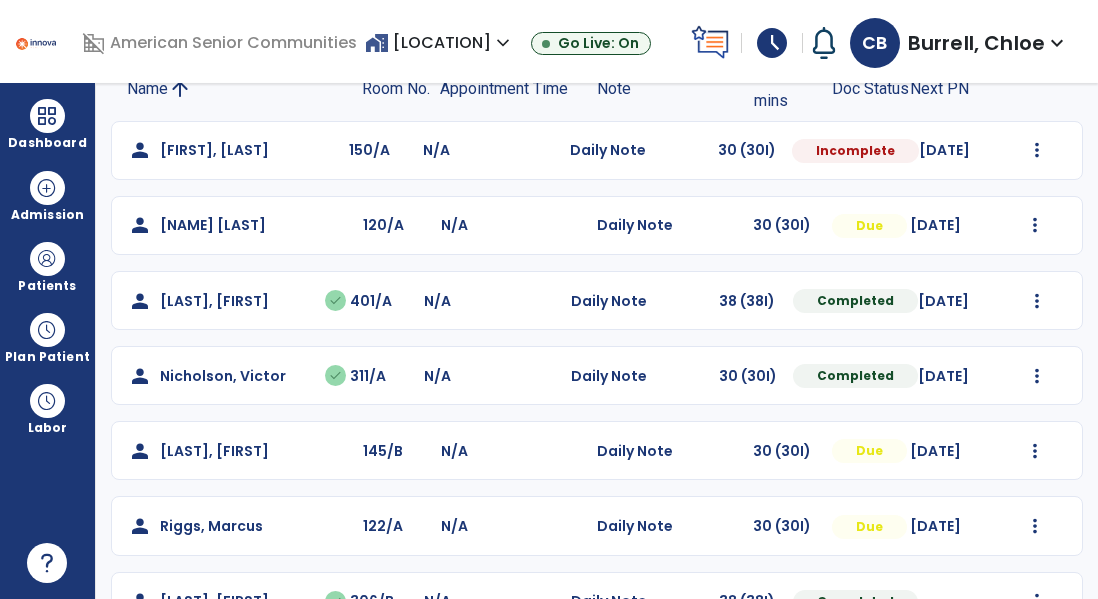 click on "[NAME] [LAST]" 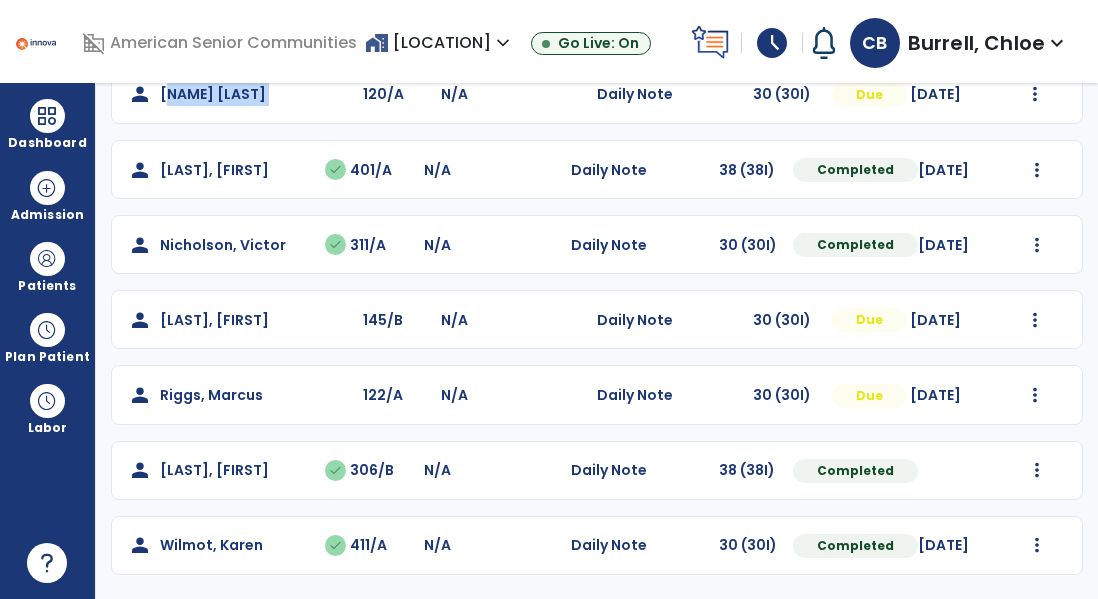 scroll, scrollTop: 0, scrollLeft: 0, axis: both 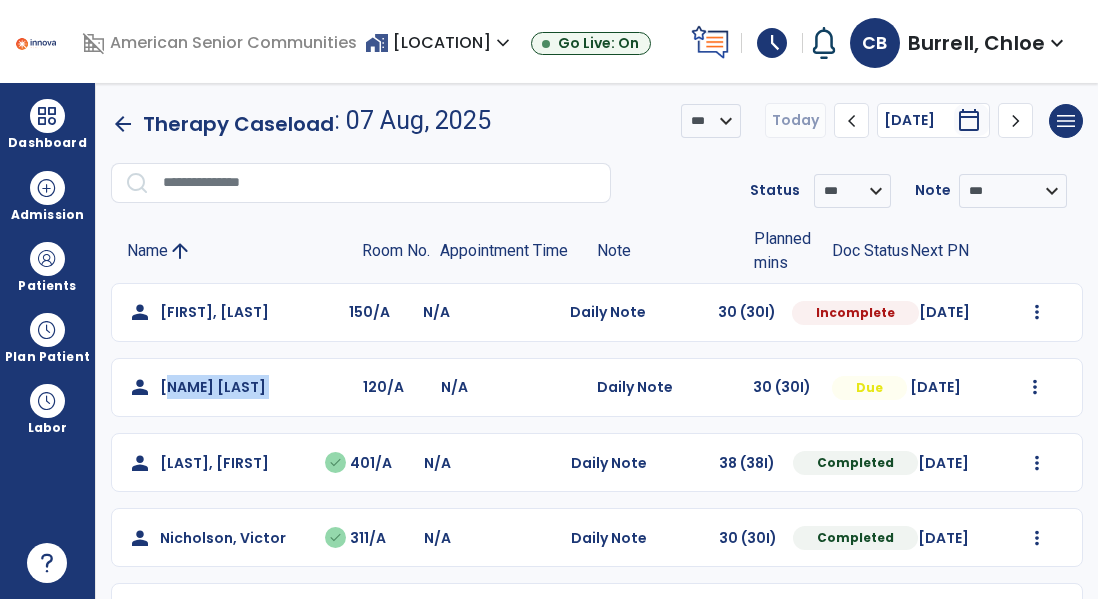 click on "arrow_back" 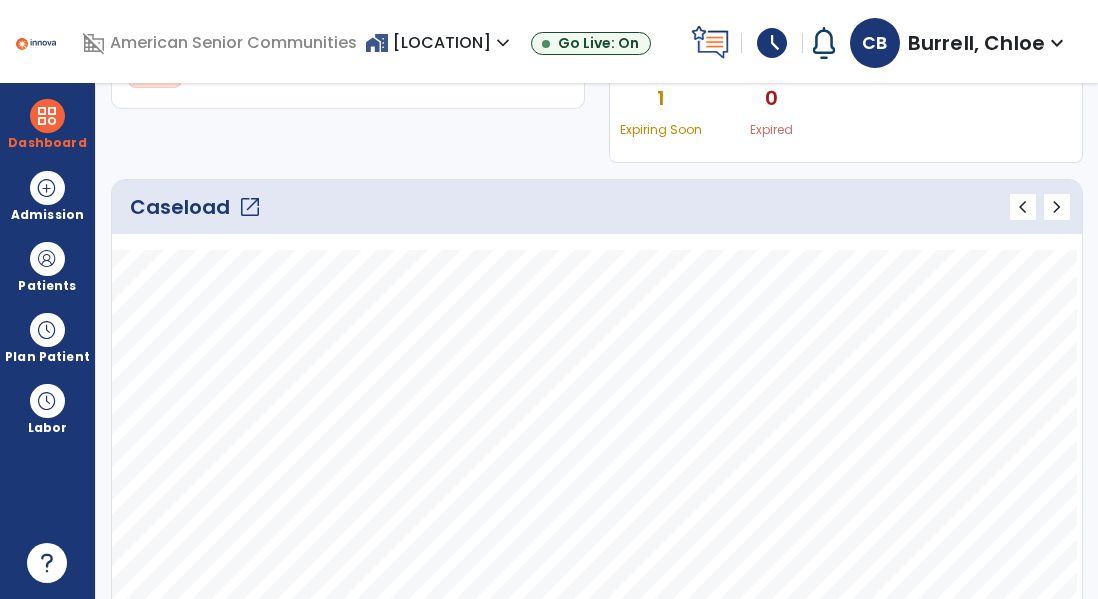 scroll, scrollTop: 242, scrollLeft: 0, axis: vertical 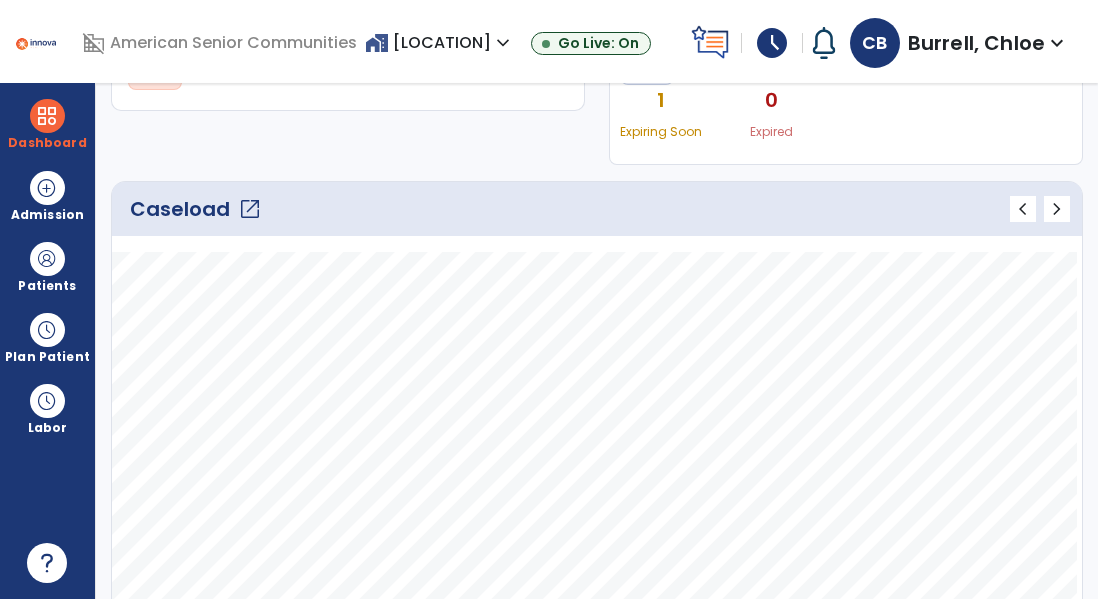 click on "open_in_new" 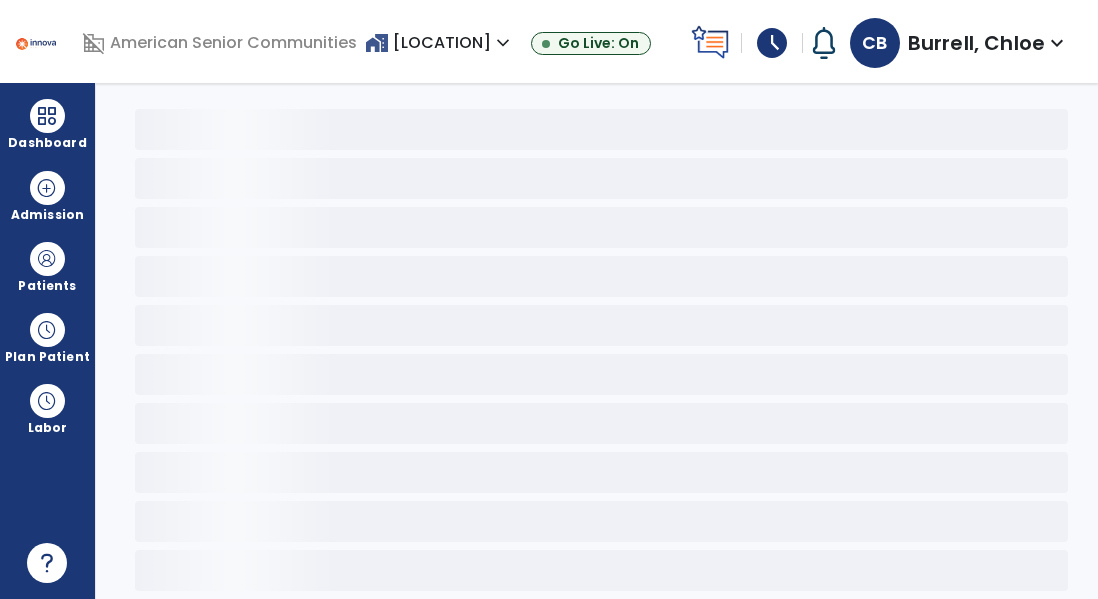 scroll, scrollTop: 0, scrollLeft: 0, axis: both 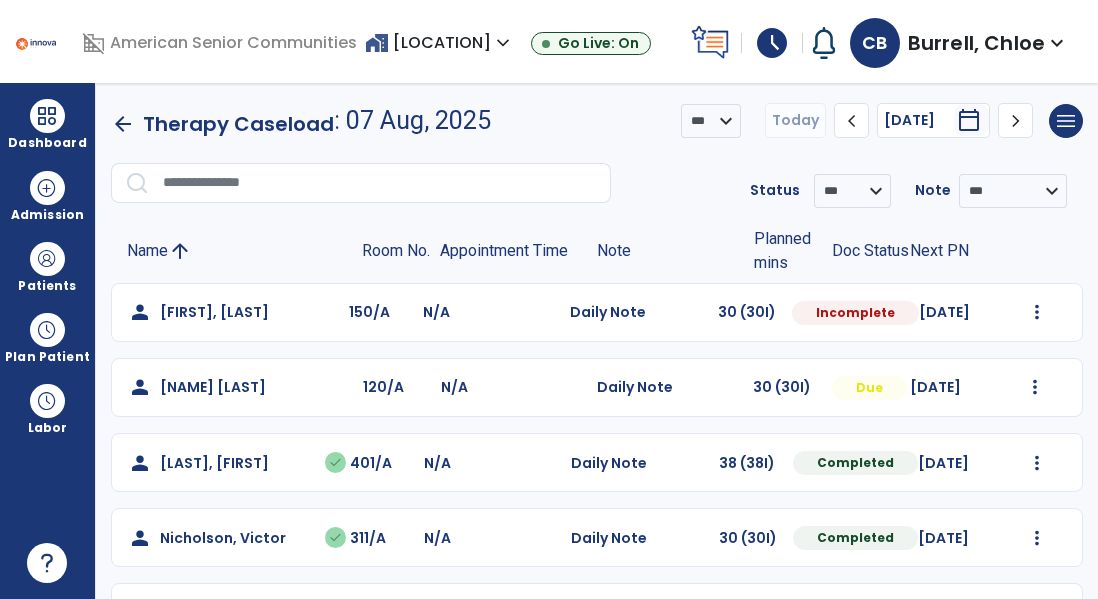 click on "arrow_back" 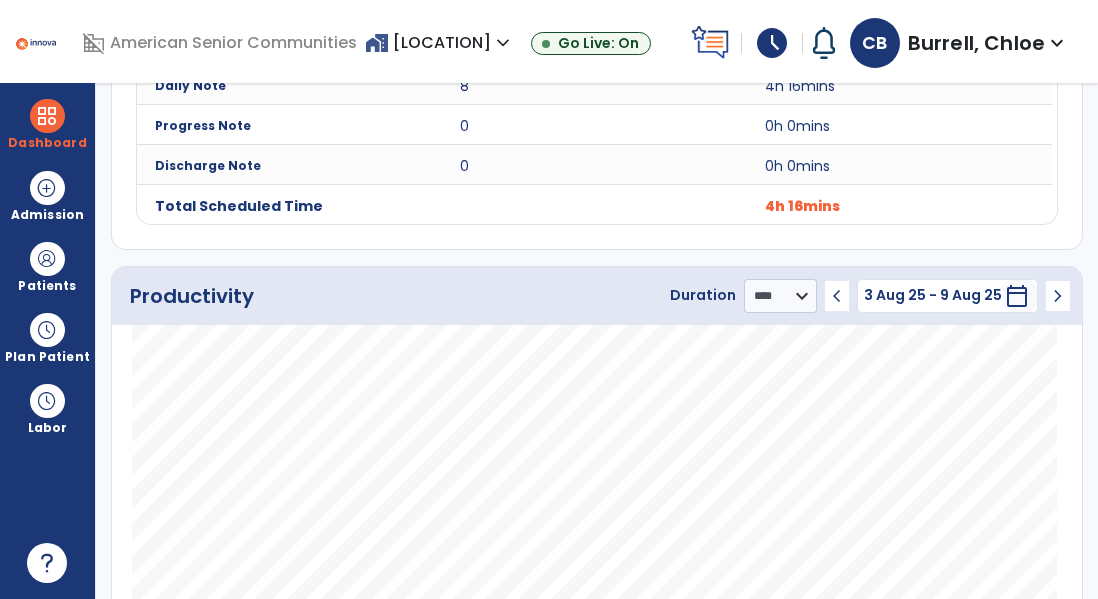 scroll, scrollTop: 949, scrollLeft: 0, axis: vertical 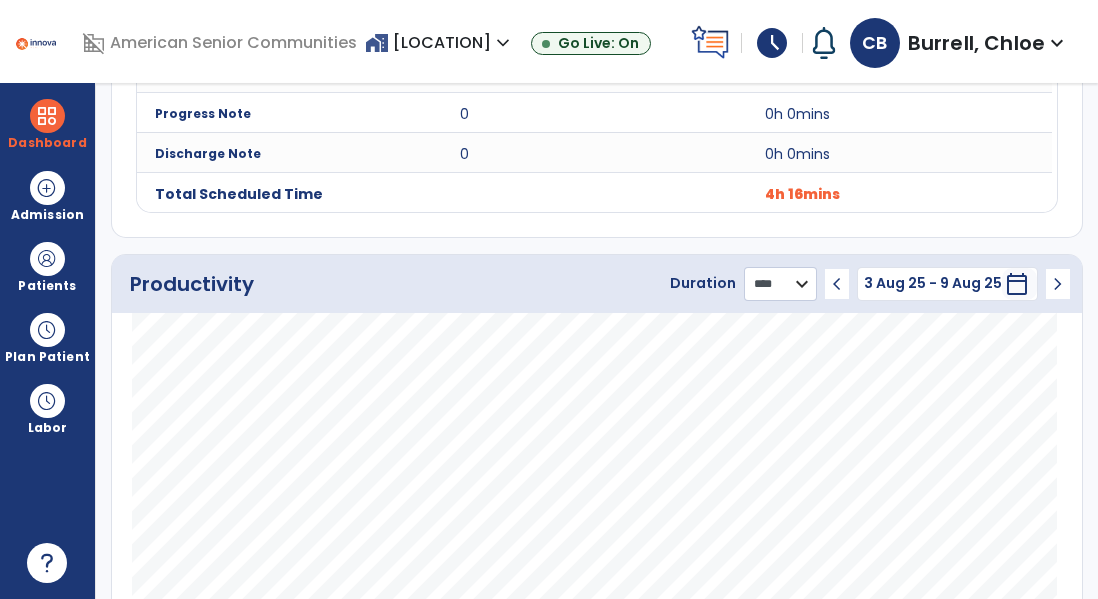 click on "******** **** ***" 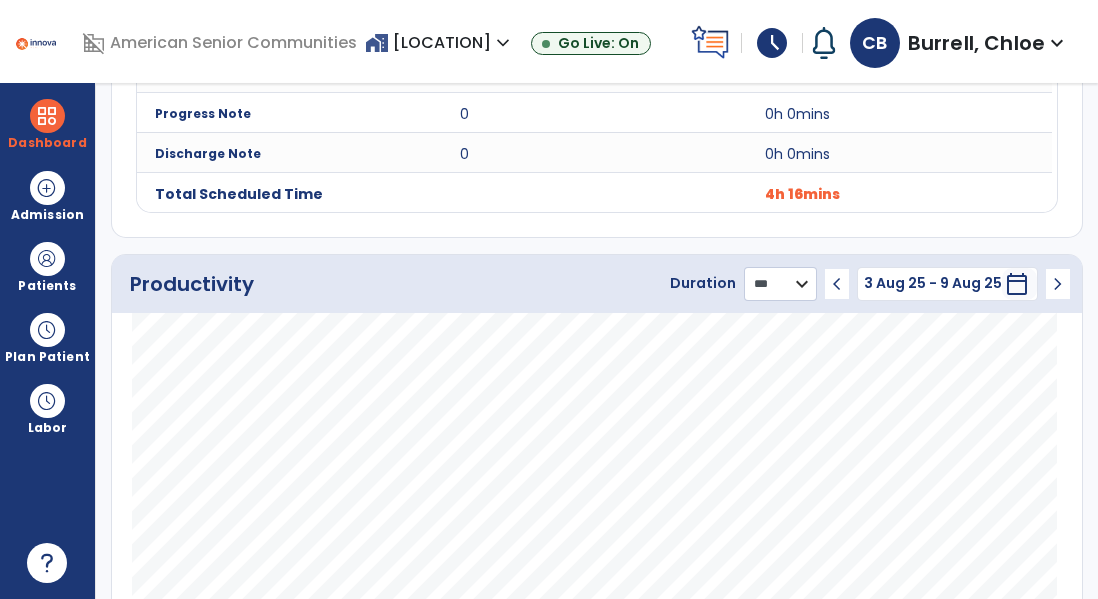 click on "******** **** ***" 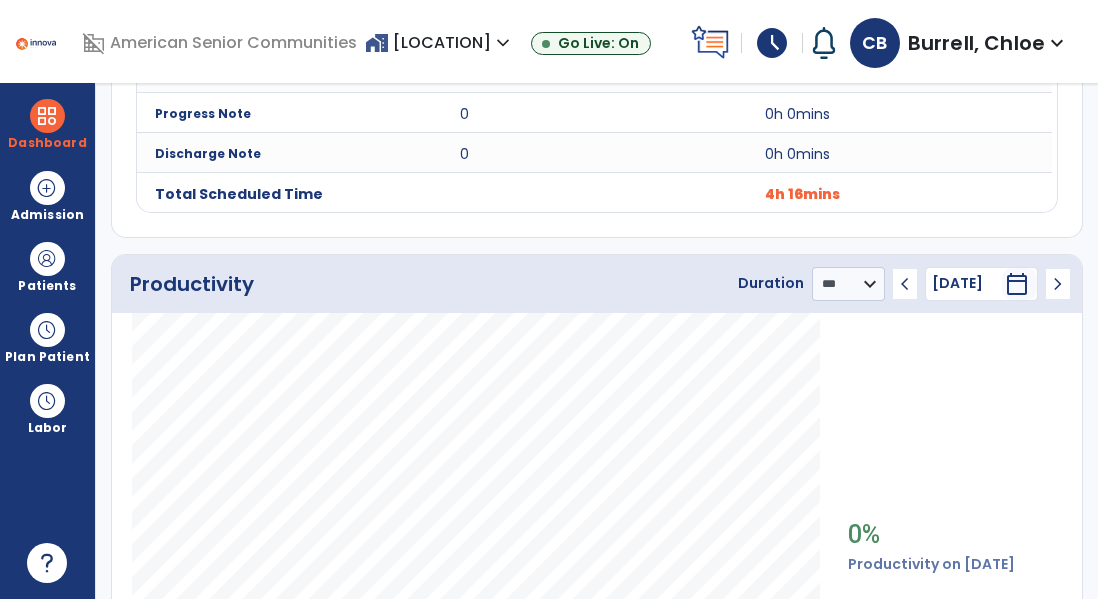 click on "chevron_left" 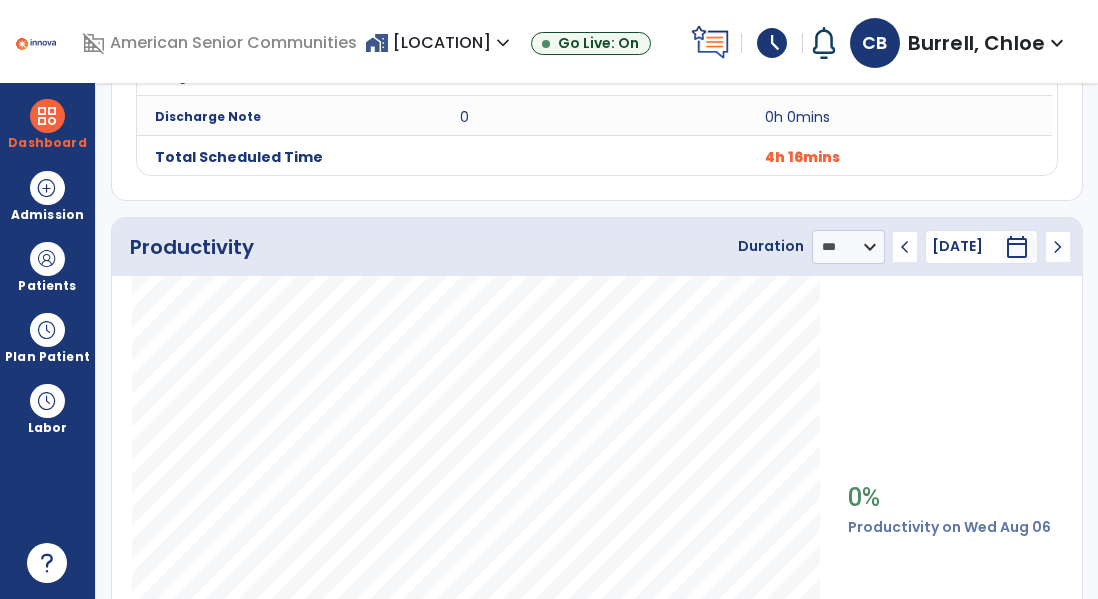 scroll, scrollTop: 993, scrollLeft: 0, axis: vertical 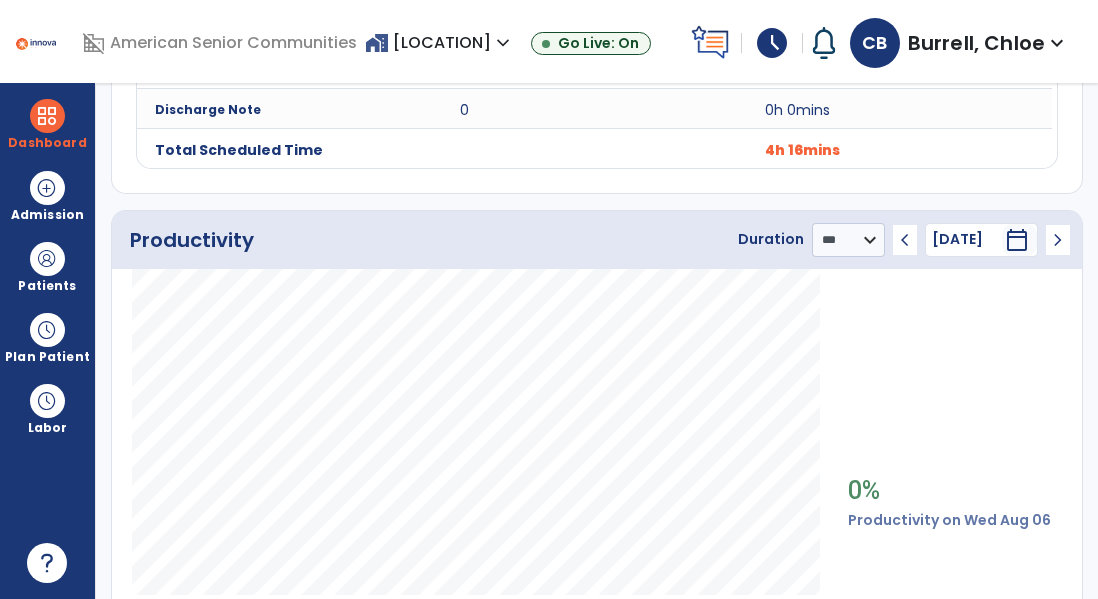 click on "chevron_left" 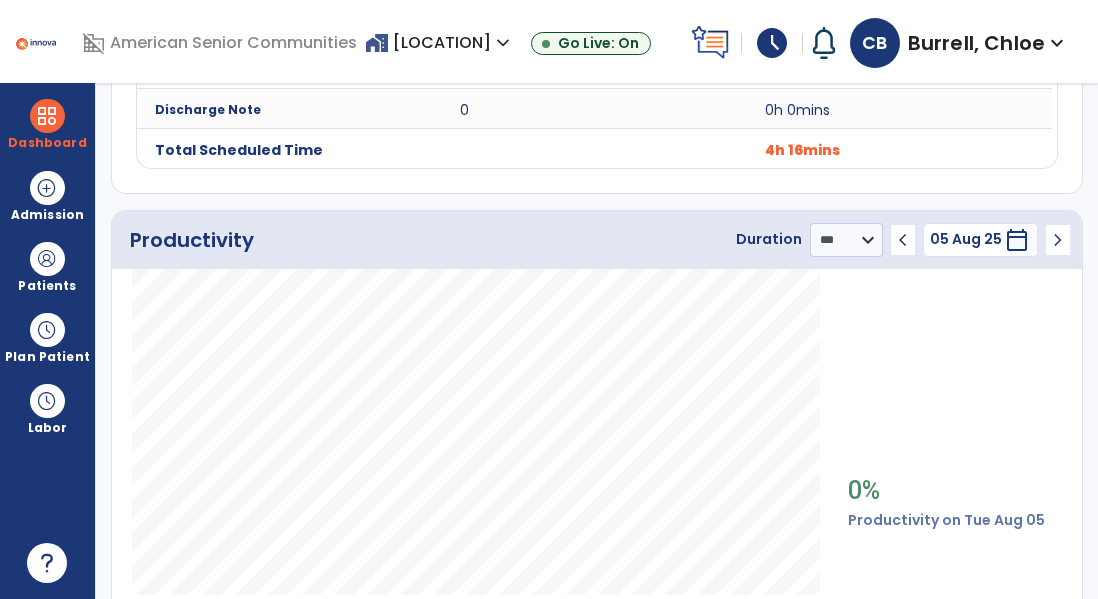 click on "chevron_left" 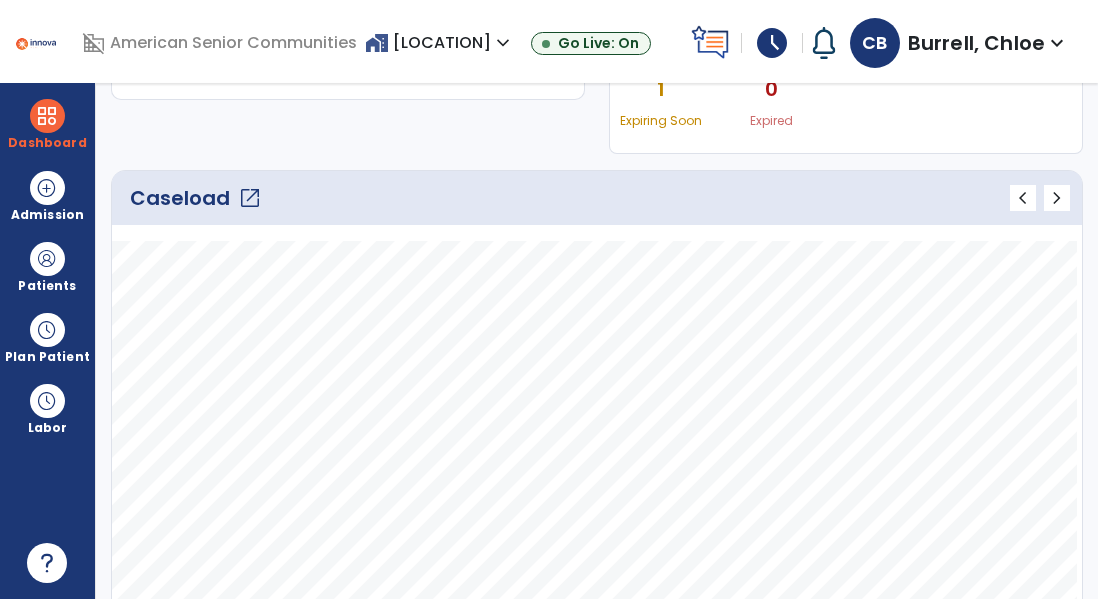 click on "open_in_new" 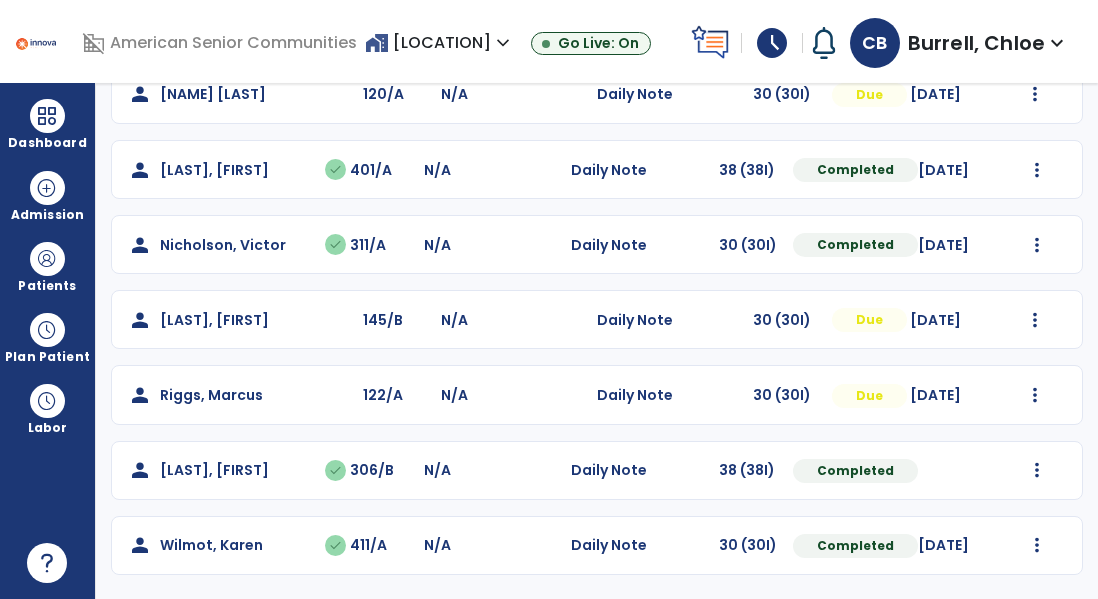 scroll, scrollTop: 0, scrollLeft: 0, axis: both 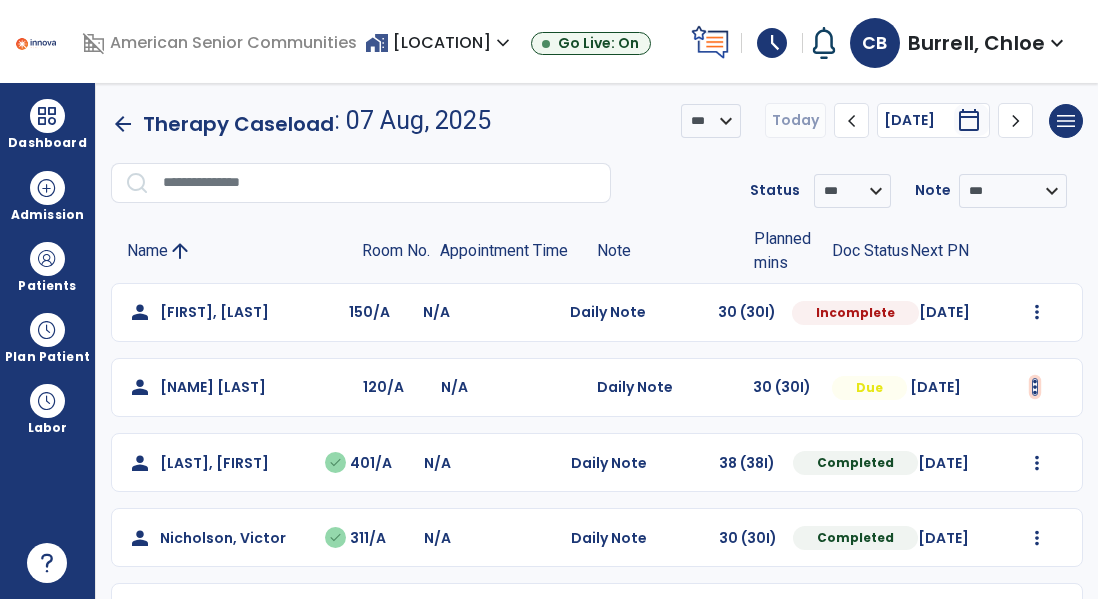 click at bounding box center [1037, 312] 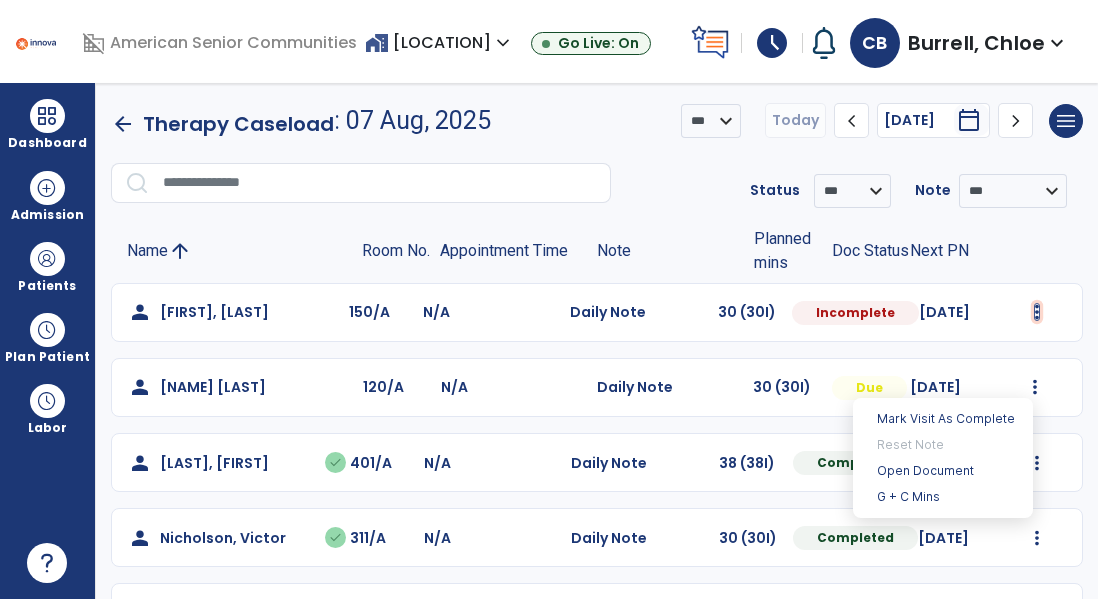 click at bounding box center (1037, 312) 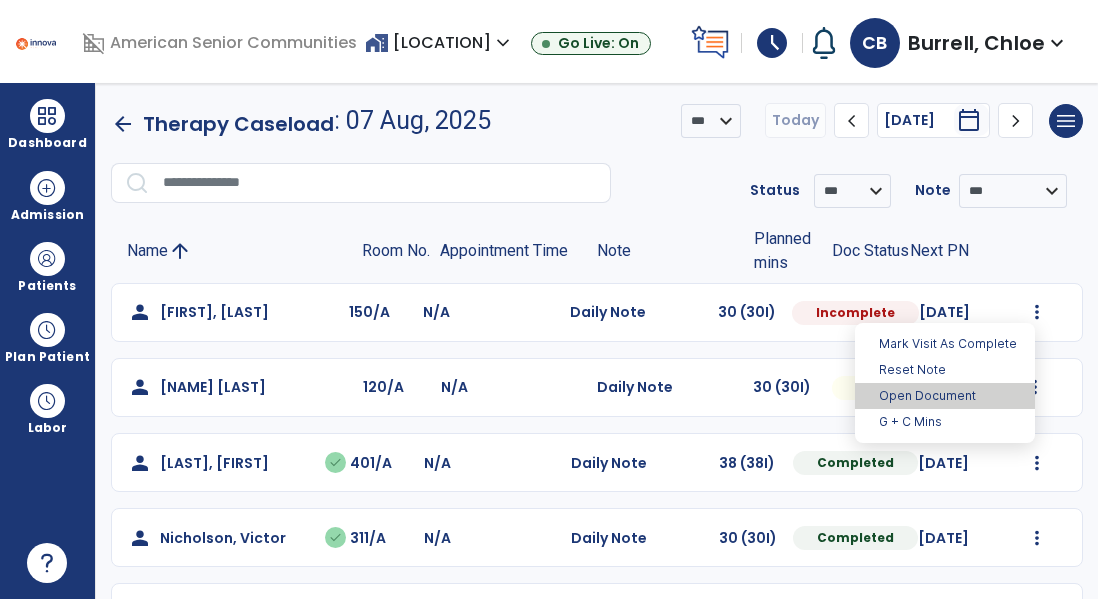 click on "Open Document" at bounding box center [945, 396] 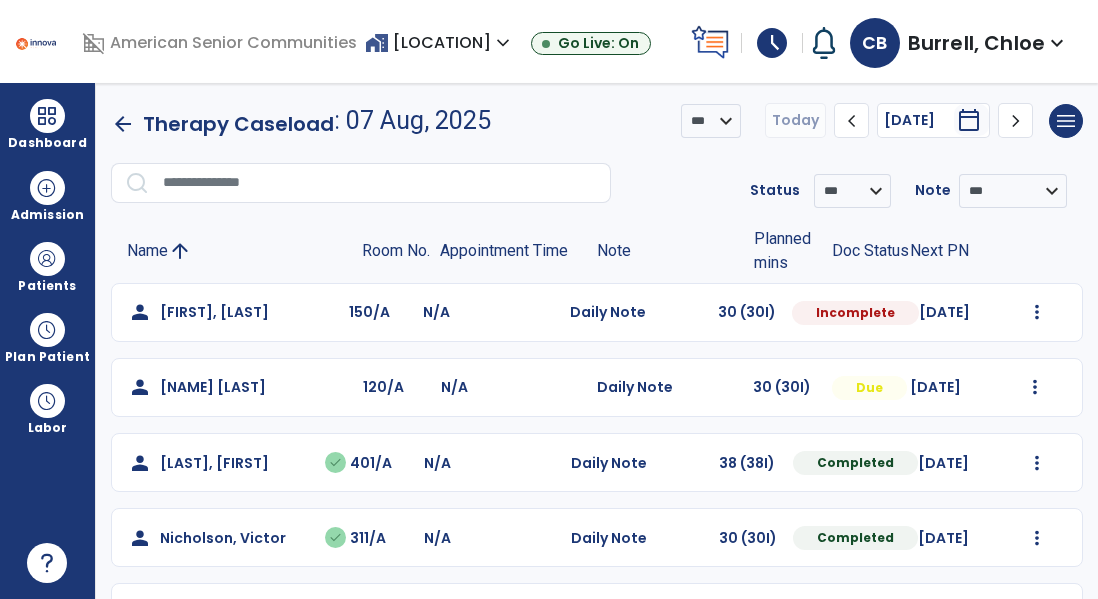 select on "*" 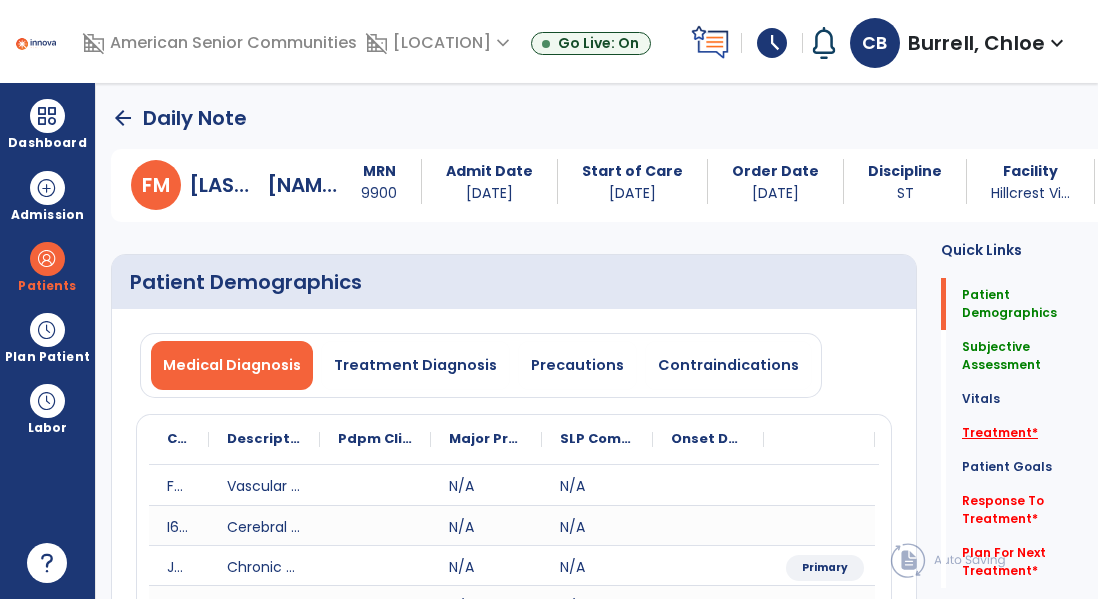 click on "Treatment   *" 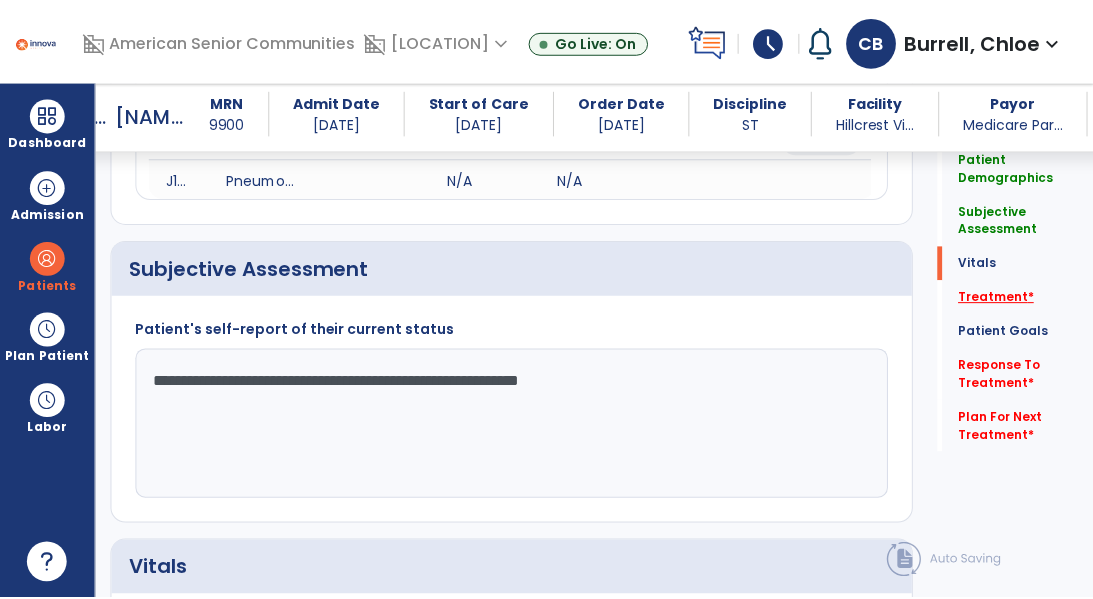 scroll, scrollTop: 1175, scrollLeft: 0, axis: vertical 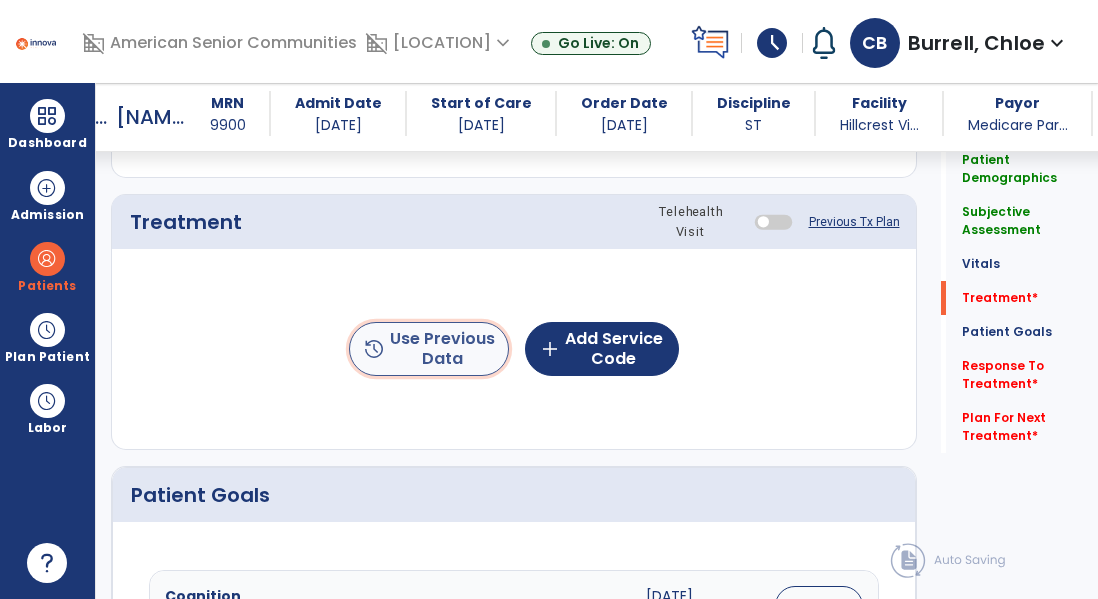 click on "history  Use Previous Data" 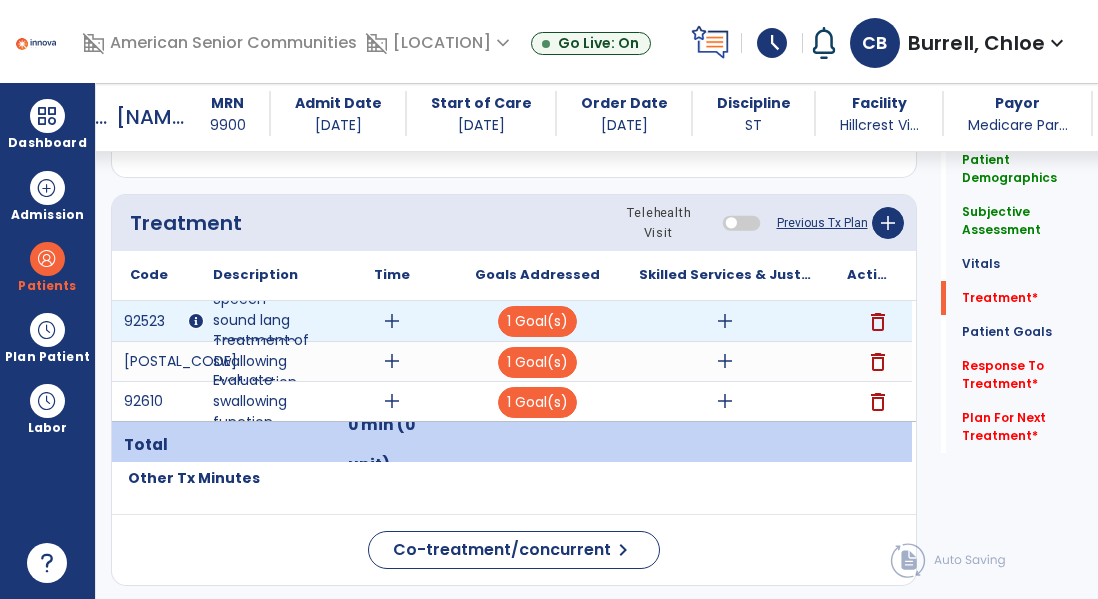 click on "delete" at bounding box center (870, 321) 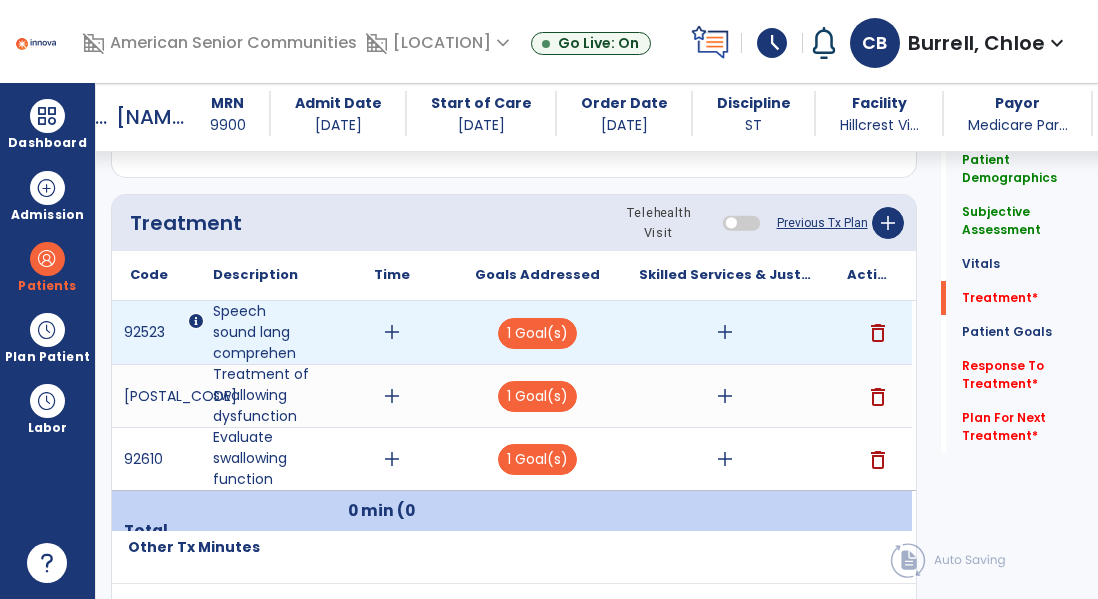 click on "delete" at bounding box center (878, 333) 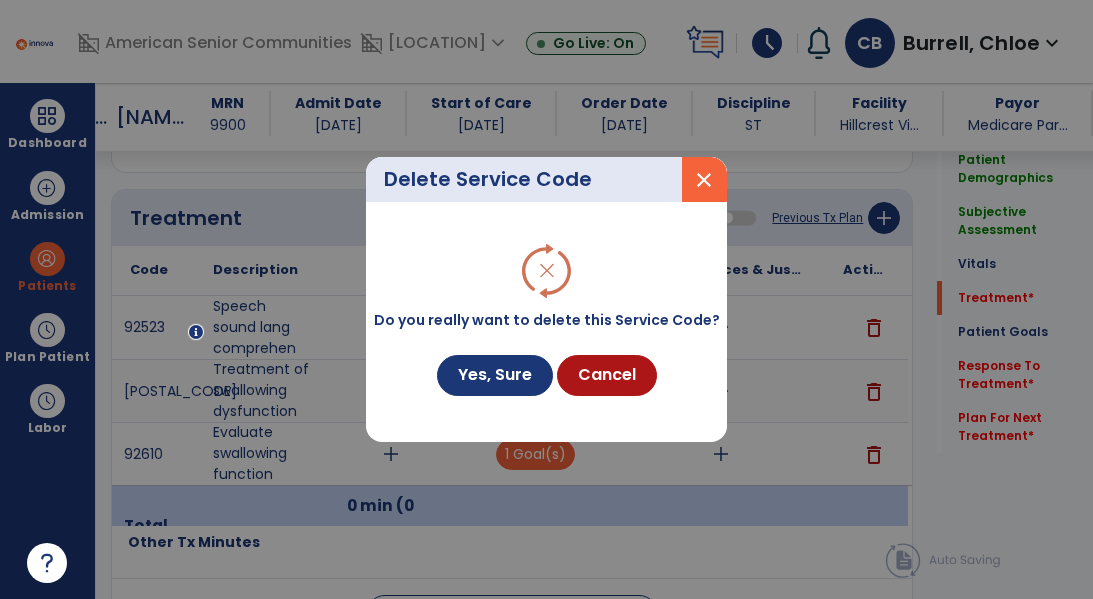 scroll, scrollTop: 1175, scrollLeft: 0, axis: vertical 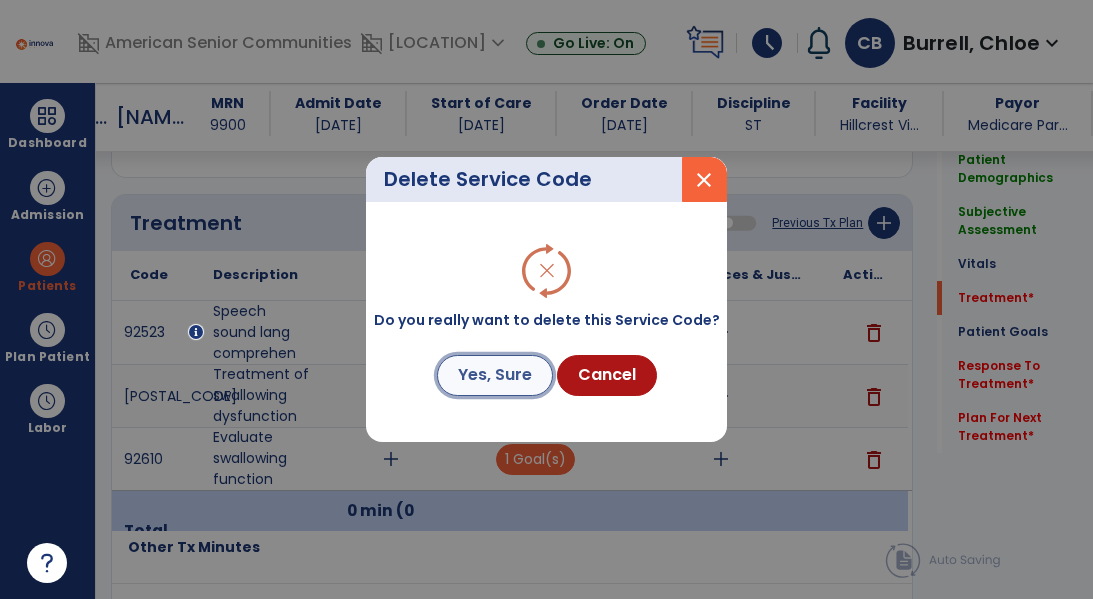 click on "Yes, Sure" at bounding box center (495, 375) 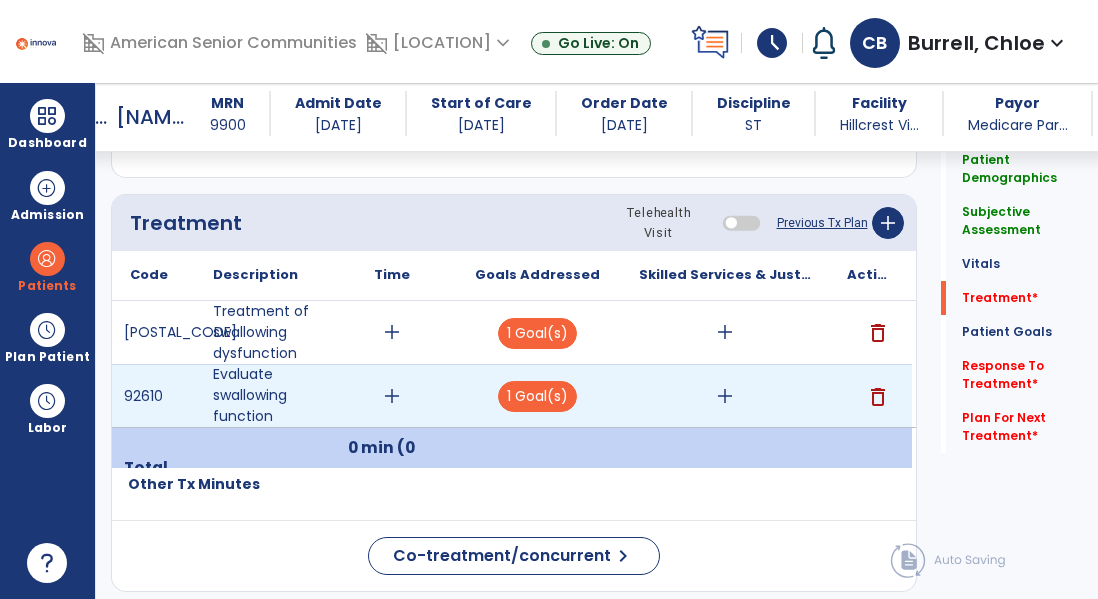 click on "delete" at bounding box center (878, 397) 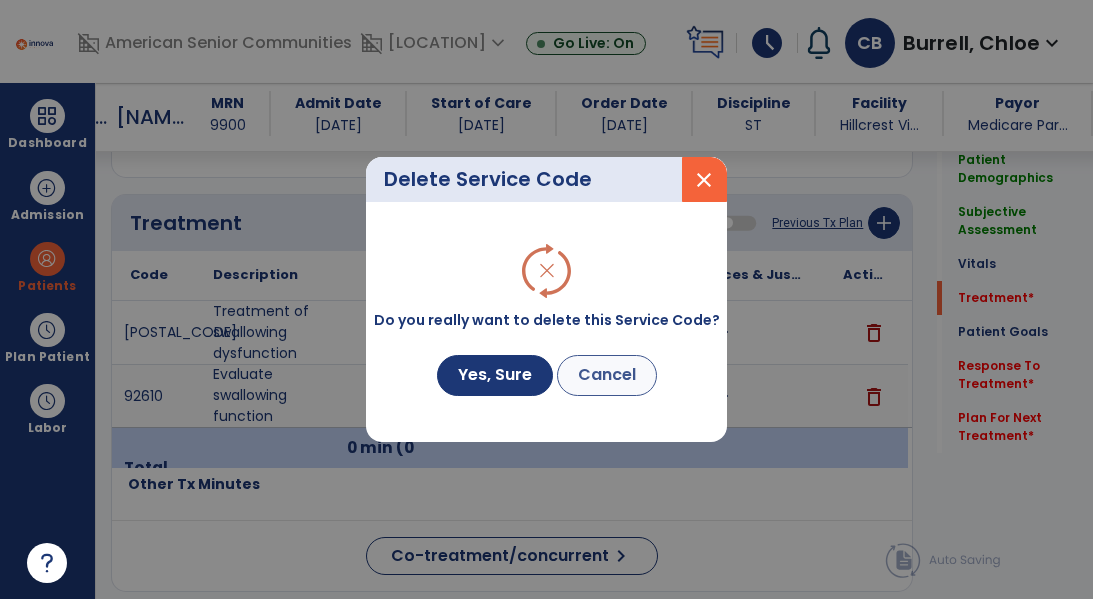 scroll, scrollTop: 1175, scrollLeft: 0, axis: vertical 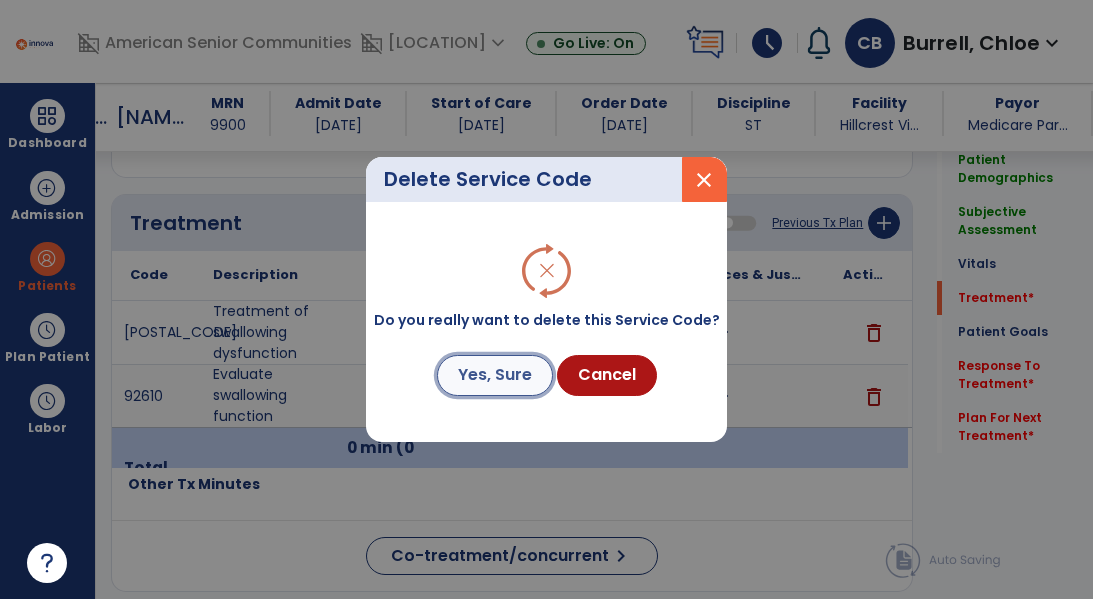 click on "Yes, Sure" at bounding box center (495, 375) 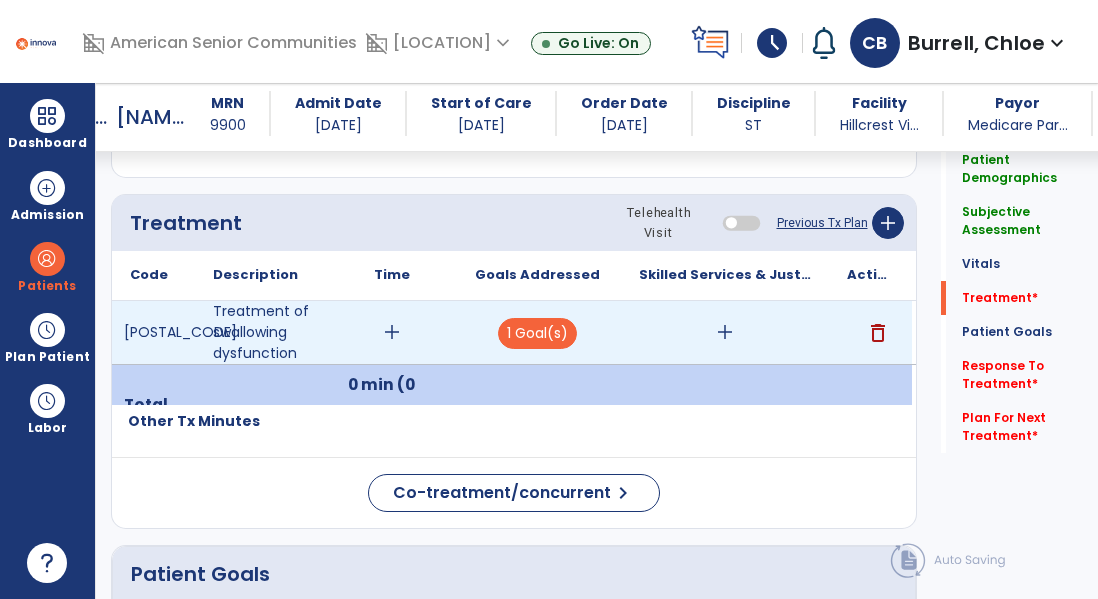 click on "add" at bounding box center [392, 332] 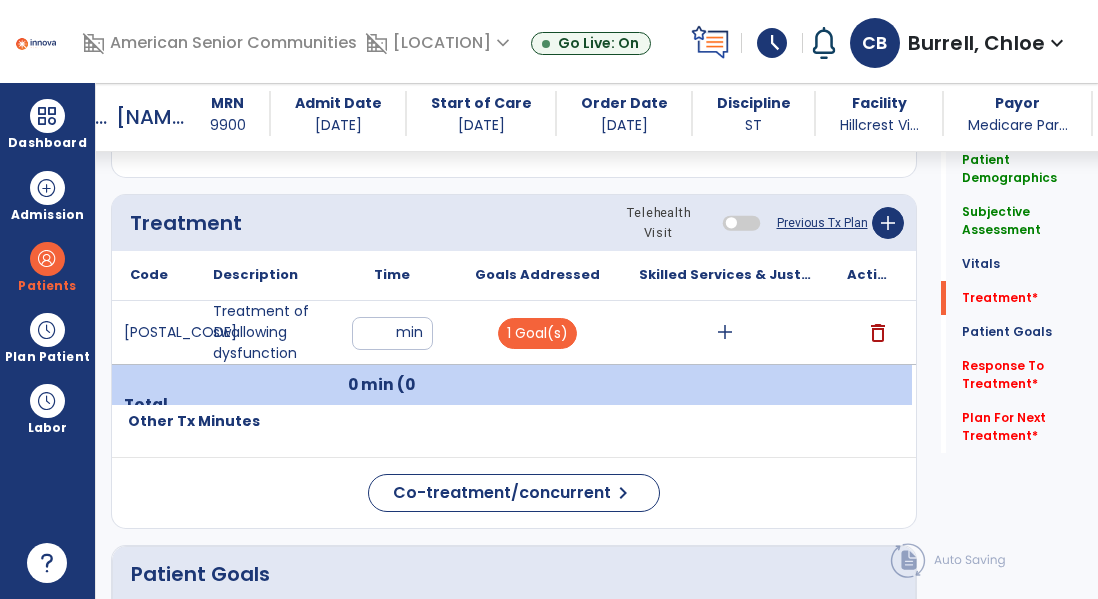 type on "*" 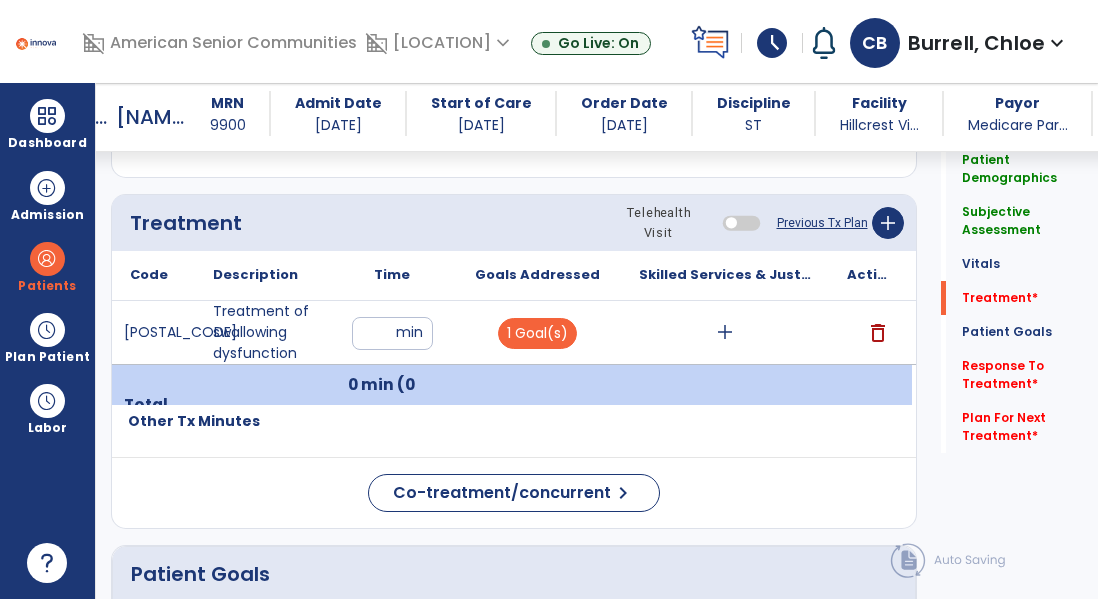 type on "**" 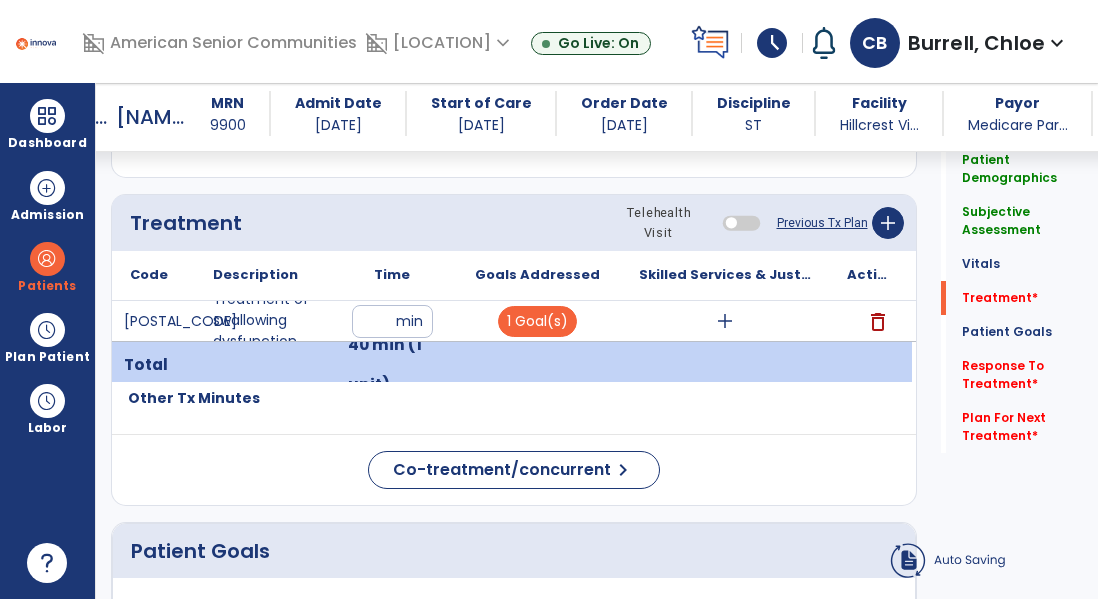 click at bounding box center (538, 365) 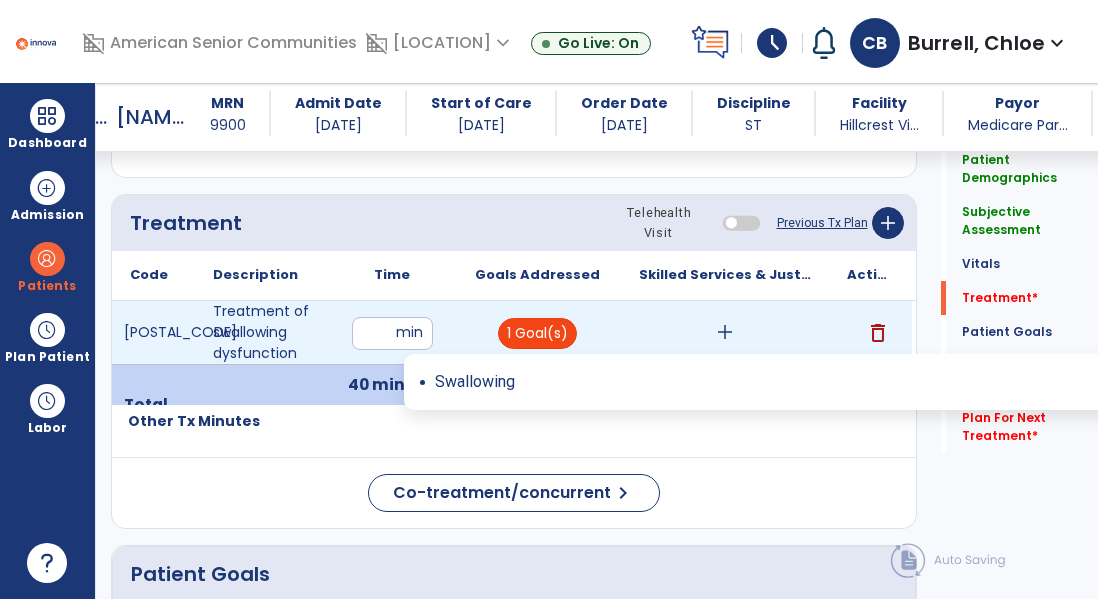 click on "1 Goal(s)" at bounding box center [537, 333] 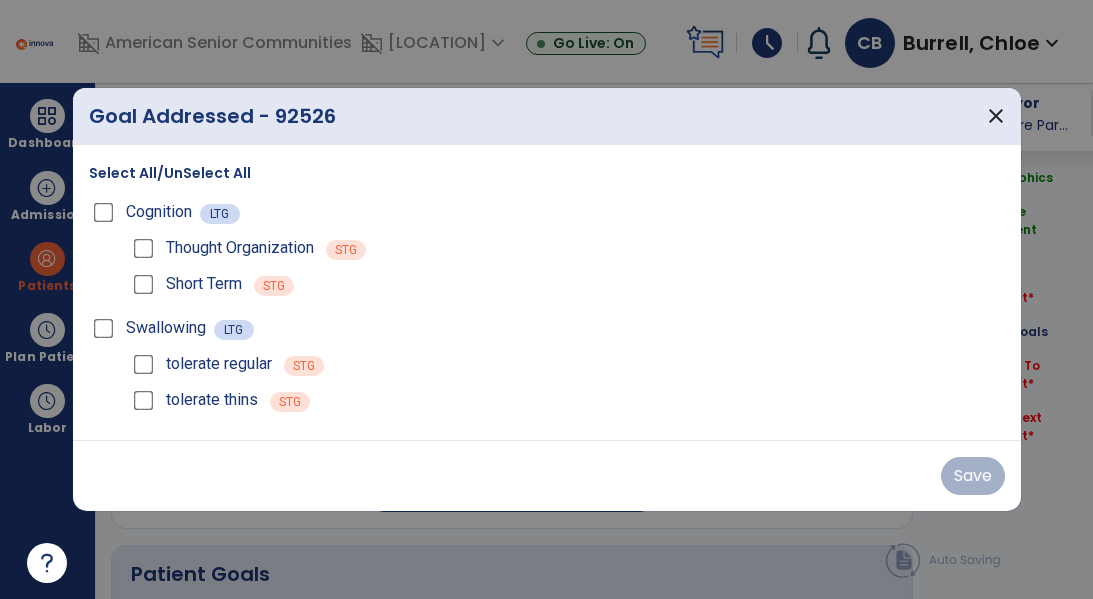 scroll, scrollTop: 1175, scrollLeft: 0, axis: vertical 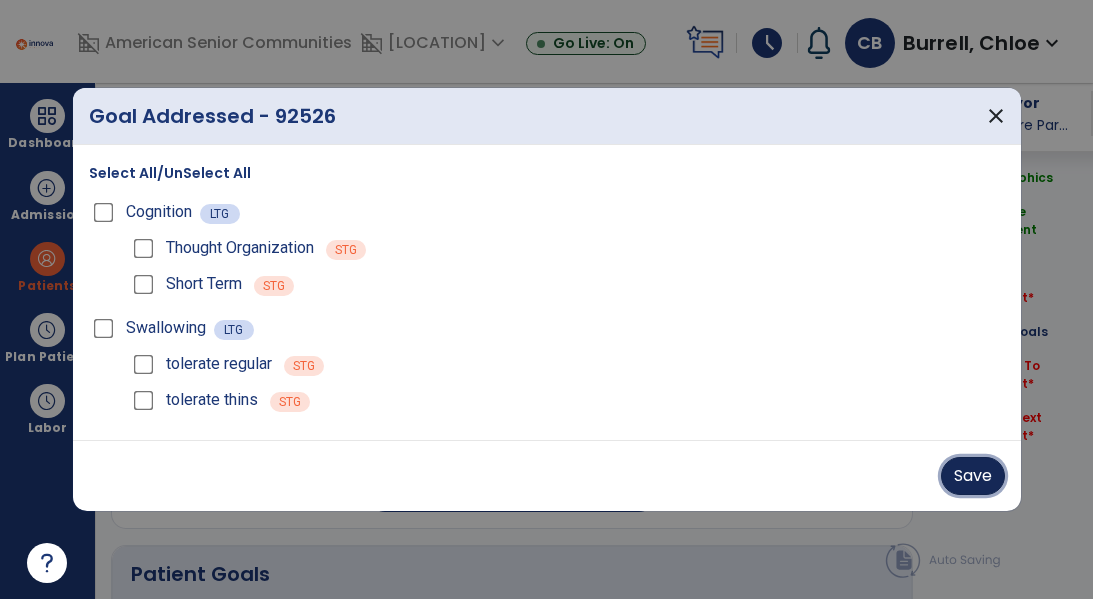 click on "Save" at bounding box center (973, 476) 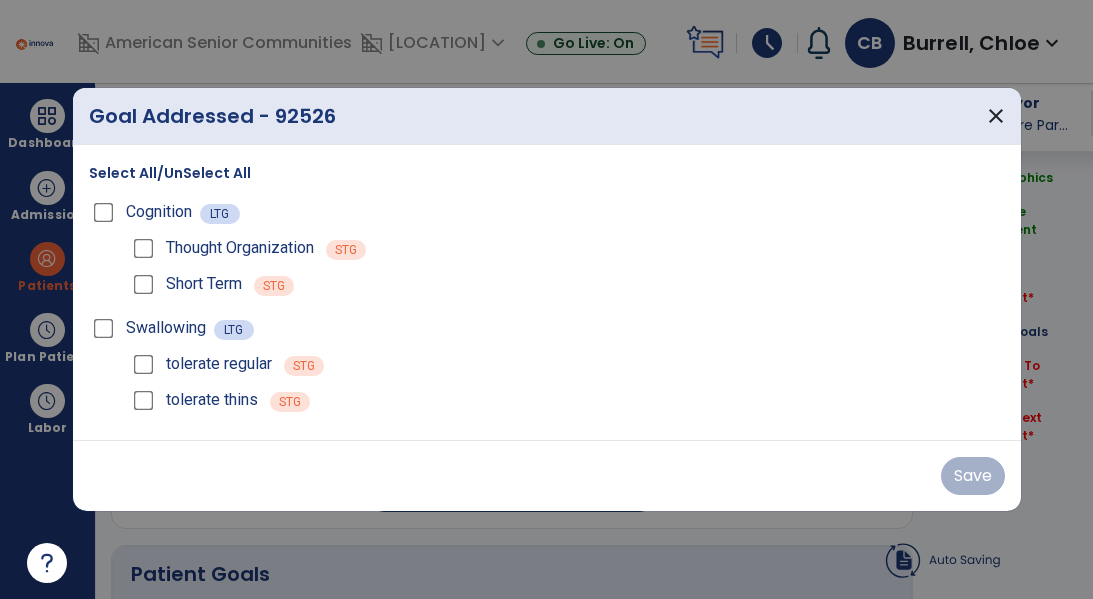 click on "tolerate regular   STG" at bounding box center [567, 364] 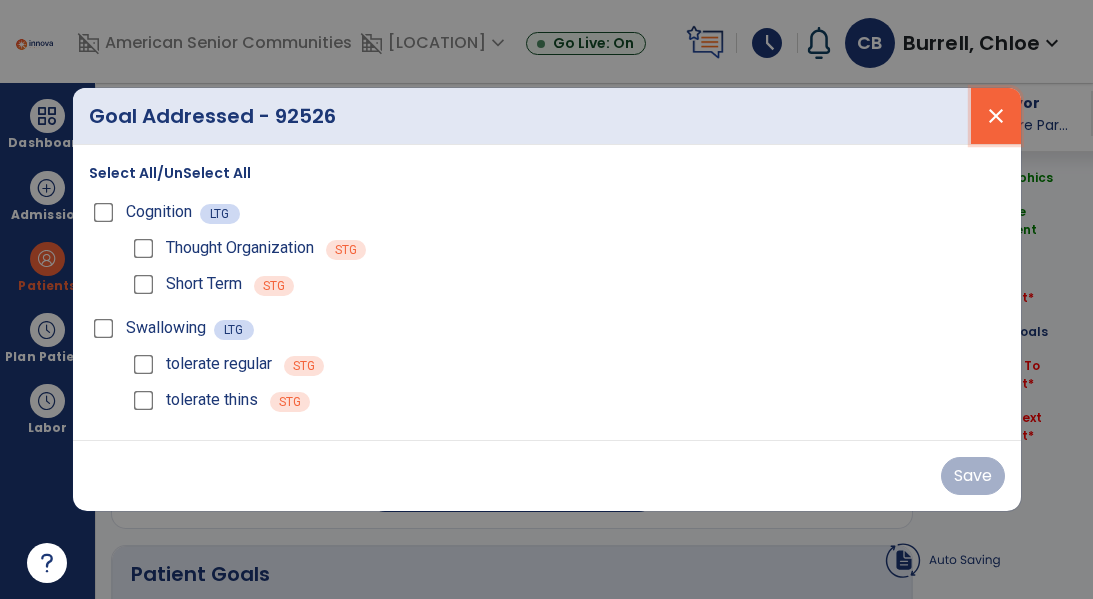 click on "close" at bounding box center [996, 116] 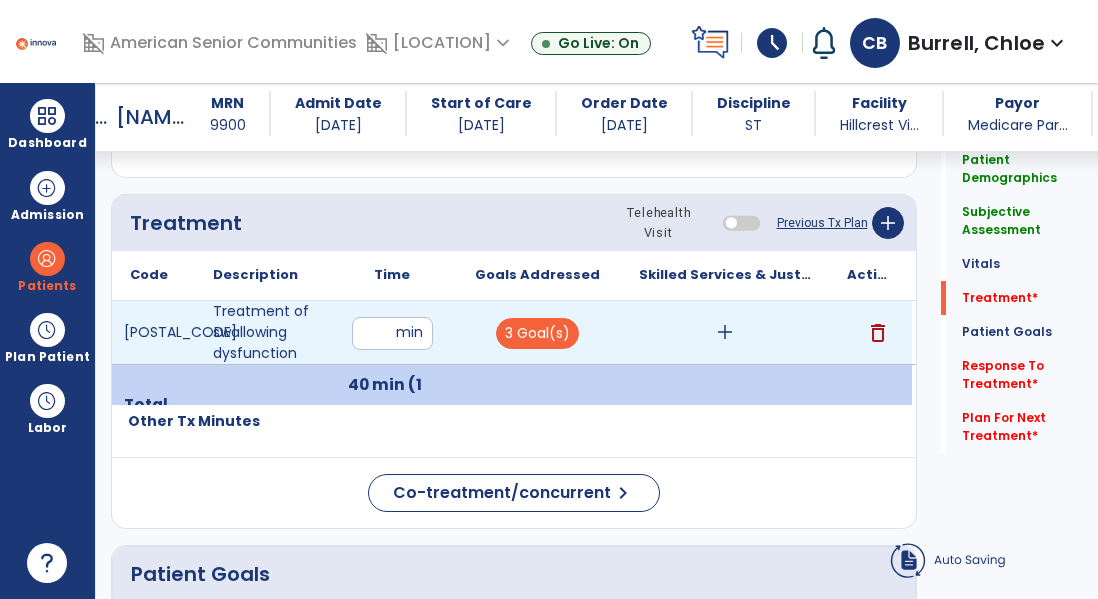 click on "add" at bounding box center [725, 332] 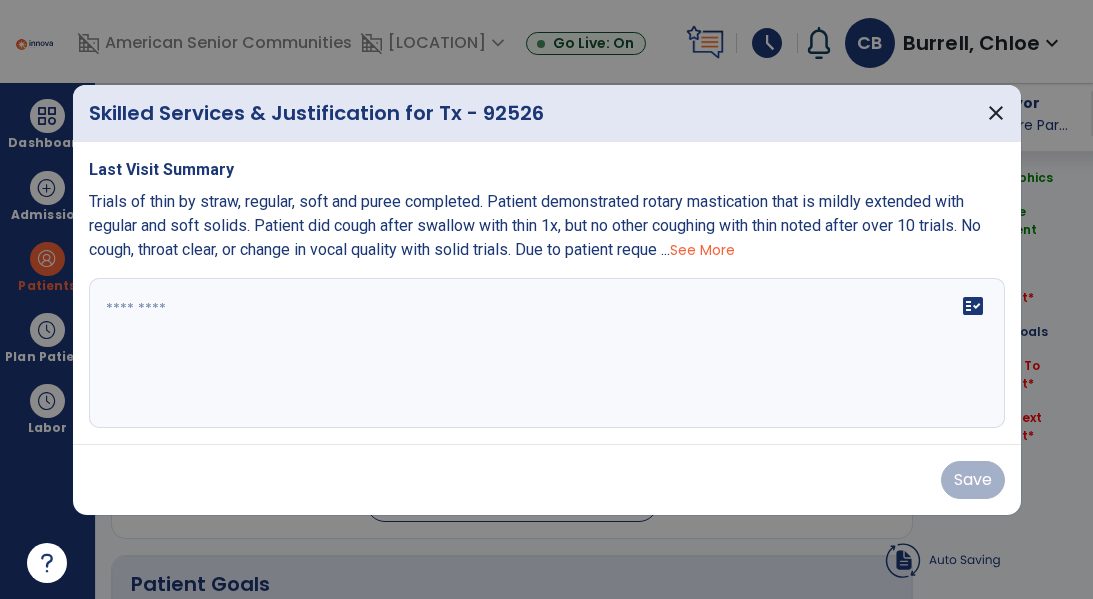 scroll, scrollTop: 1175, scrollLeft: 0, axis: vertical 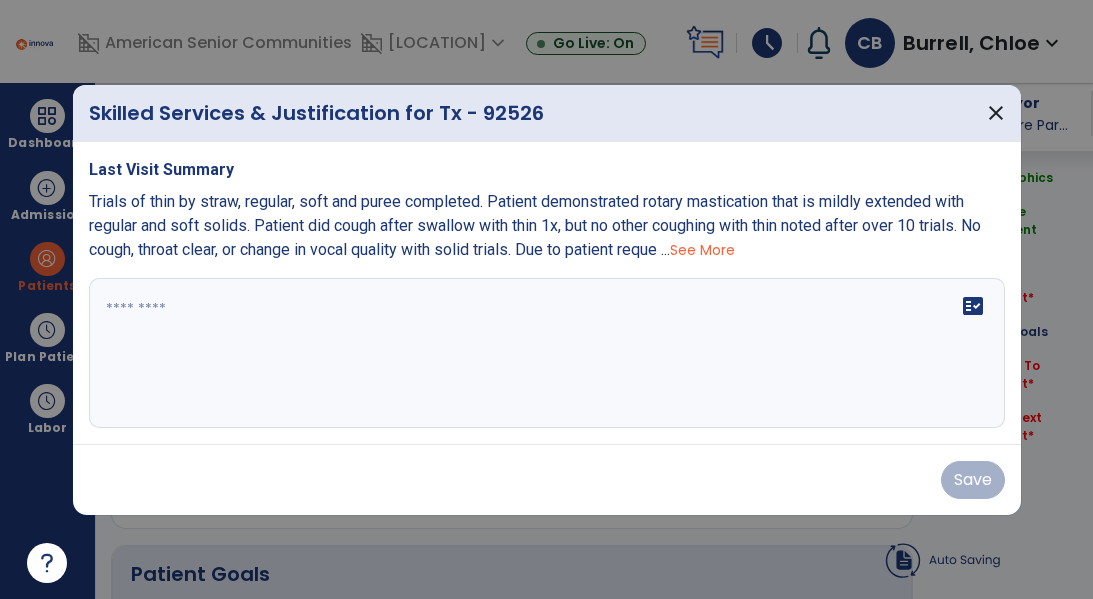 click on "fact_check" at bounding box center (547, 353) 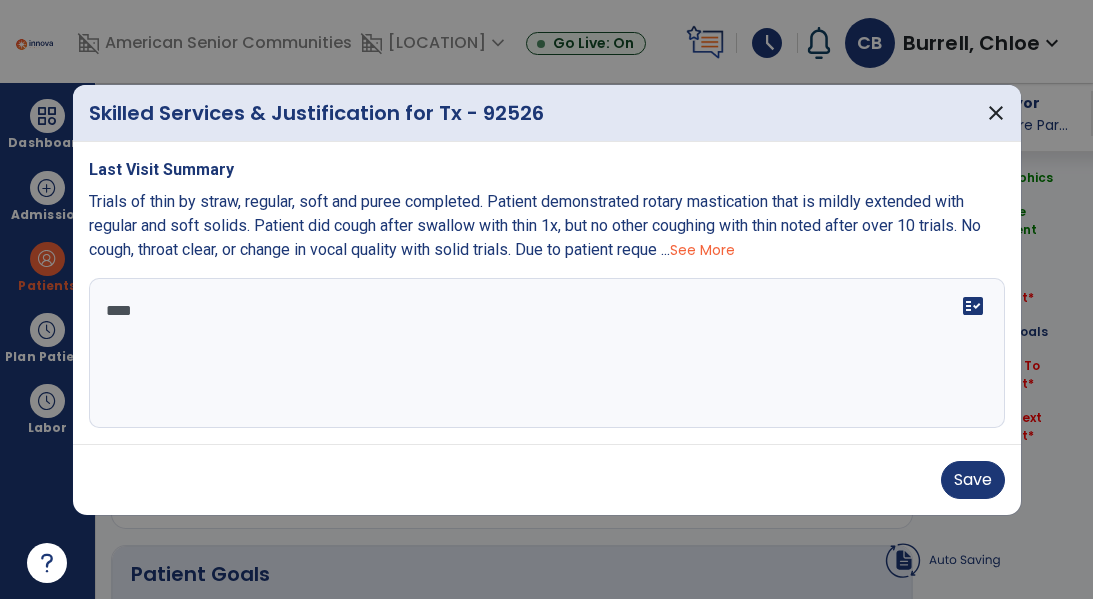 scroll, scrollTop: 0, scrollLeft: 0, axis: both 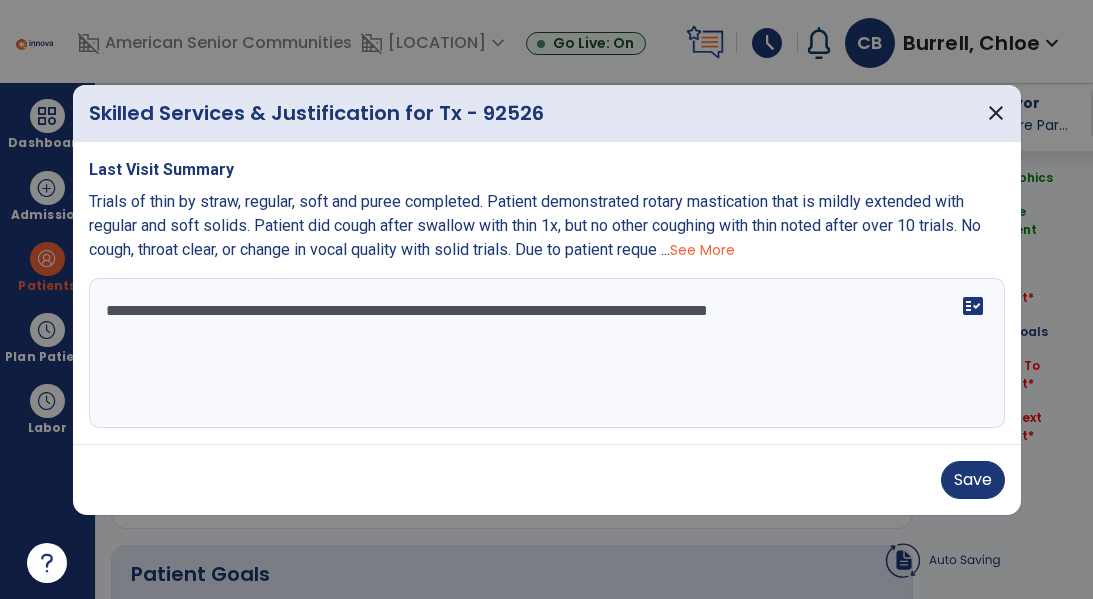 click on "**********" at bounding box center [547, 353] 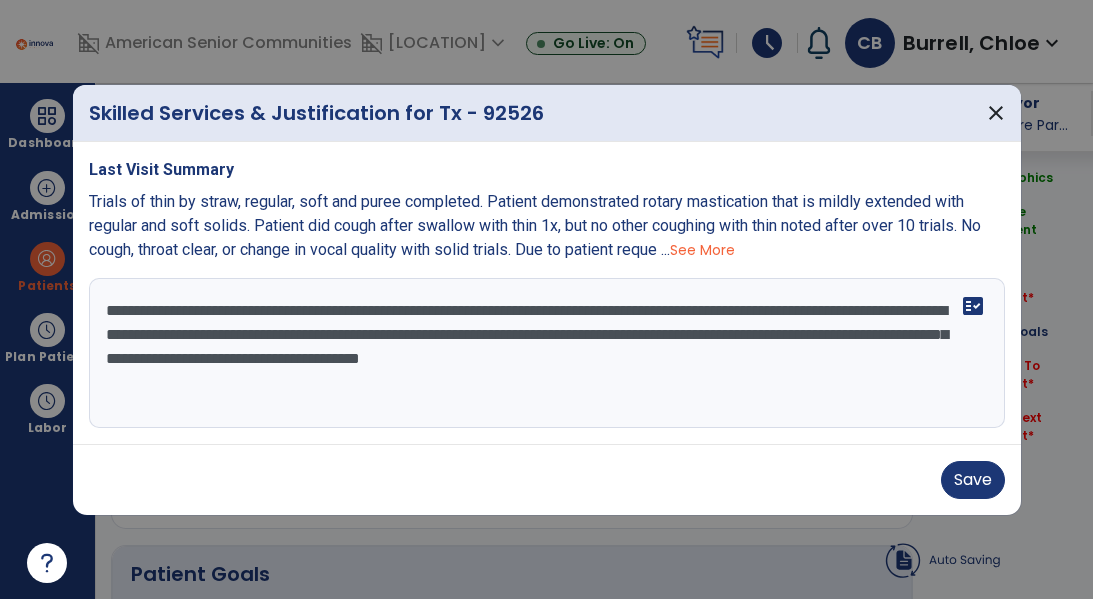 type on "**********" 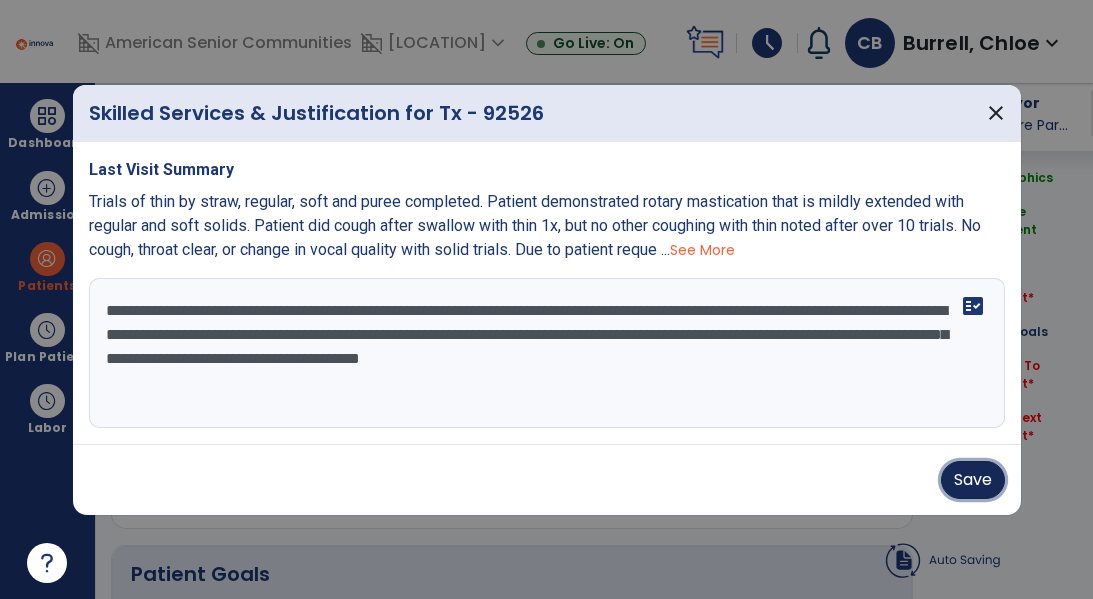 click on "Save" at bounding box center (973, 480) 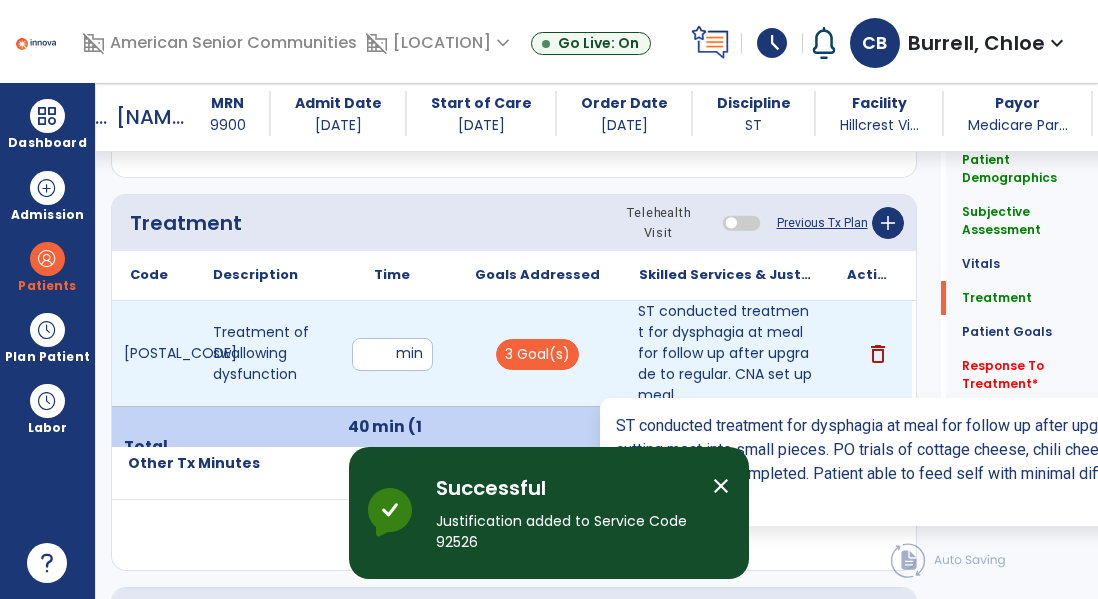 click on "ST conducted treatment for dysphagia at meal for follow up after upgrade to regular. CNA set up meal..." at bounding box center [725, 353] 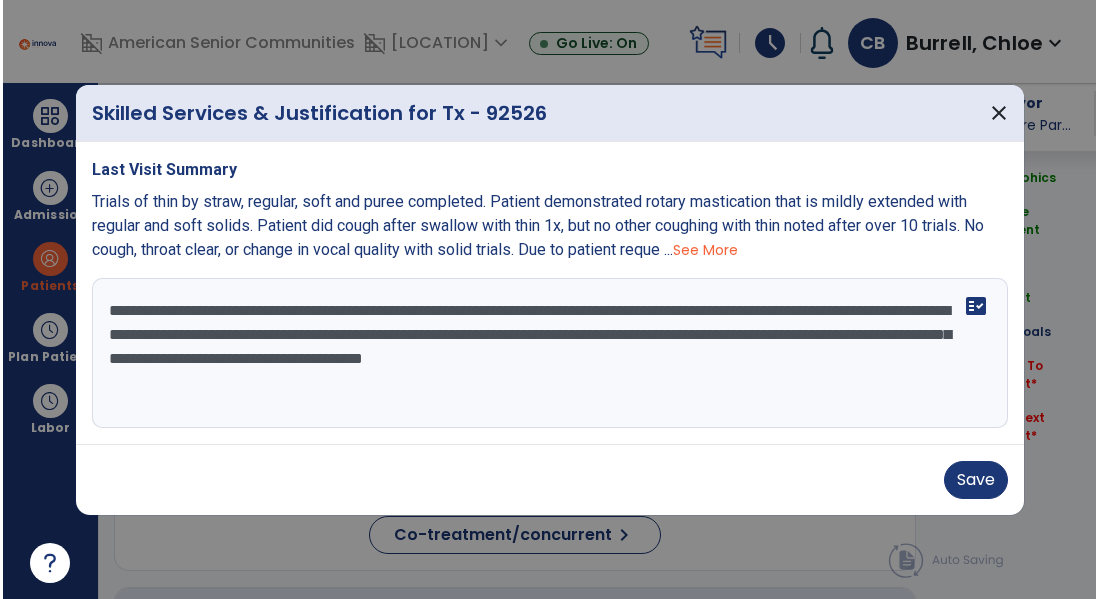 scroll, scrollTop: 1175, scrollLeft: 0, axis: vertical 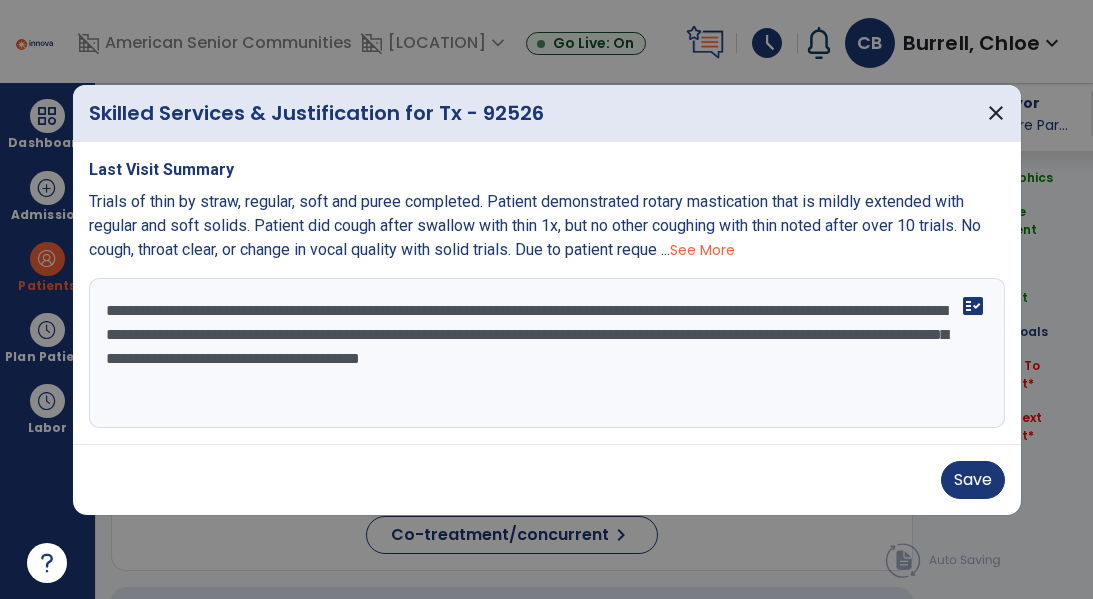 click on "**********" at bounding box center [547, 353] 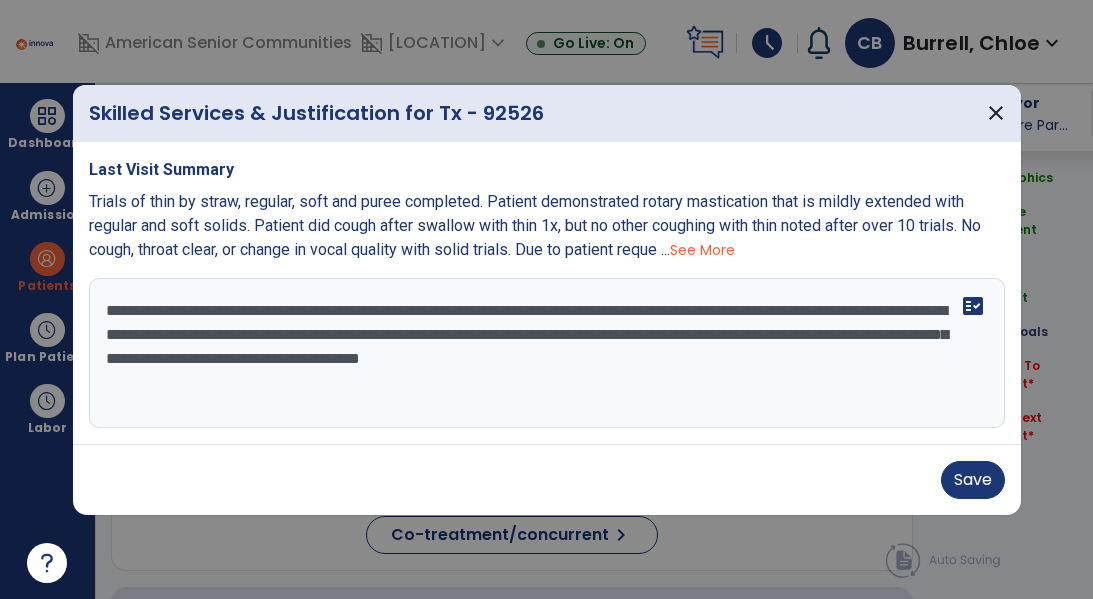 click on "**********" at bounding box center [547, 353] 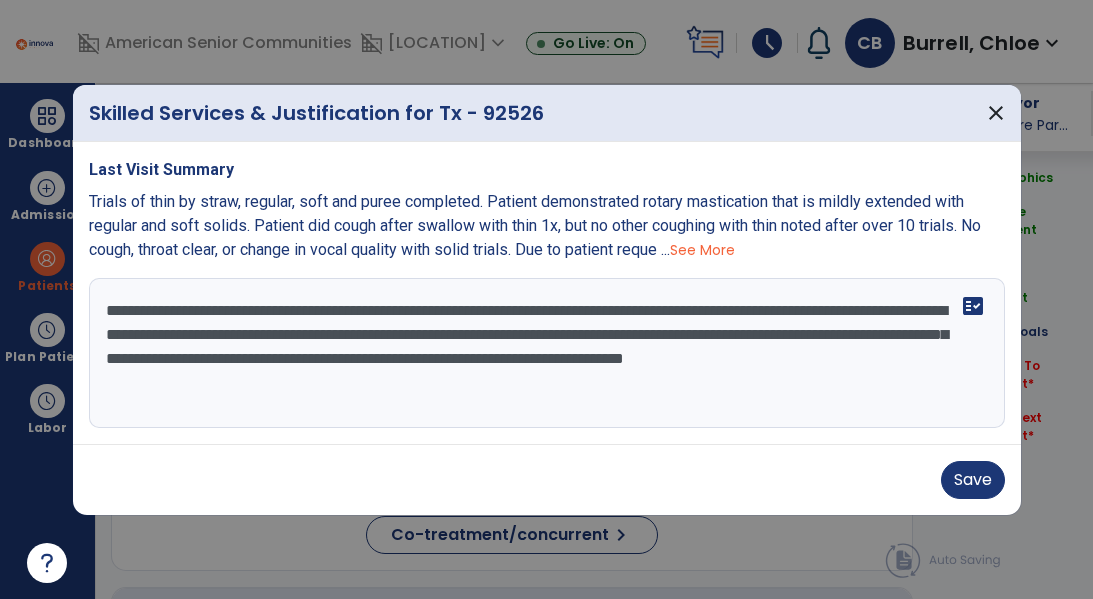 click on "**********" at bounding box center (547, 353) 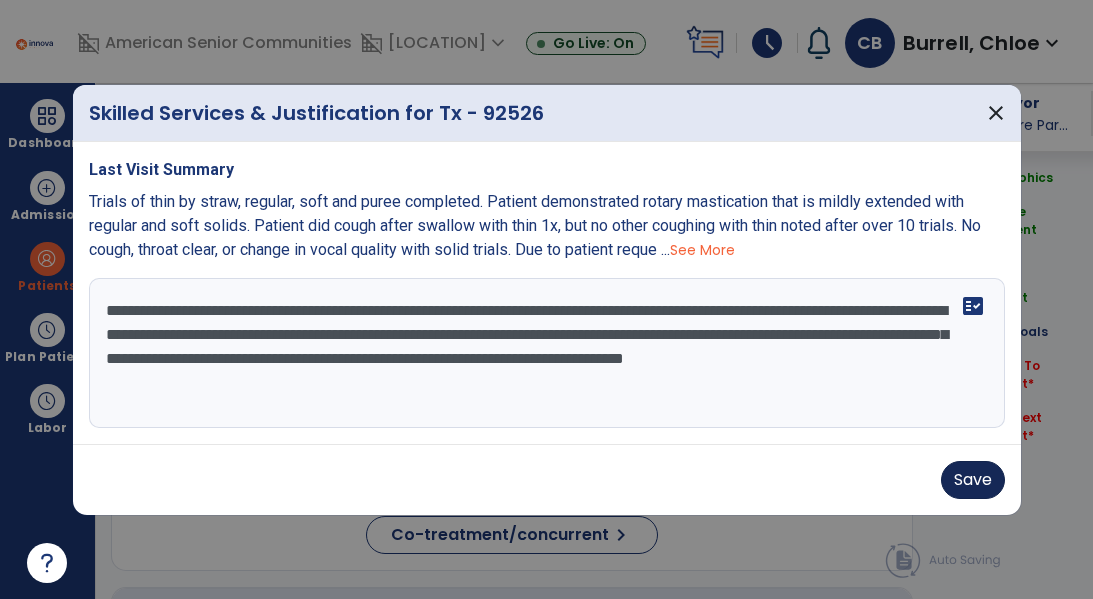 type on "**********" 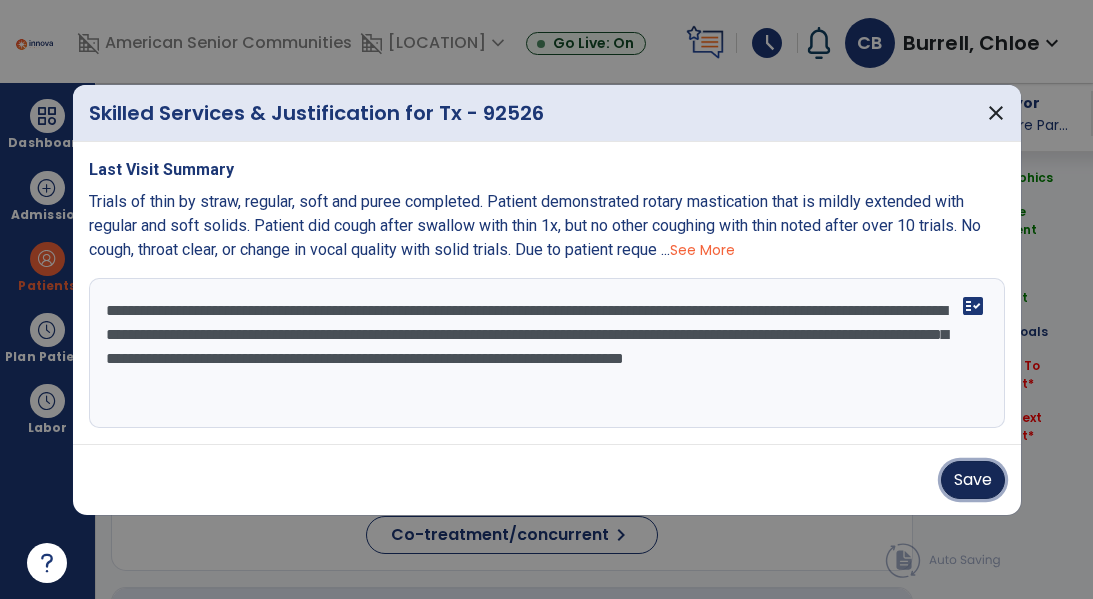 click on "Save" at bounding box center (973, 480) 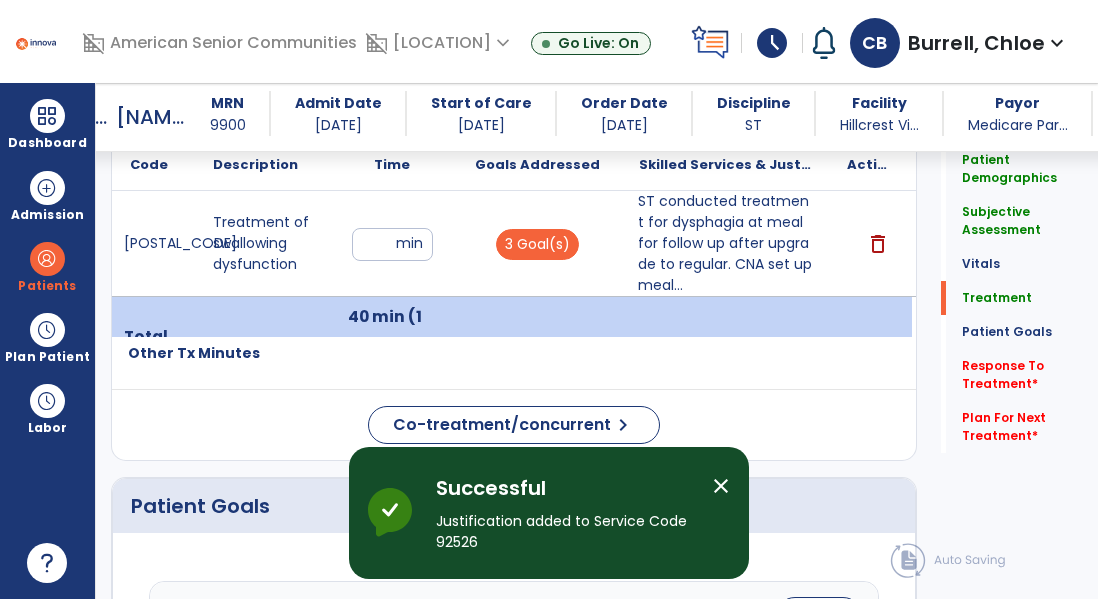 scroll, scrollTop: 1287, scrollLeft: 0, axis: vertical 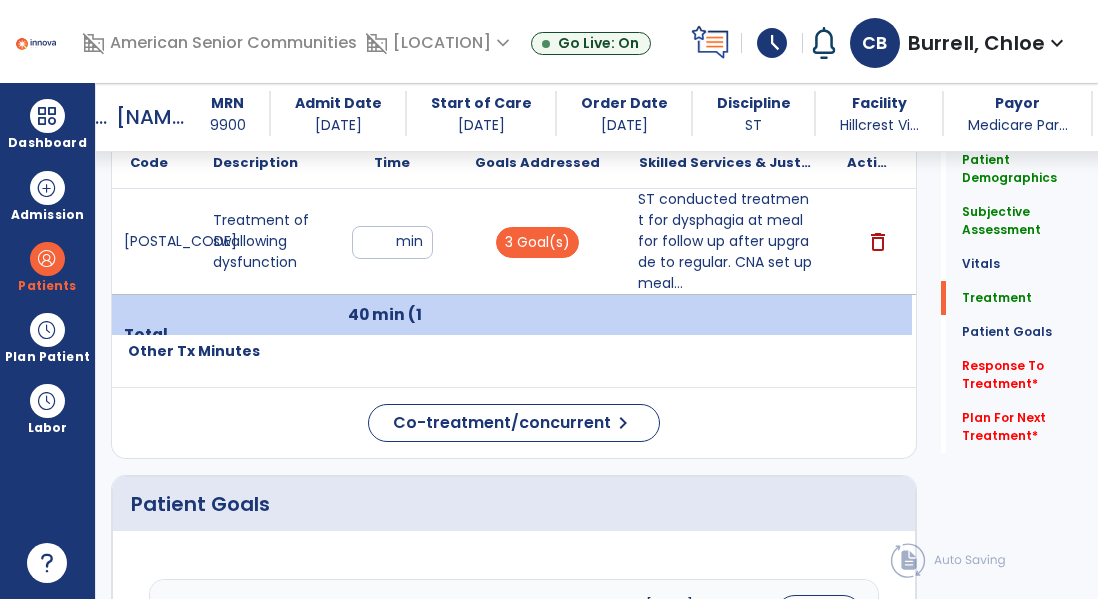 click on "Co-treatment/concurrent  chevron_right" 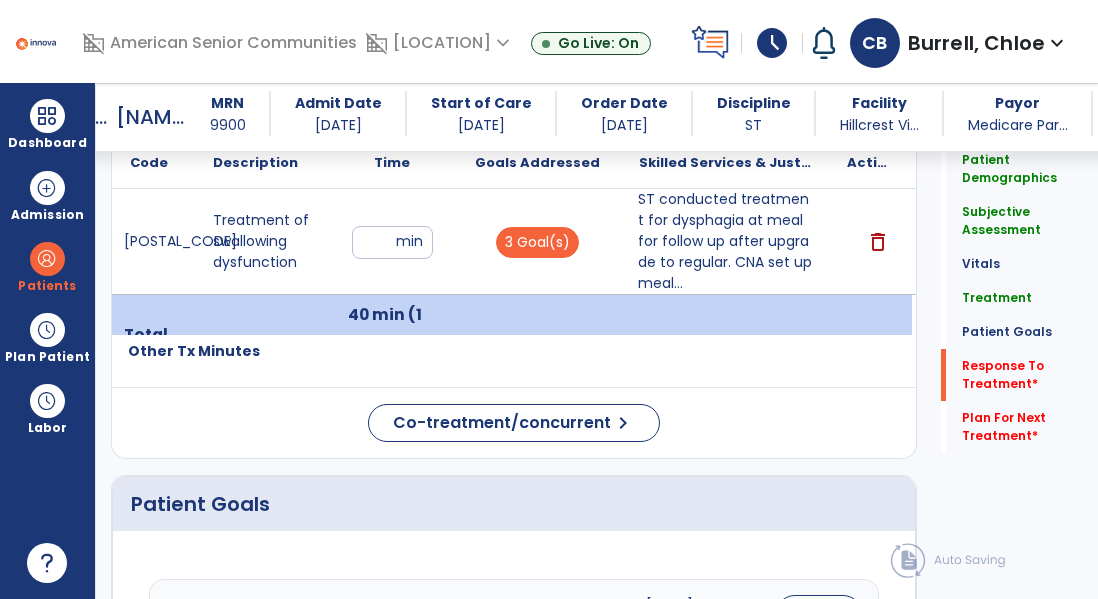 scroll, scrollTop: 2925, scrollLeft: 0, axis: vertical 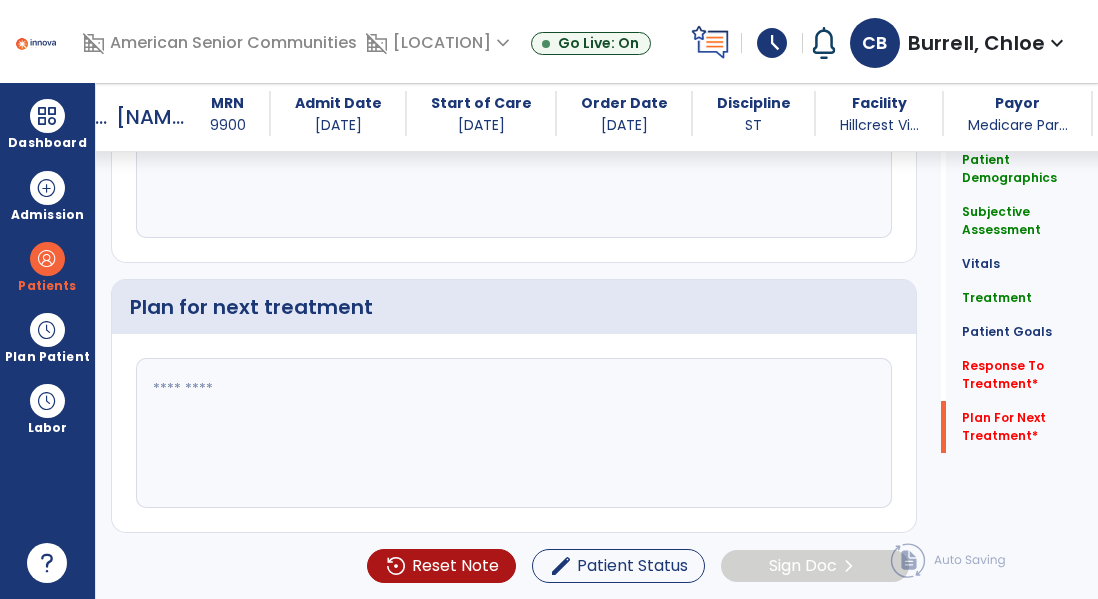 click 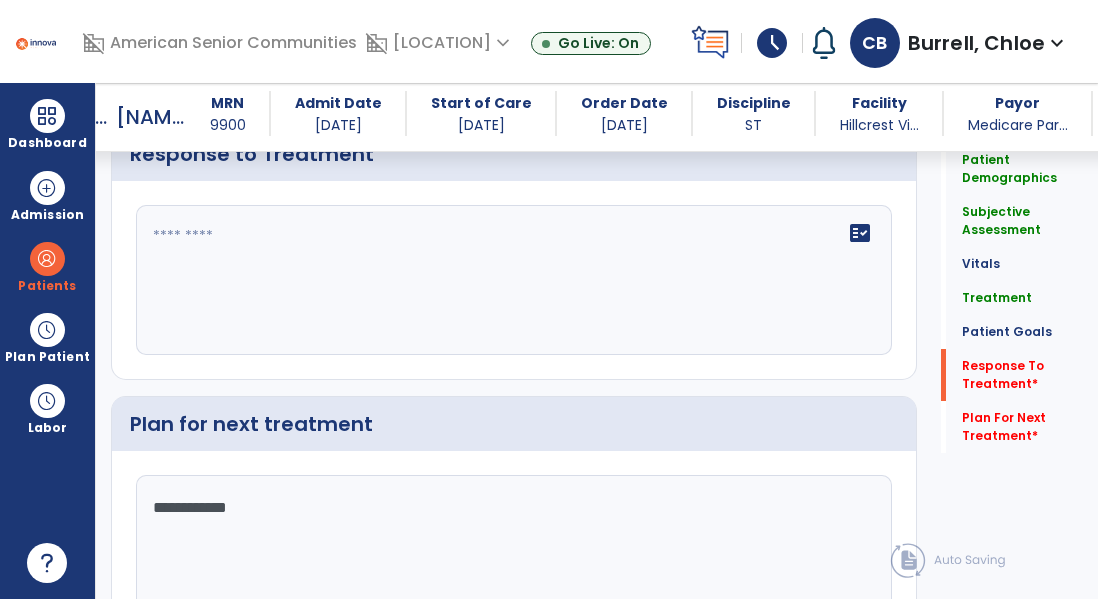 scroll, scrollTop: 2789, scrollLeft: 0, axis: vertical 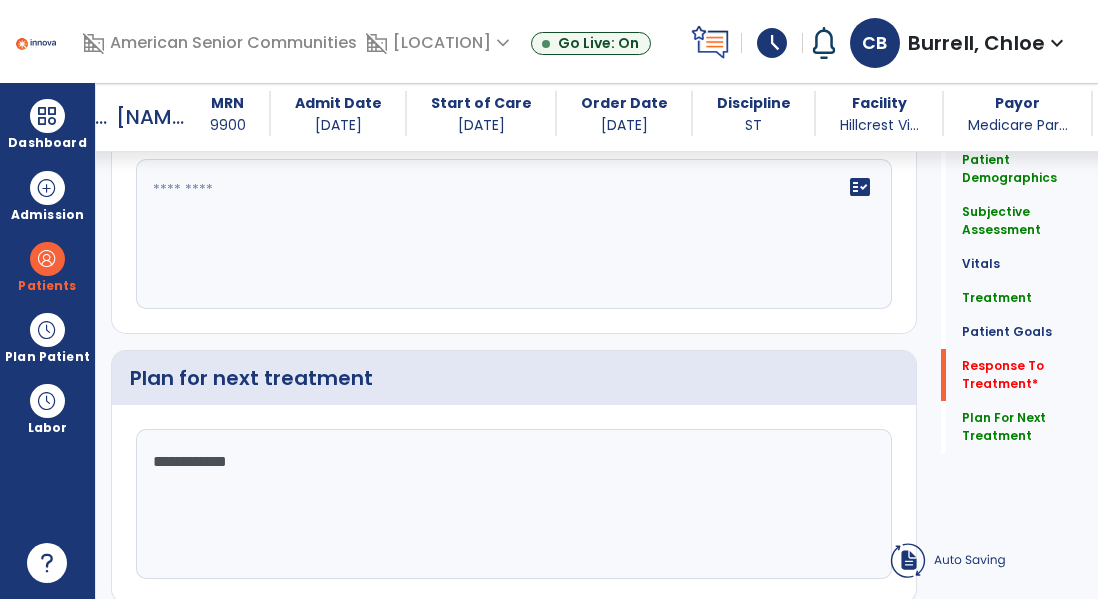 type on "**********" 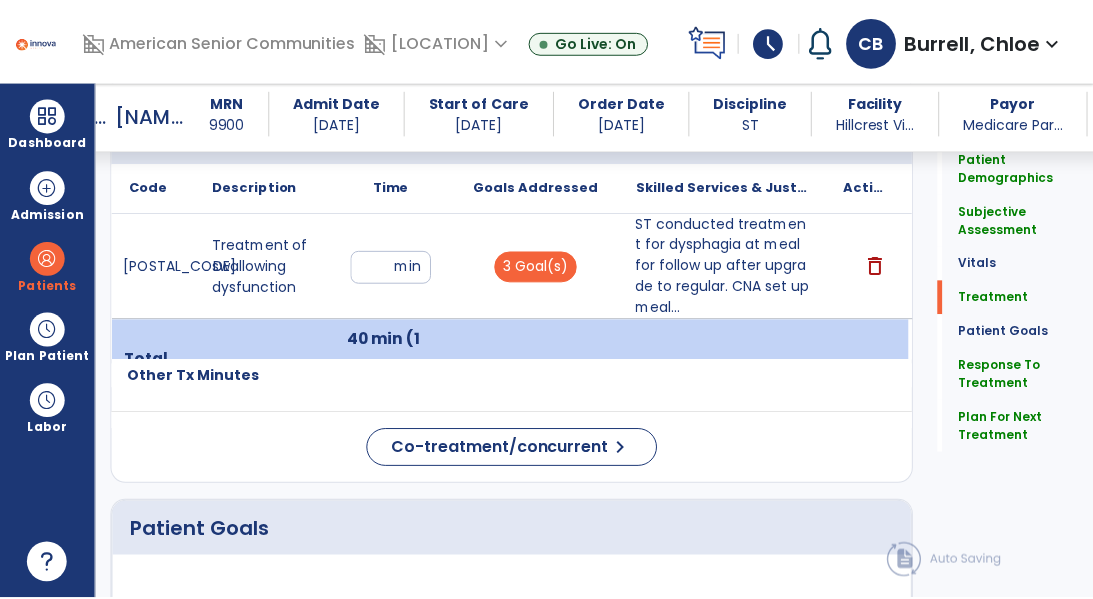 scroll, scrollTop: 1246, scrollLeft: 0, axis: vertical 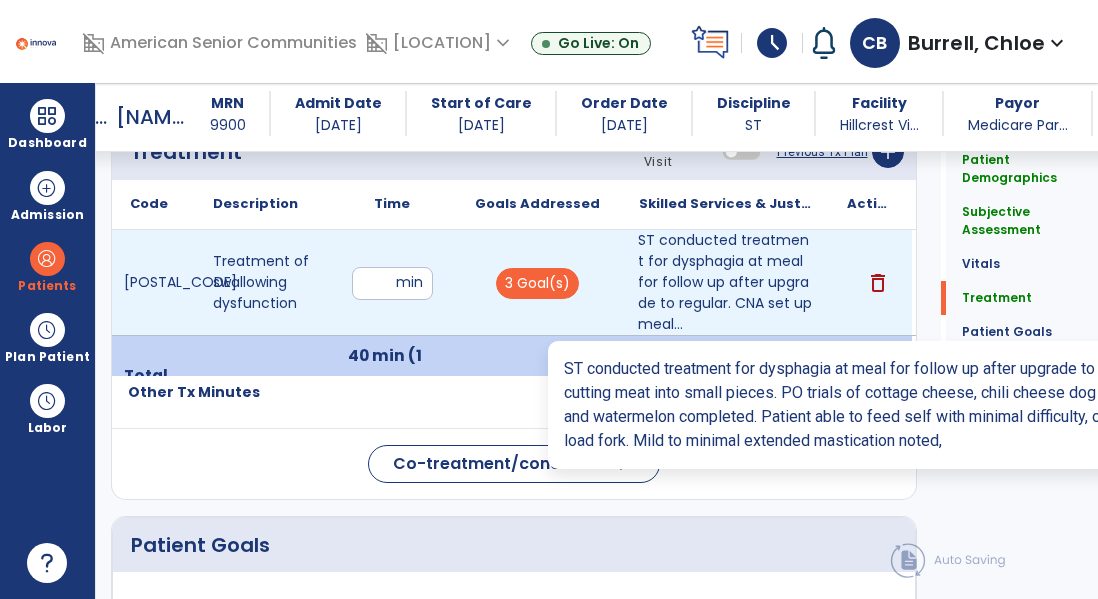 type on "**********" 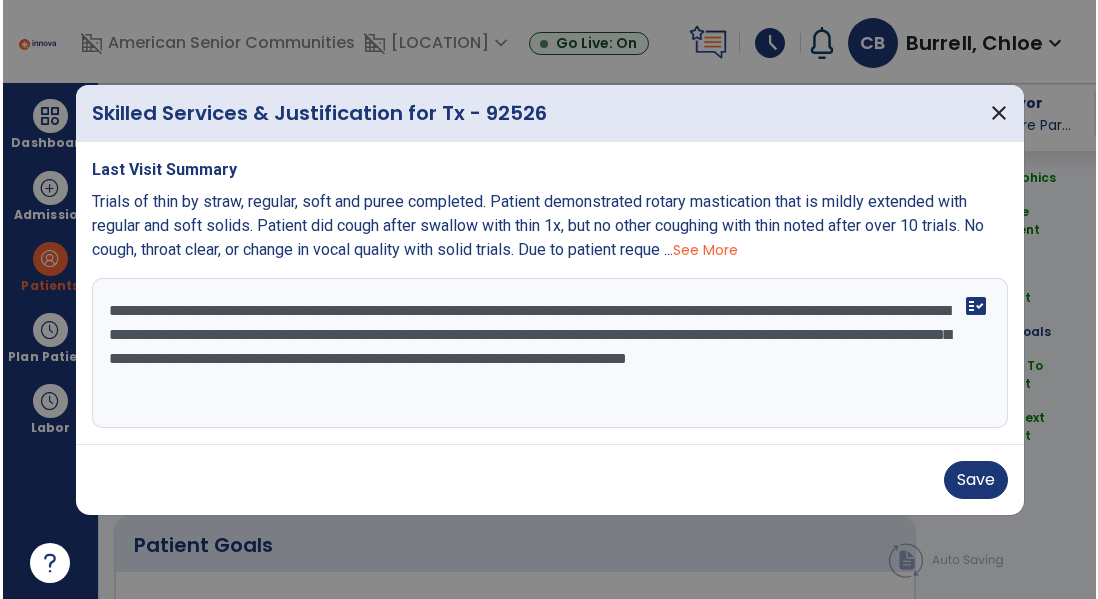 scroll, scrollTop: 1246, scrollLeft: 0, axis: vertical 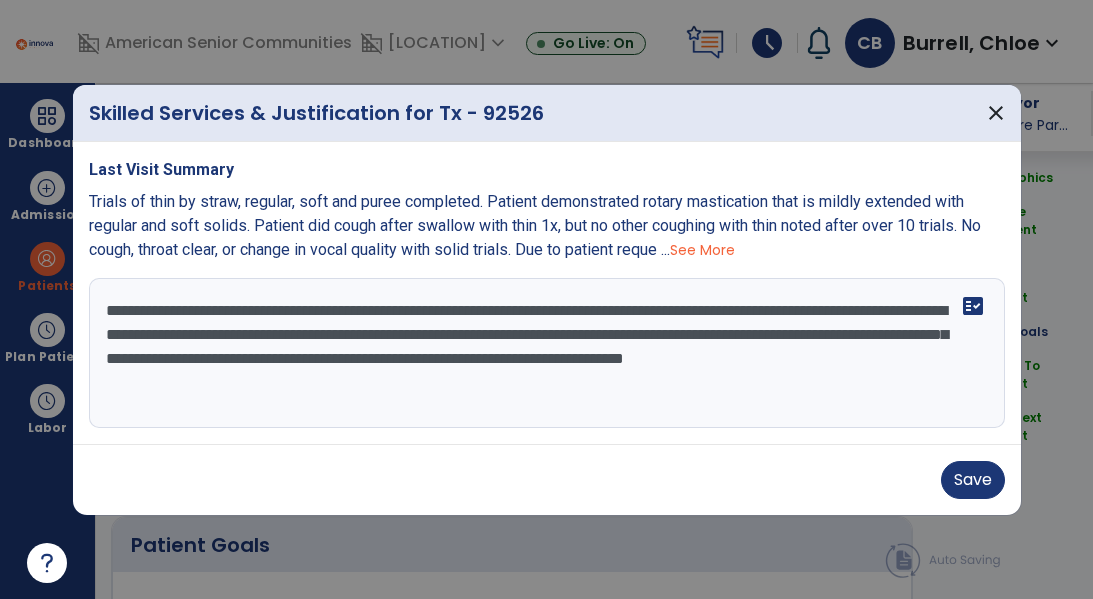 click on "**********" at bounding box center (547, 353) 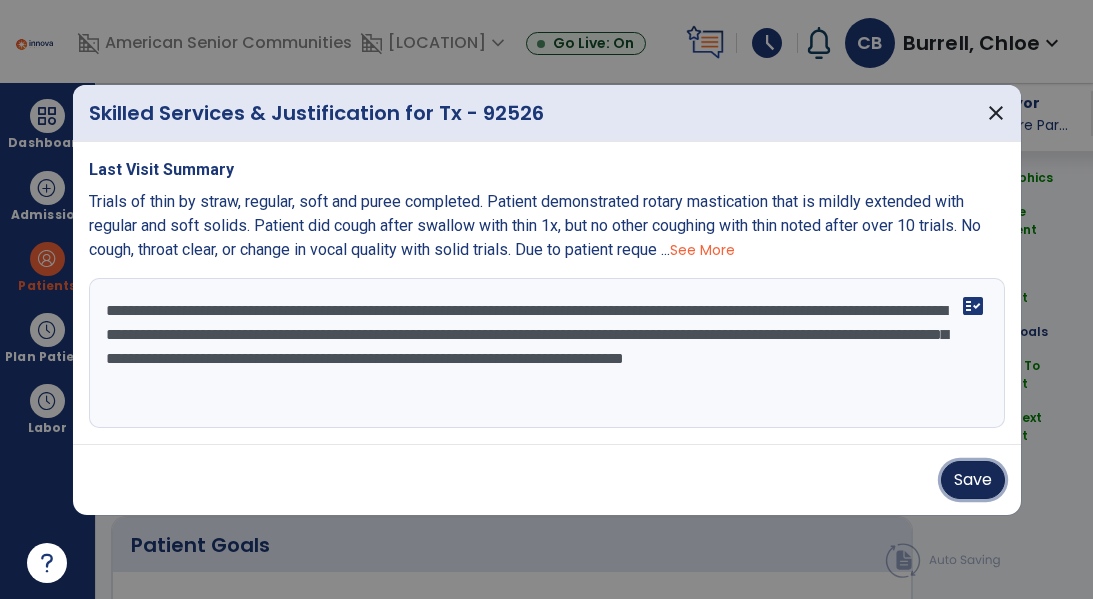 click on "Save" at bounding box center [973, 480] 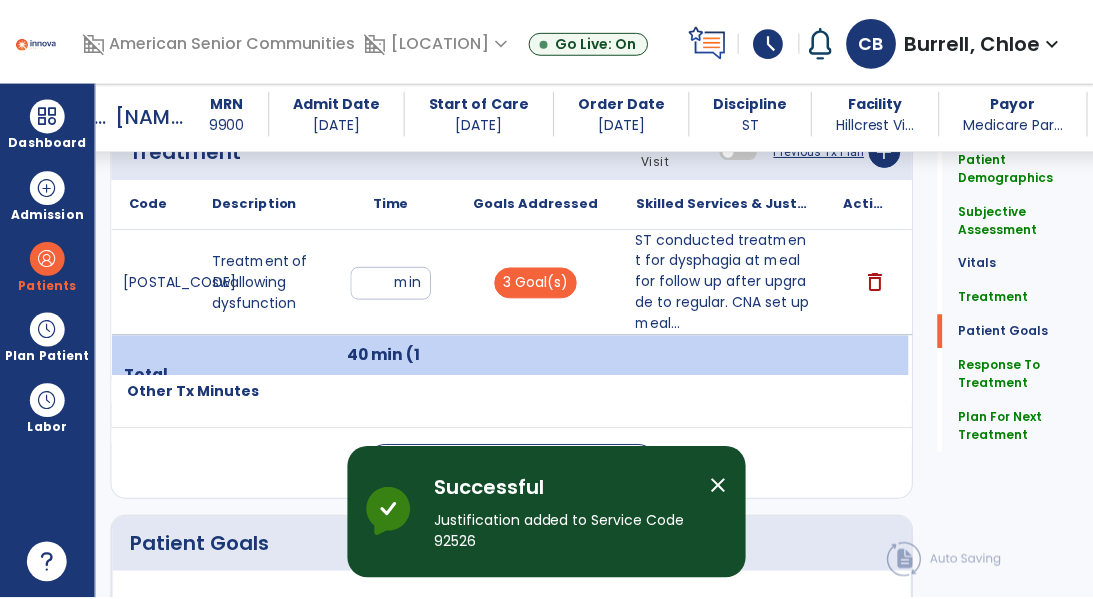 scroll, scrollTop: 2925, scrollLeft: 0, axis: vertical 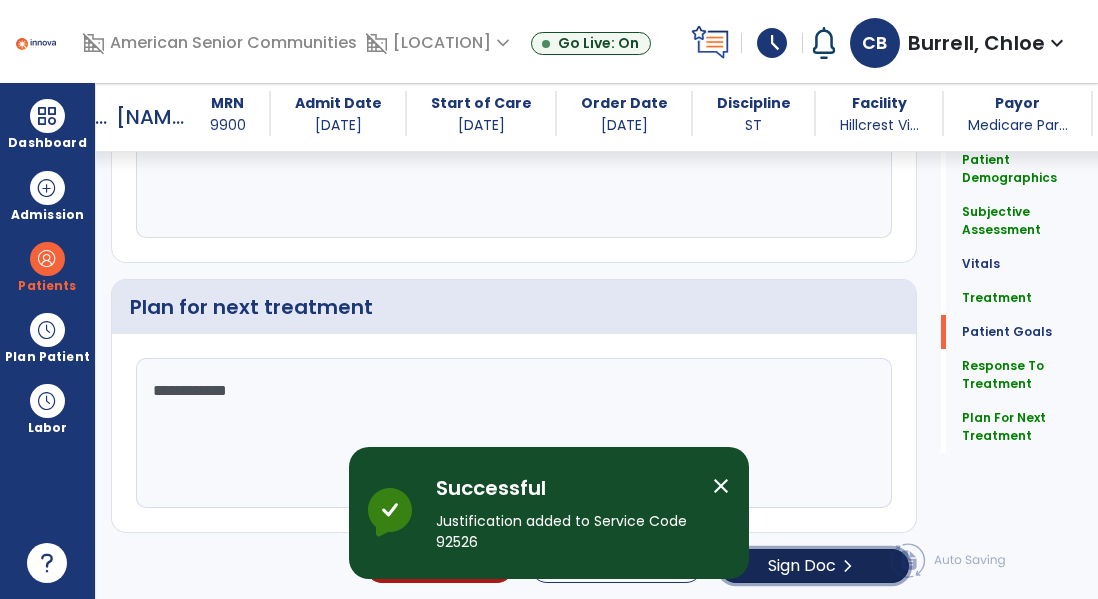 click on "chevron_right" 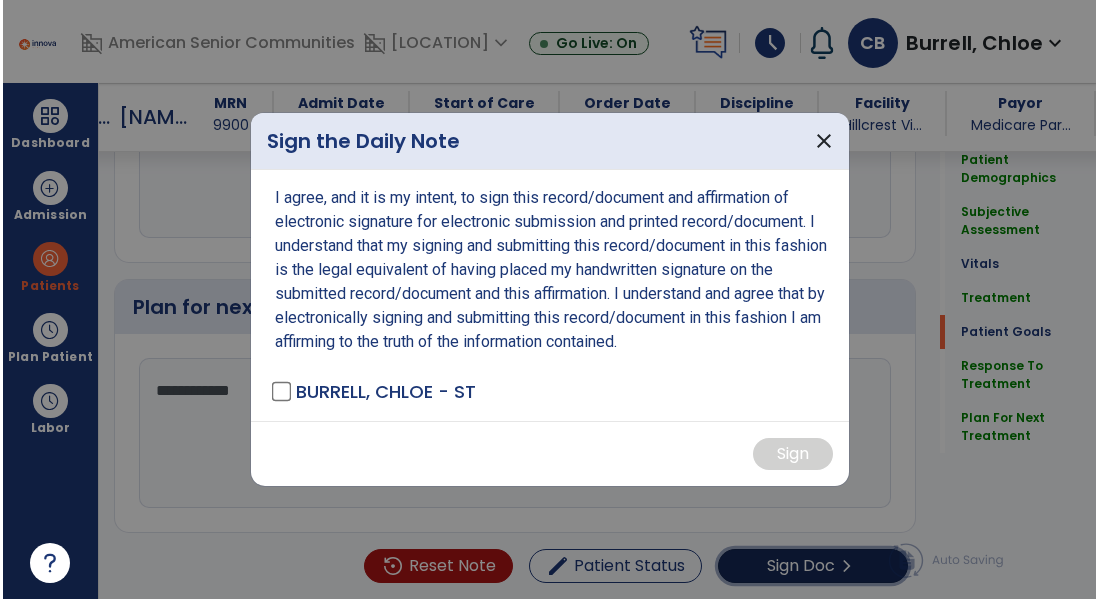 scroll, scrollTop: 2925, scrollLeft: 0, axis: vertical 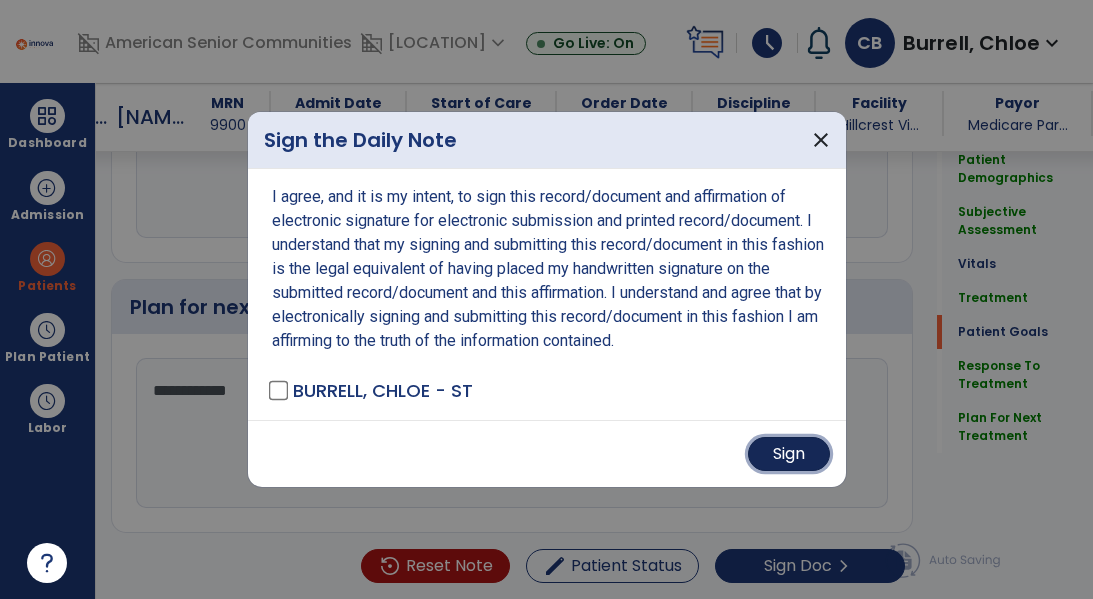 click on "Sign" at bounding box center (789, 454) 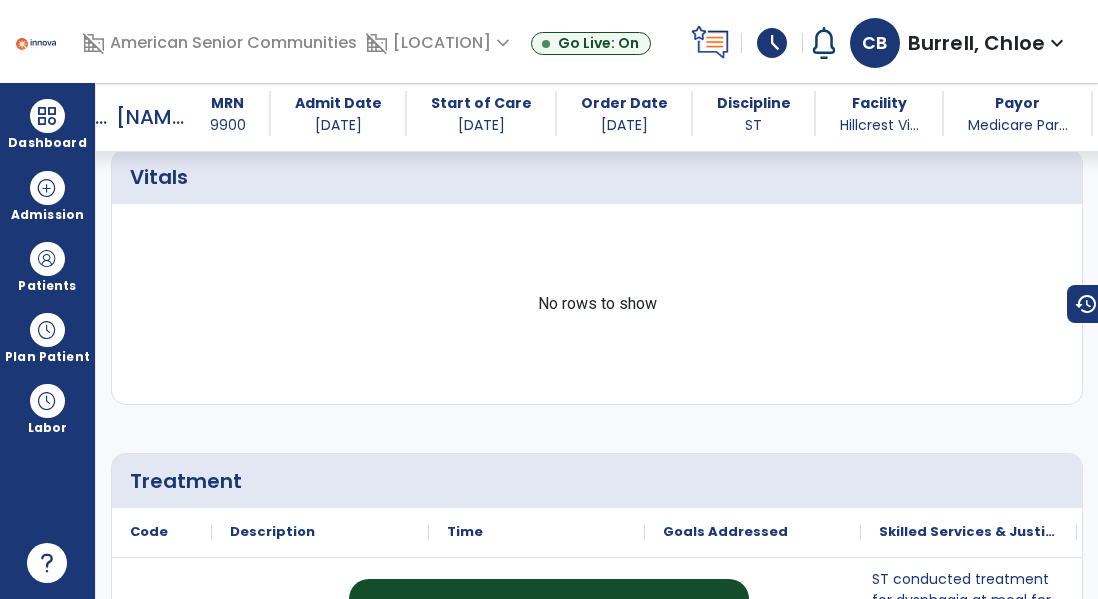 scroll, scrollTop: 0, scrollLeft: 0, axis: both 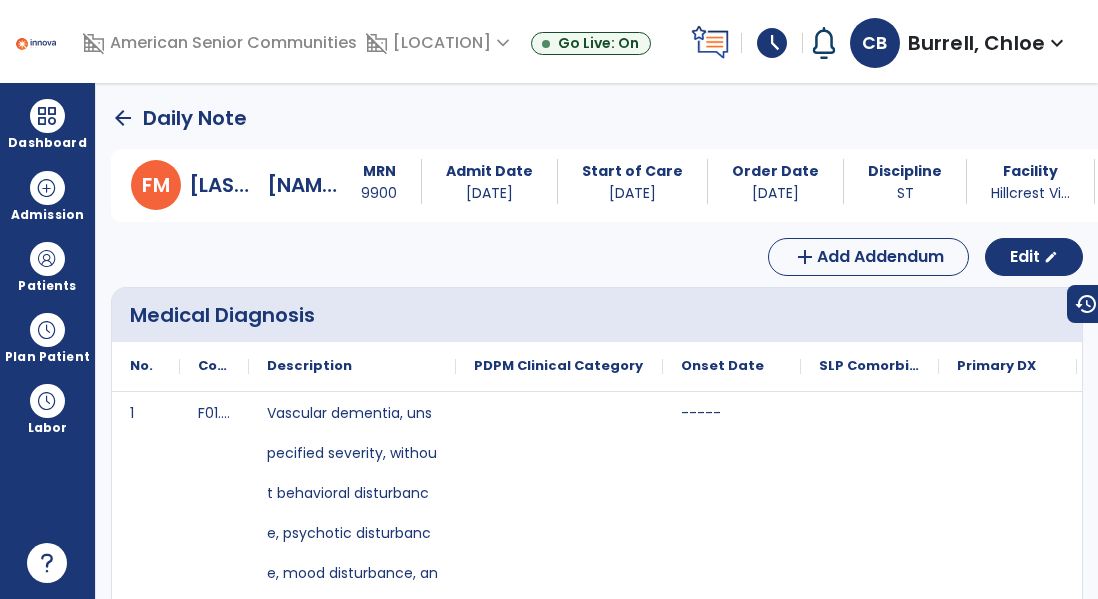 click on "arrow_back   Daily Note" 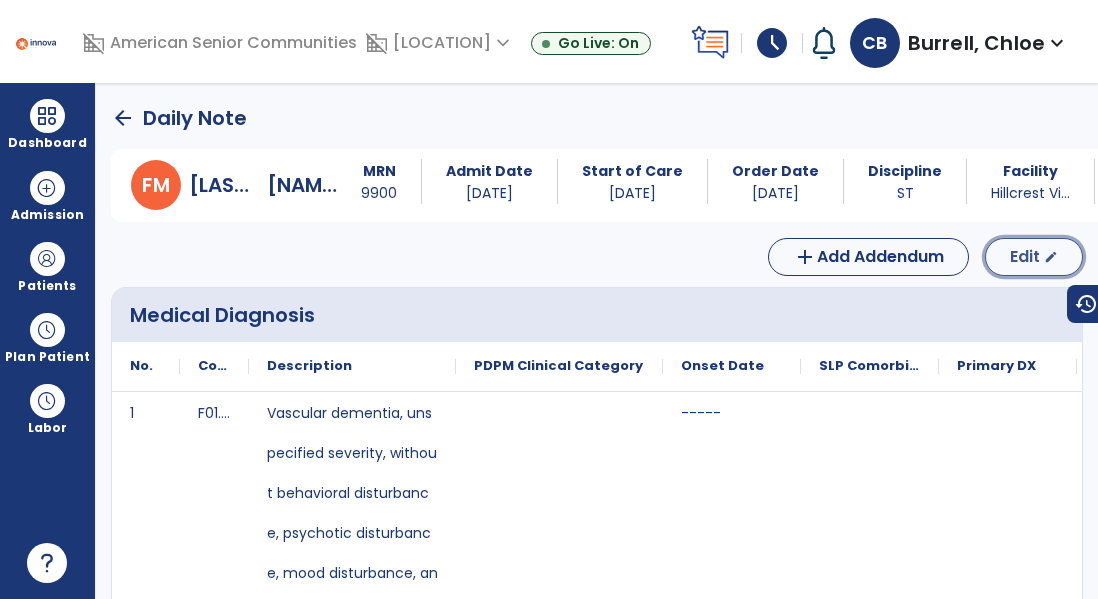 click on "Edit" 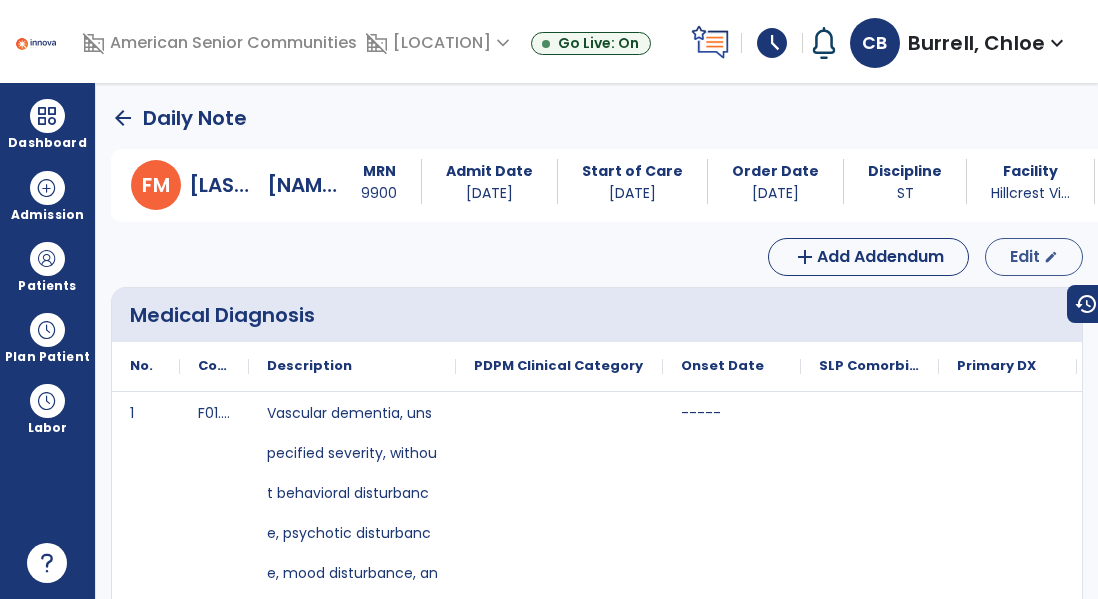 select on "*" 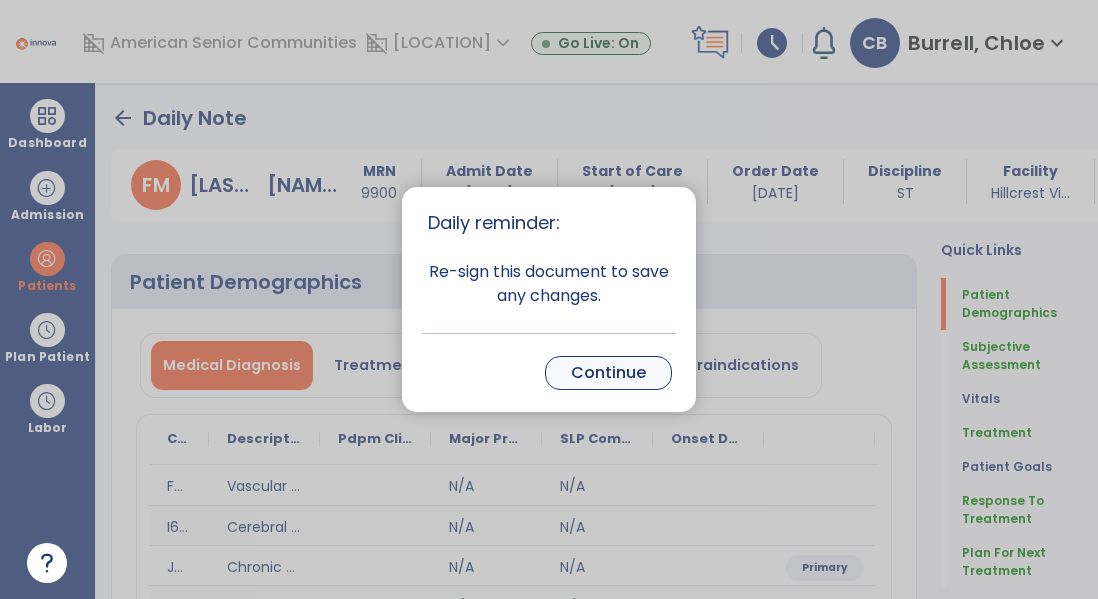click on "Continue" at bounding box center [608, 373] 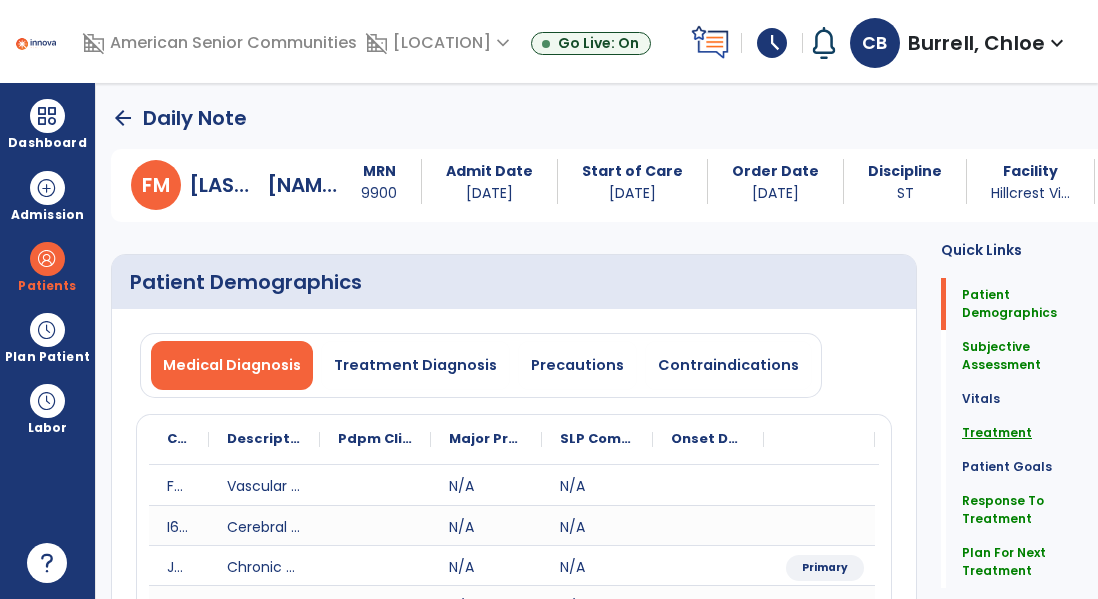 click on "Treatment" 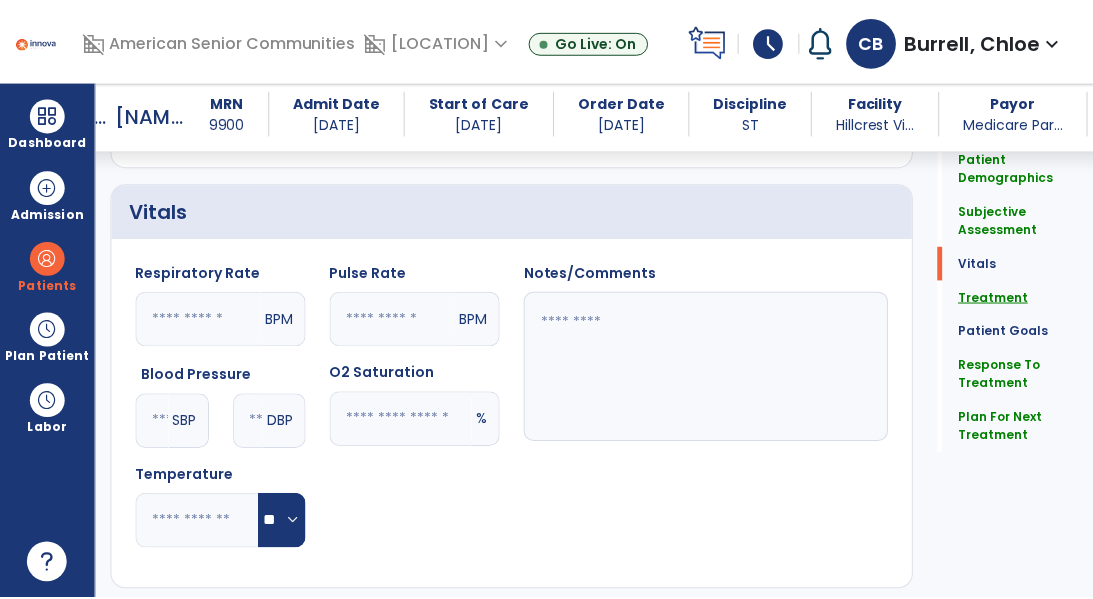 scroll, scrollTop: 1235, scrollLeft: 0, axis: vertical 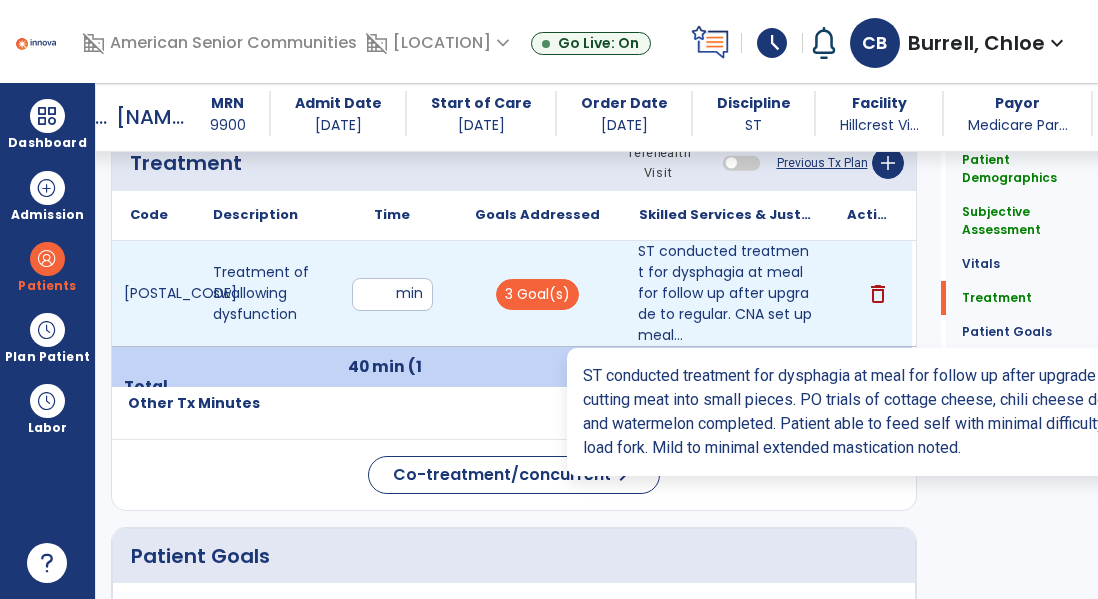 click on "ST conducted treatment for dysphagia at meal for follow up after upgrade to regular. CNA set up meal..." at bounding box center [725, 293] 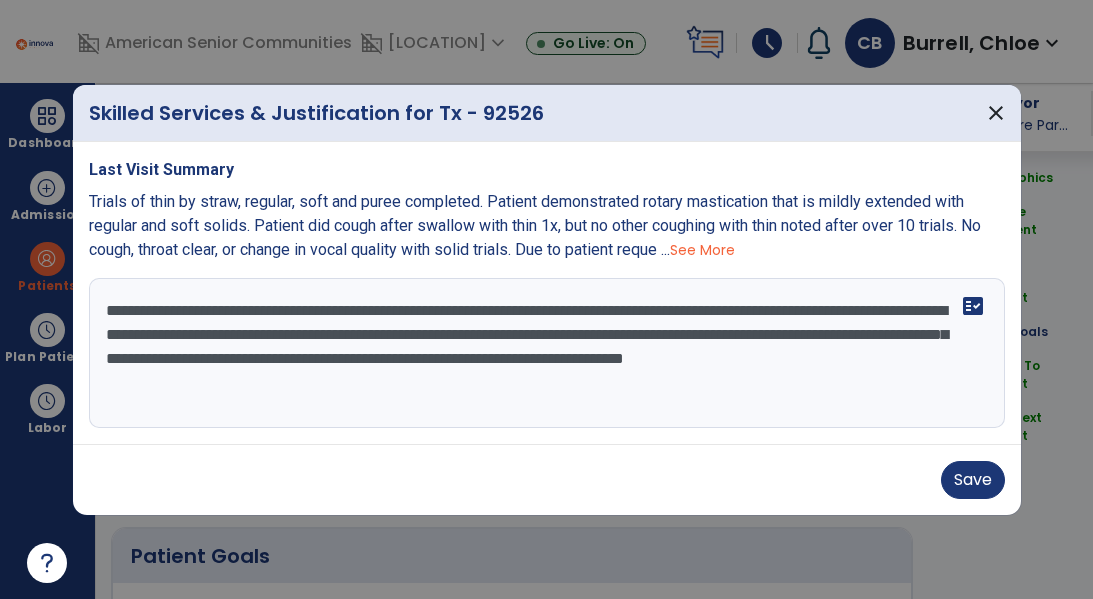 scroll, scrollTop: 1235, scrollLeft: 0, axis: vertical 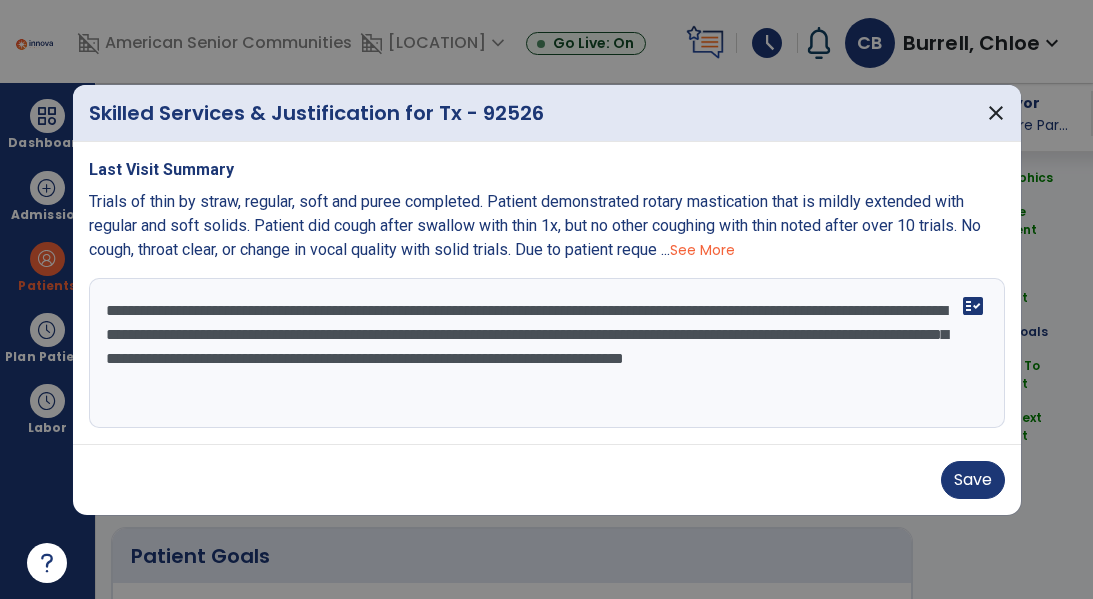 click on "**********" at bounding box center (547, 353) 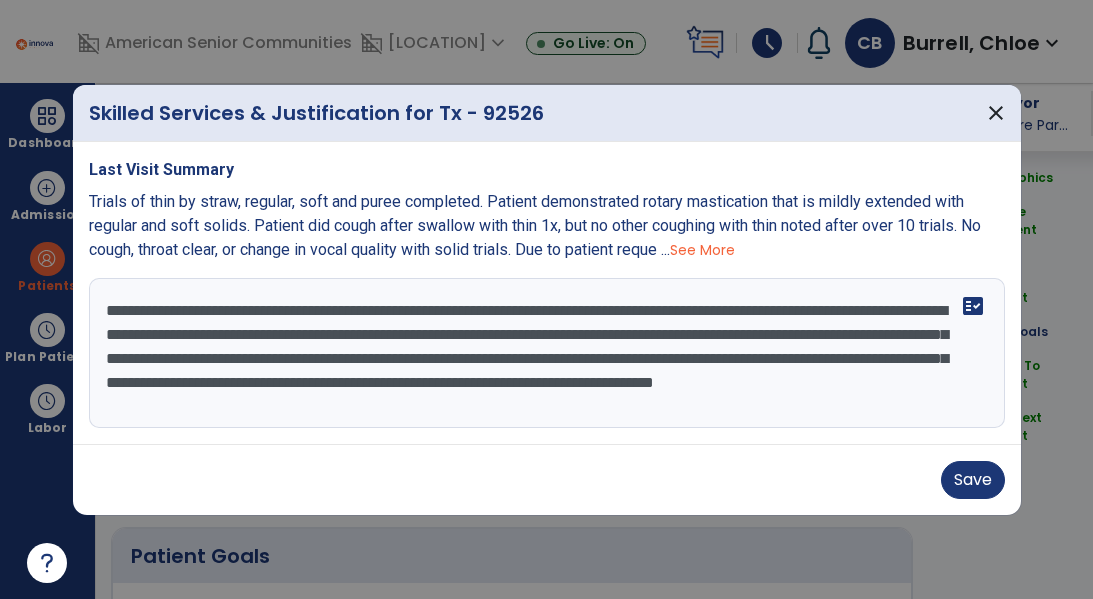 click on "**********" at bounding box center [547, 353] 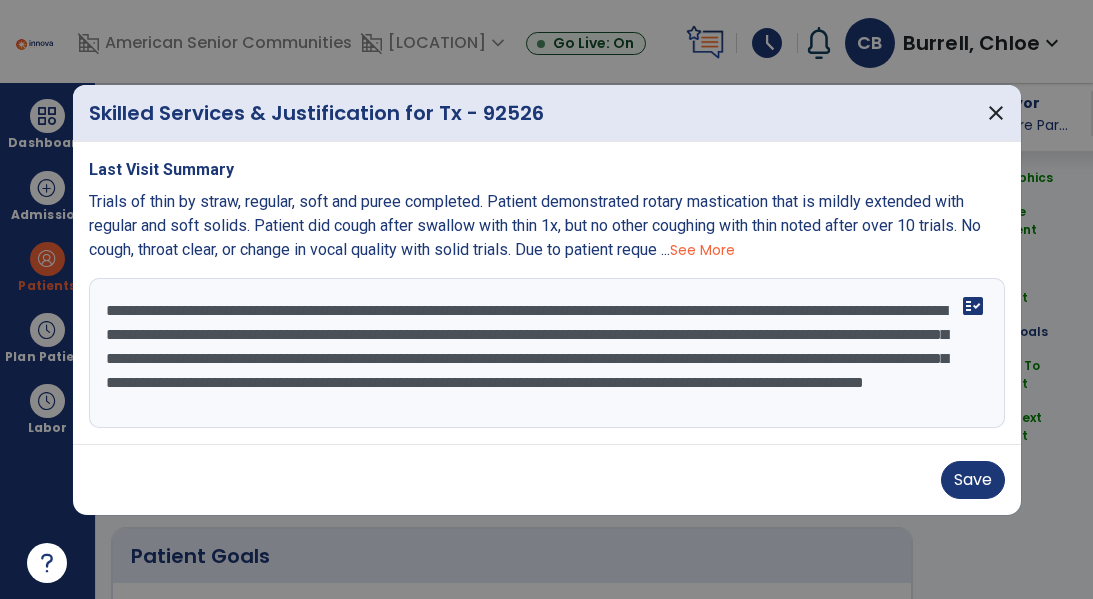 scroll, scrollTop: 24, scrollLeft: 0, axis: vertical 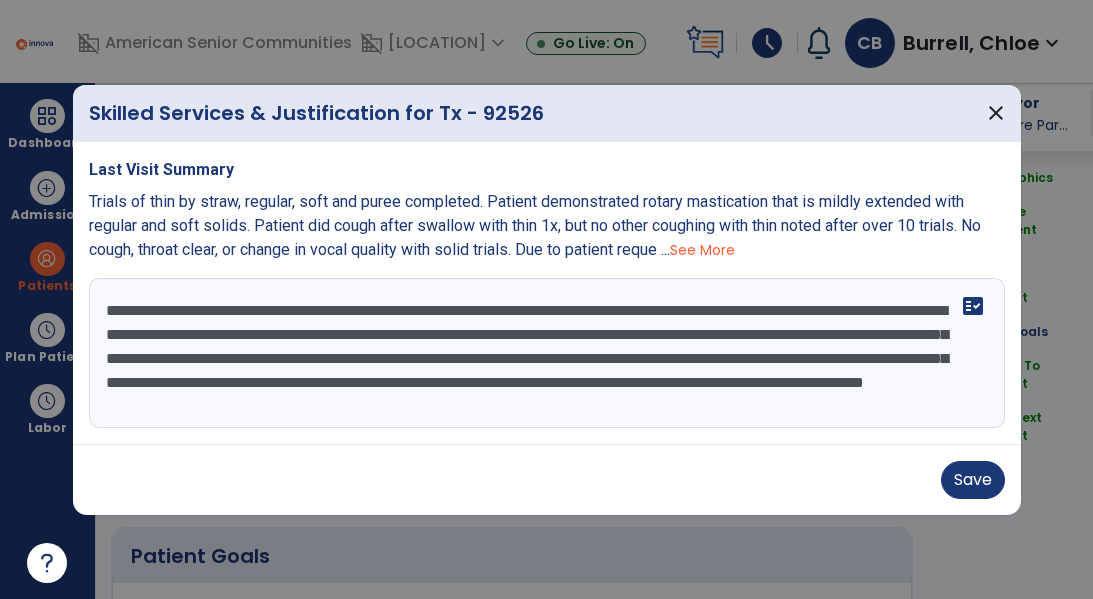 click on "**********" at bounding box center [547, 353] 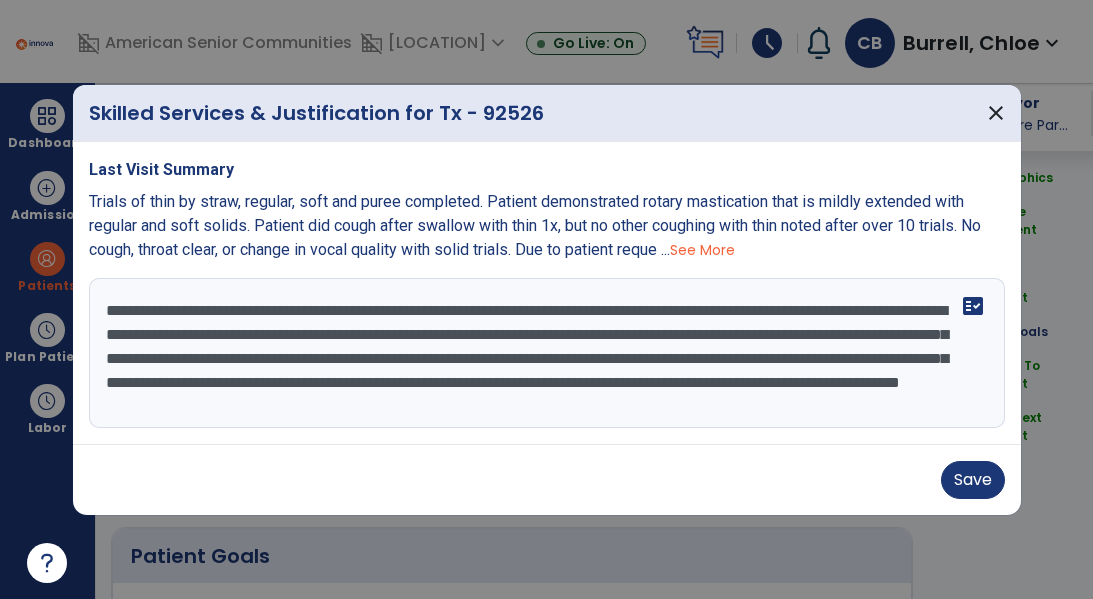type on "**********" 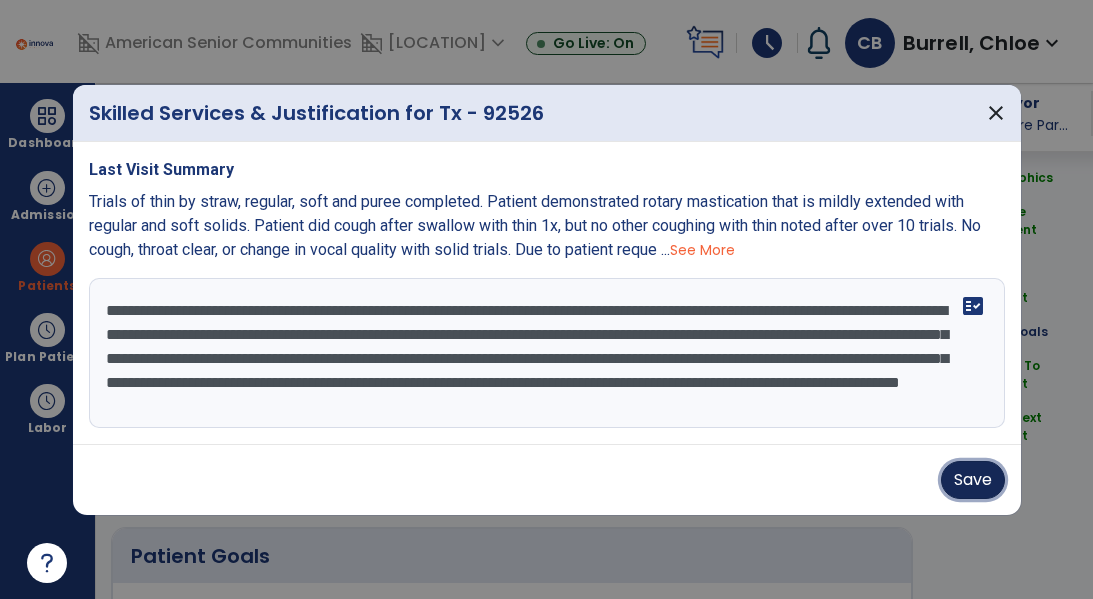 click on "Save" at bounding box center [973, 480] 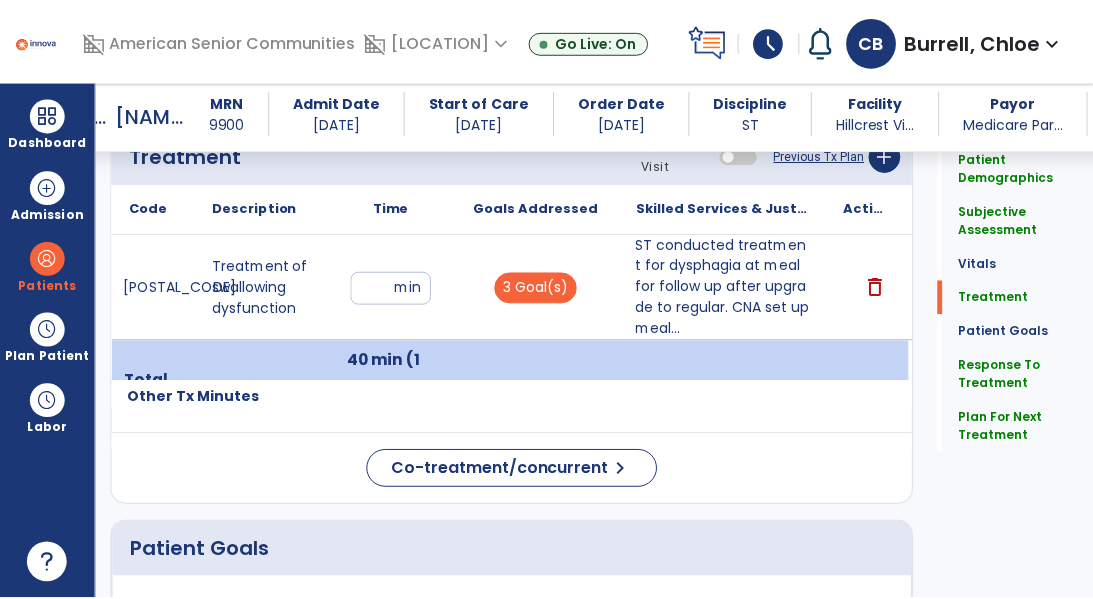 scroll, scrollTop: 1230, scrollLeft: 0, axis: vertical 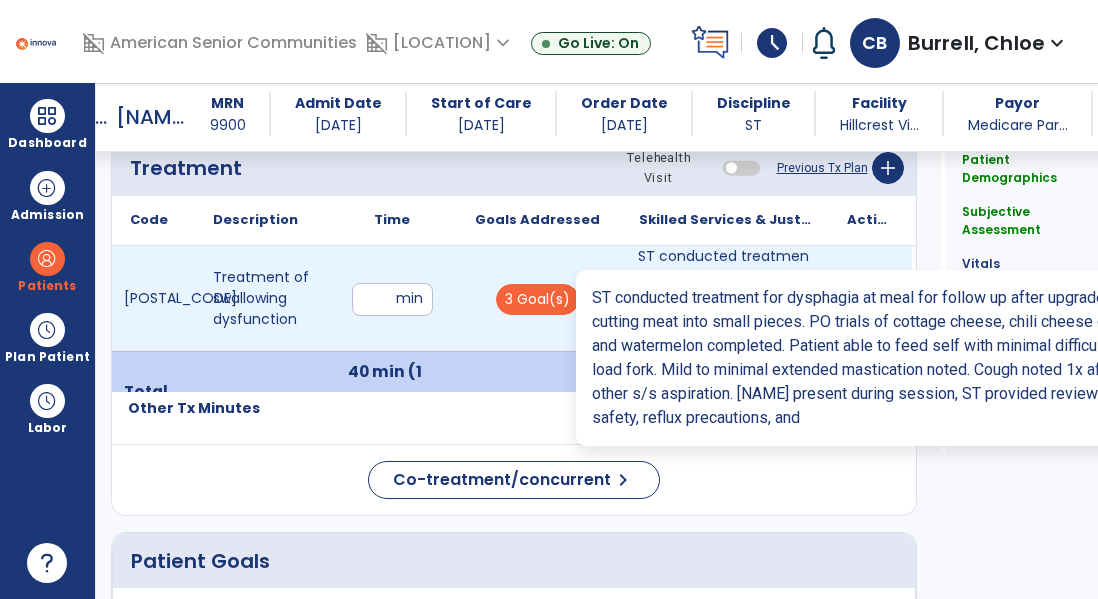 click on "ST conducted treatment for dysphagia at meal for follow up after upgrade to regular. CNA set up meal..." at bounding box center (725, 298) 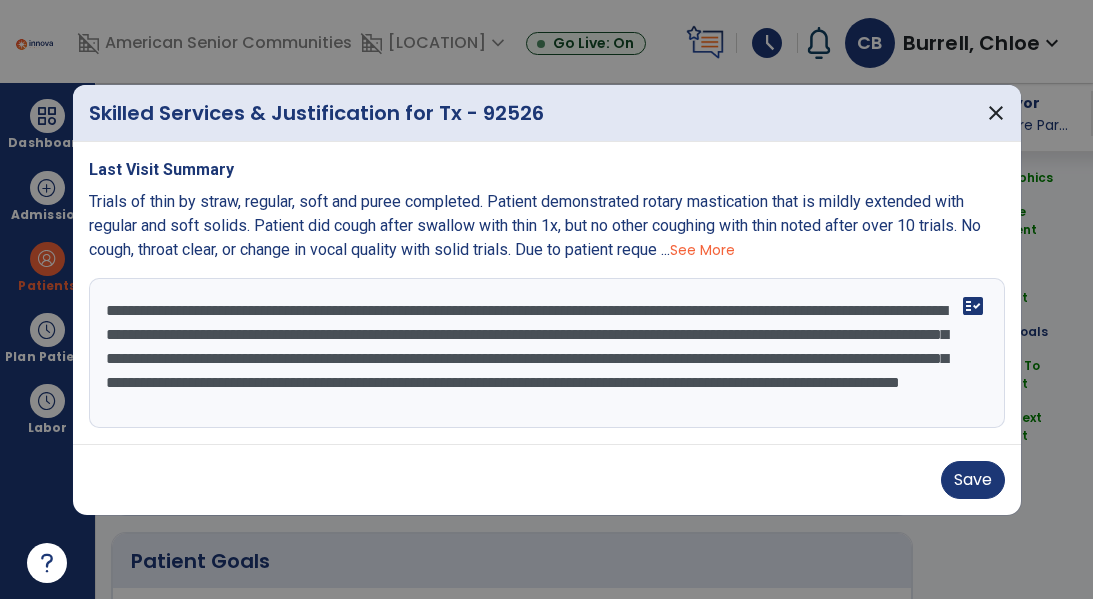 scroll, scrollTop: 1230, scrollLeft: 0, axis: vertical 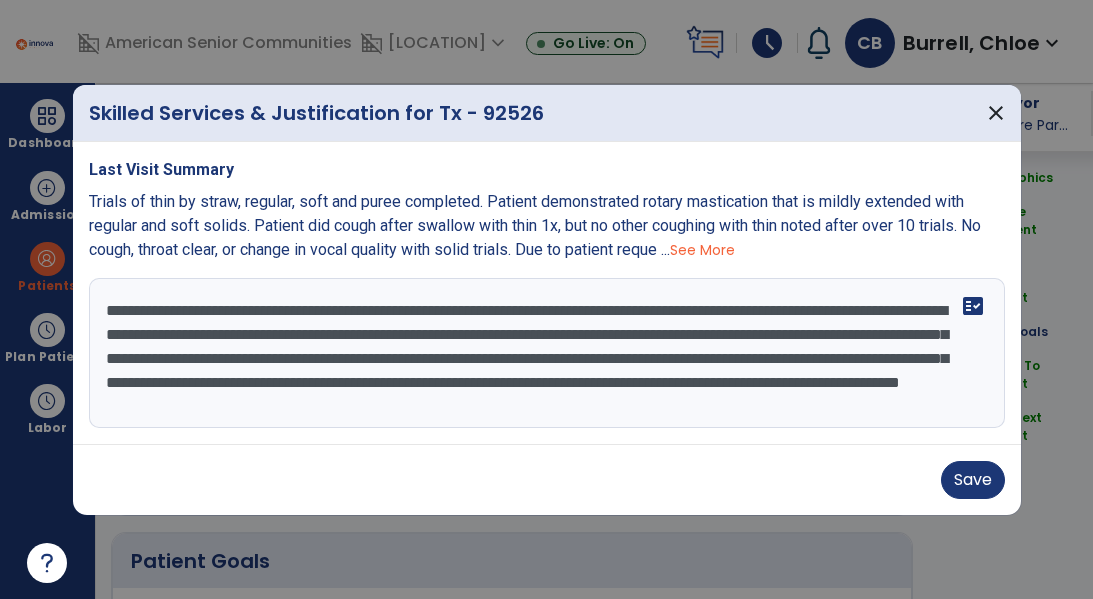 click on "Last Visit Summary Trials of thin by straw, regular, soft and puree completed. Patient demonstrated rotary mastication that is mildly extended with regular and soft solids. Patient did cough after swallow with thin [NUMBER]x, but no other coughing with thin noted after over [NUMBER] trials. No cough, throat clear, or change in vocal quality with solid trials. Due to patient reque ...  See More  ST conducted treatment for dysphagia at meal for follow up after upgrade to regular. CNA set up meal, cutting meat into small pieces. PO trials of cottage cheese, chili cheese dog (no bread), potato chips, and watermelon completed. Patient able to feed self with minimal difficulty, occasional help required to load fork. Mild to minimal extended mastication noted. Cough noted [NUMBER]x after sip of thin by straw, but no other s/s aspiration. Daughter present during session, ST provided review of setting up tray to improve safety, reflux precautions, and   fact_check" at bounding box center [547, 293] 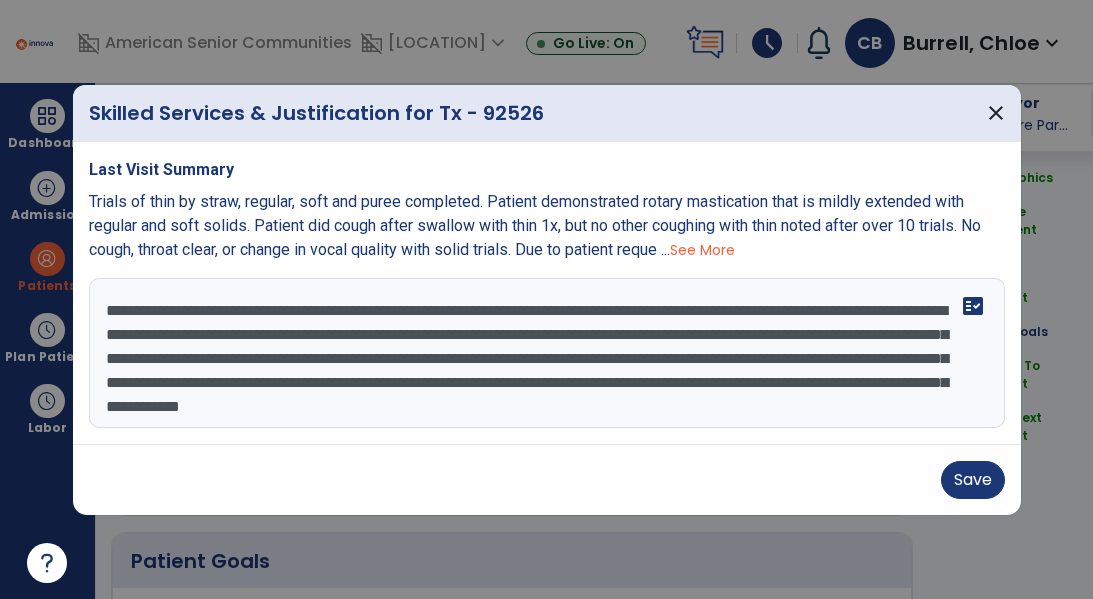 type on "**********" 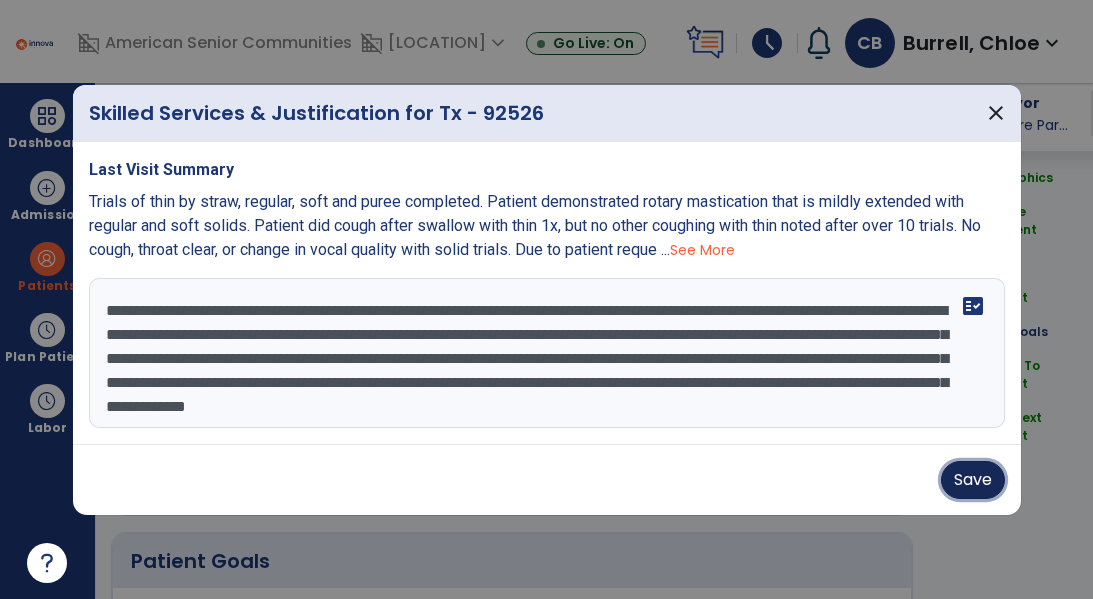 click on "Save" at bounding box center [973, 480] 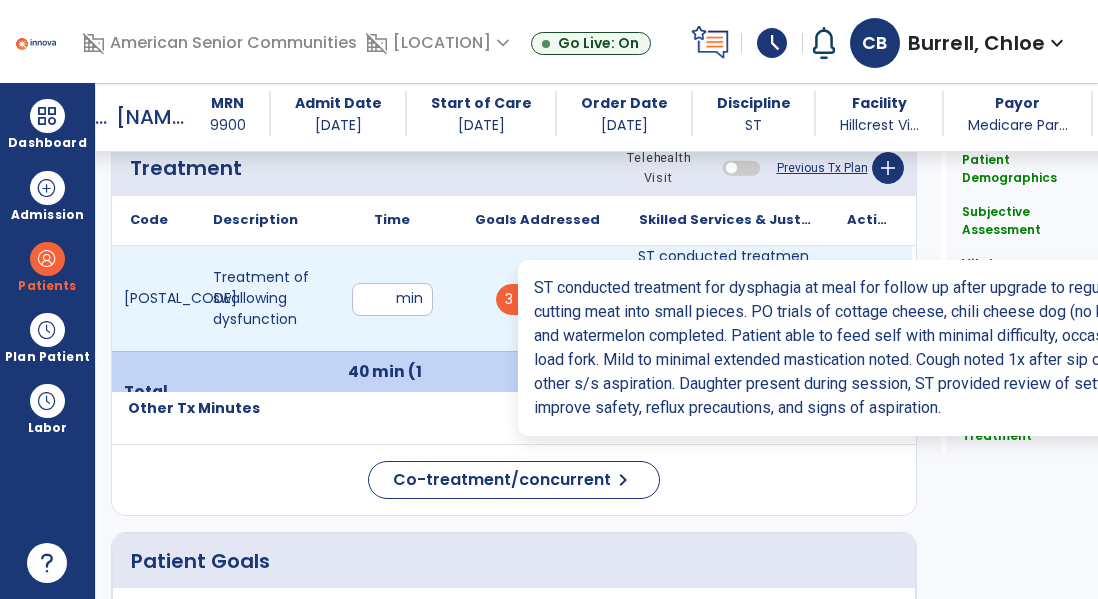 click on "ST conducted treatment for dysphagia at meal for follow up after upgrade to regular. CNA set up meal..." at bounding box center [725, 298] 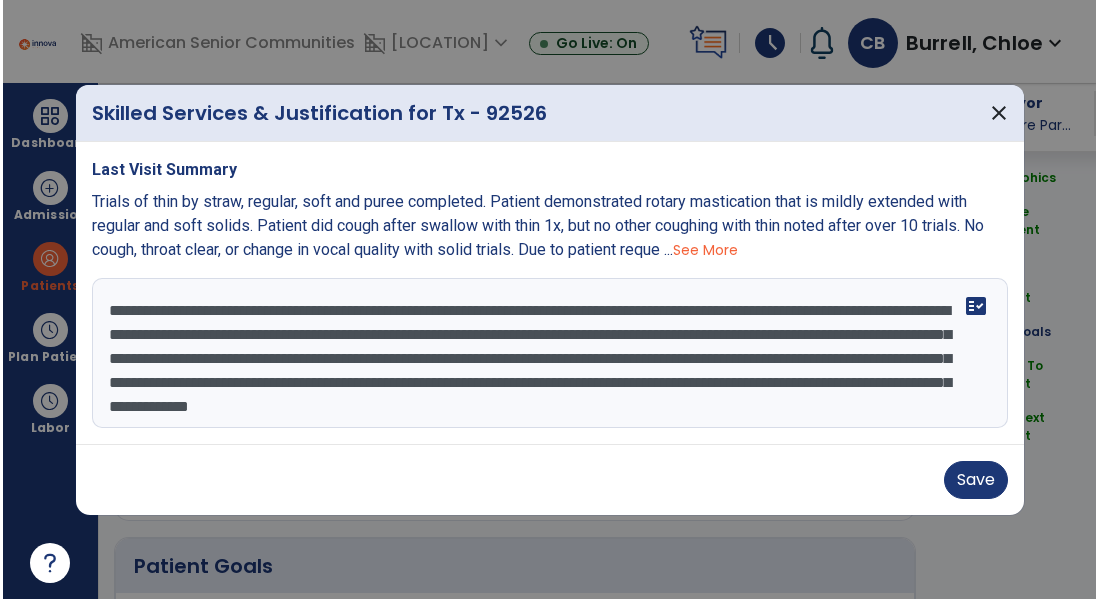 scroll, scrollTop: 1230, scrollLeft: 0, axis: vertical 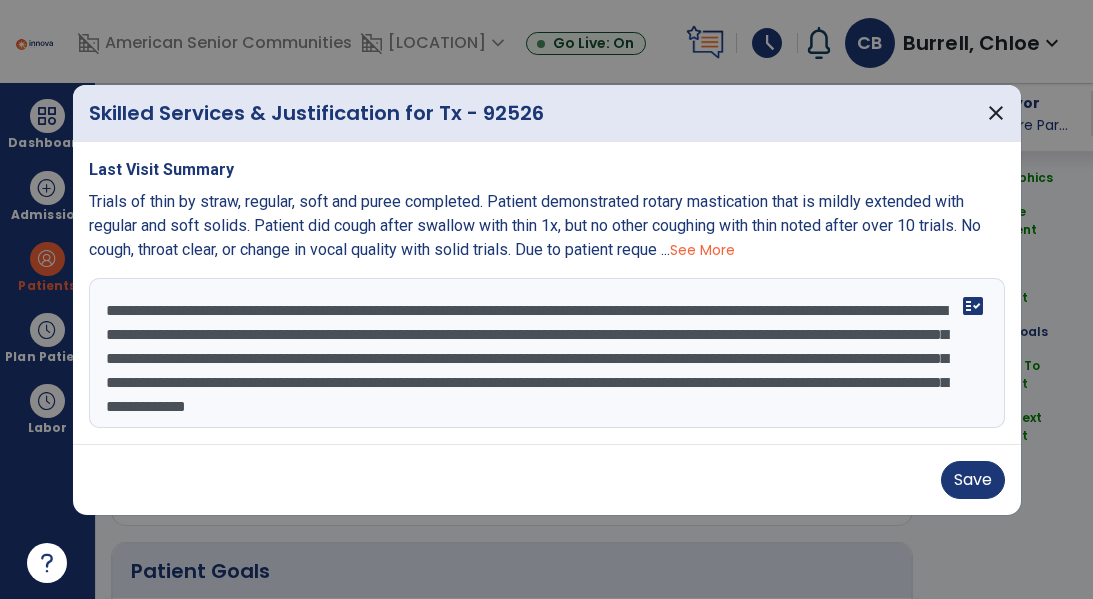 click on "**********" at bounding box center [547, 353] 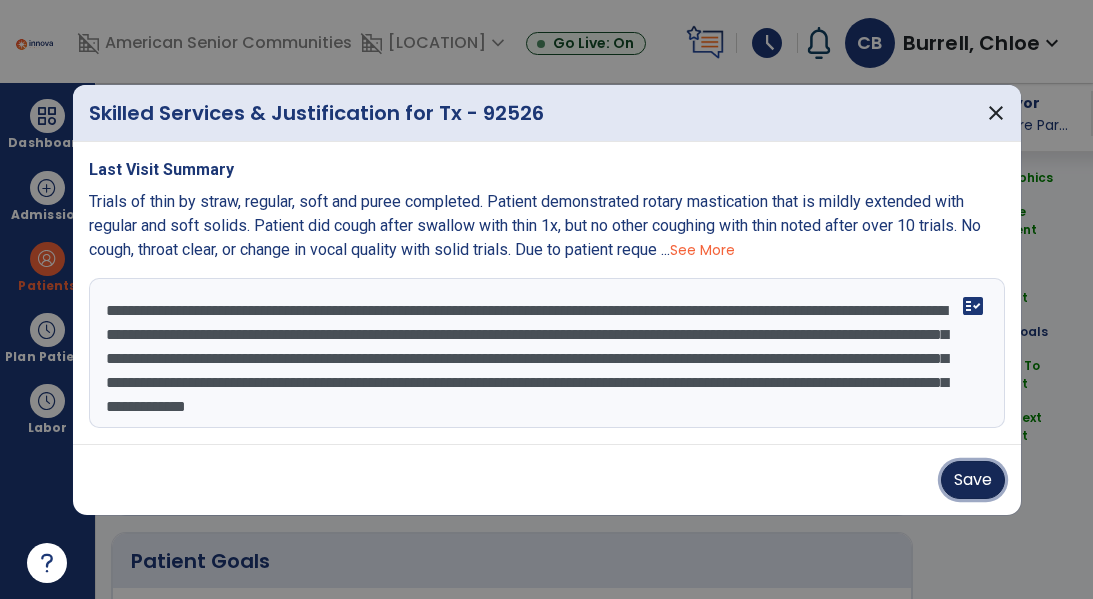 click on "Save" at bounding box center (973, 480) 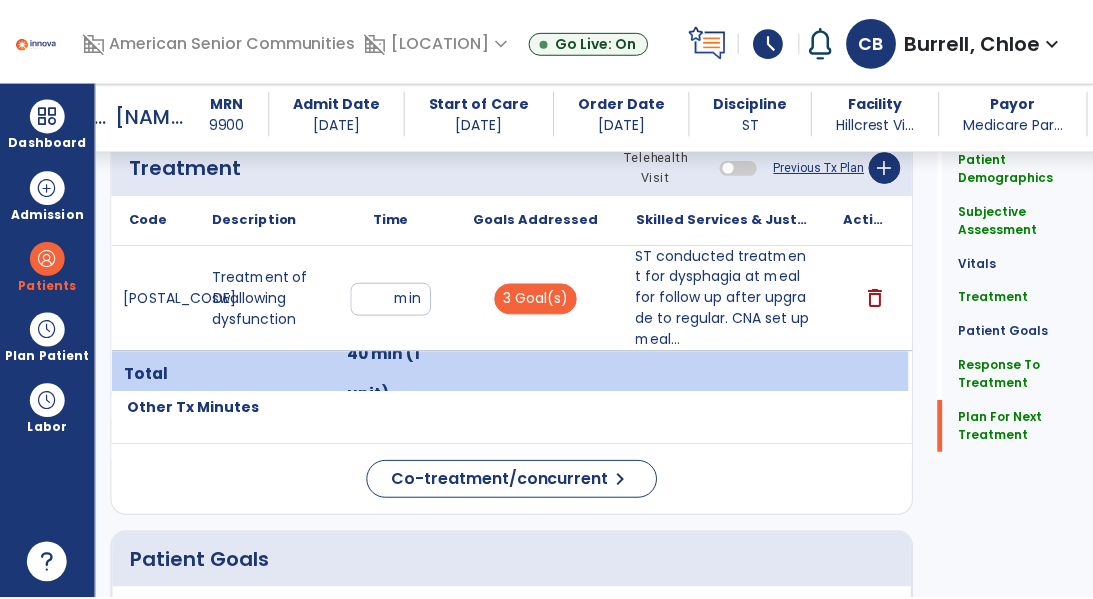 scroll, scrollTop: 2925, scrollLeft: 0, axis: vertical 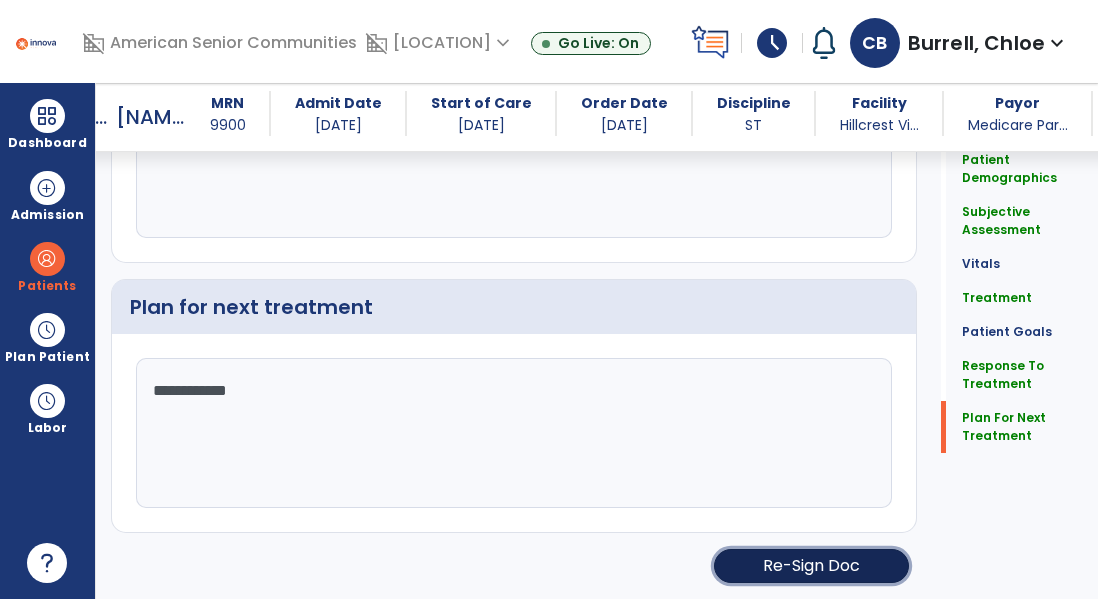 click on "Re-Sign Doc" 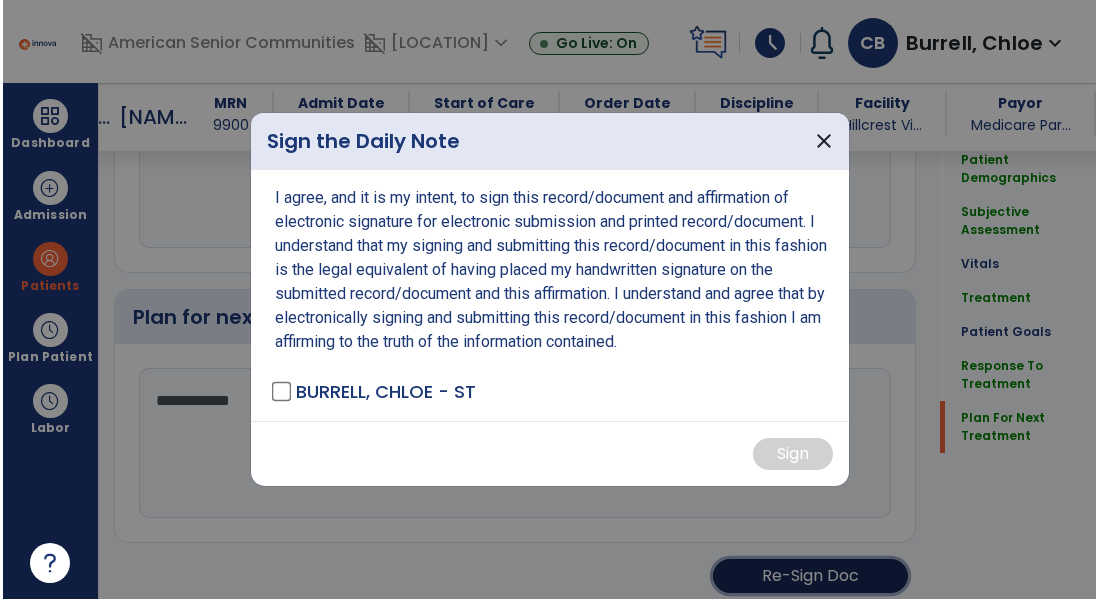scroll, scrollTop: 2925, scrollLeft: 0, axis: vertical 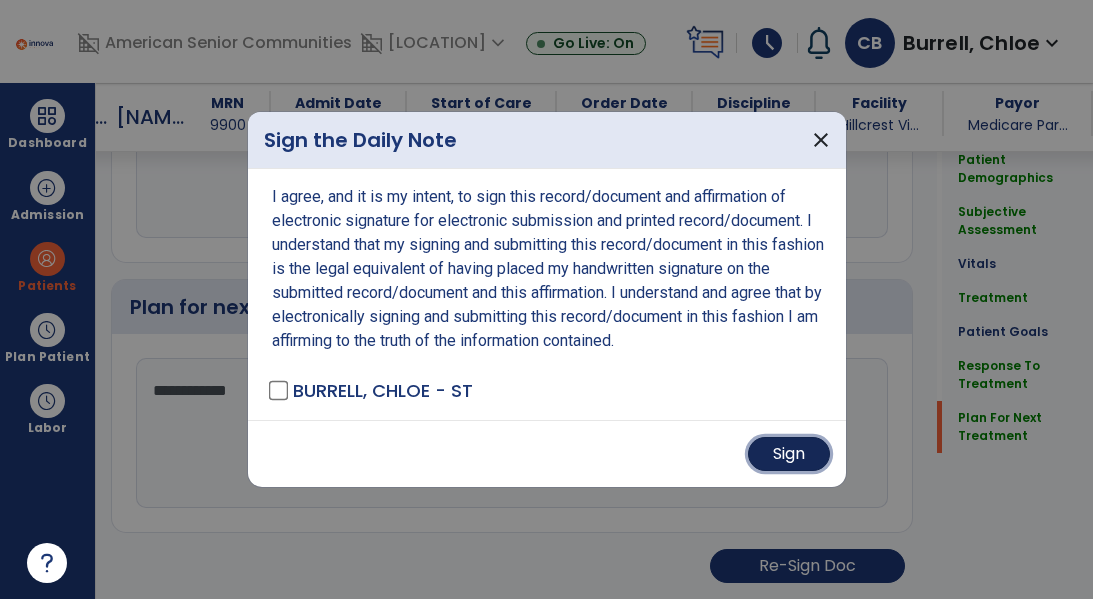 click on "Sign" at bounding box center [789, 454] 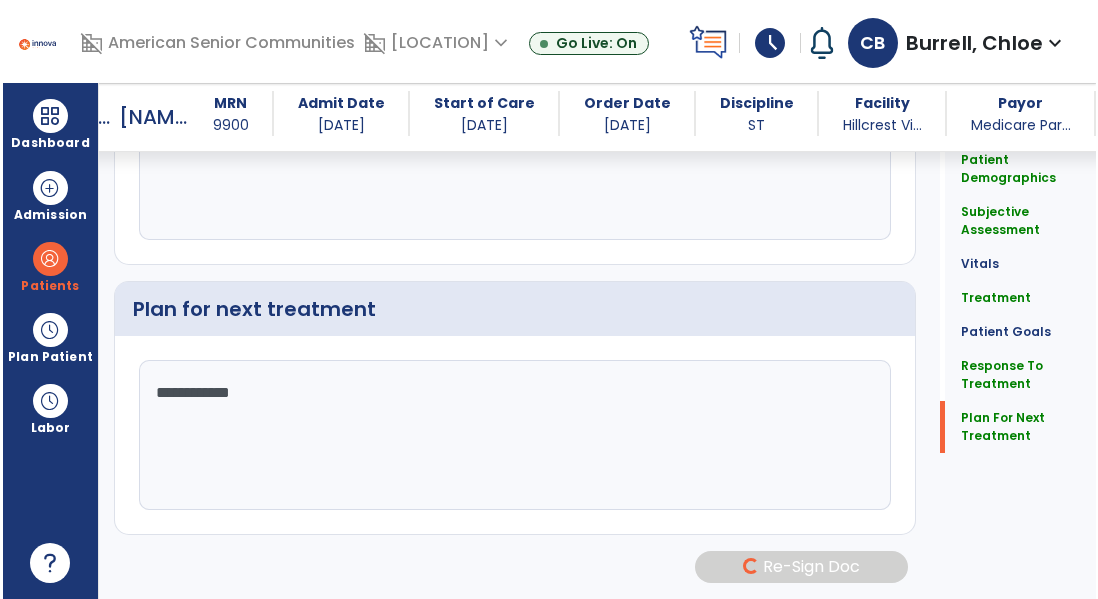 scroll, scrollTop: 2923, scrollLeft: 0, axis: vertical 